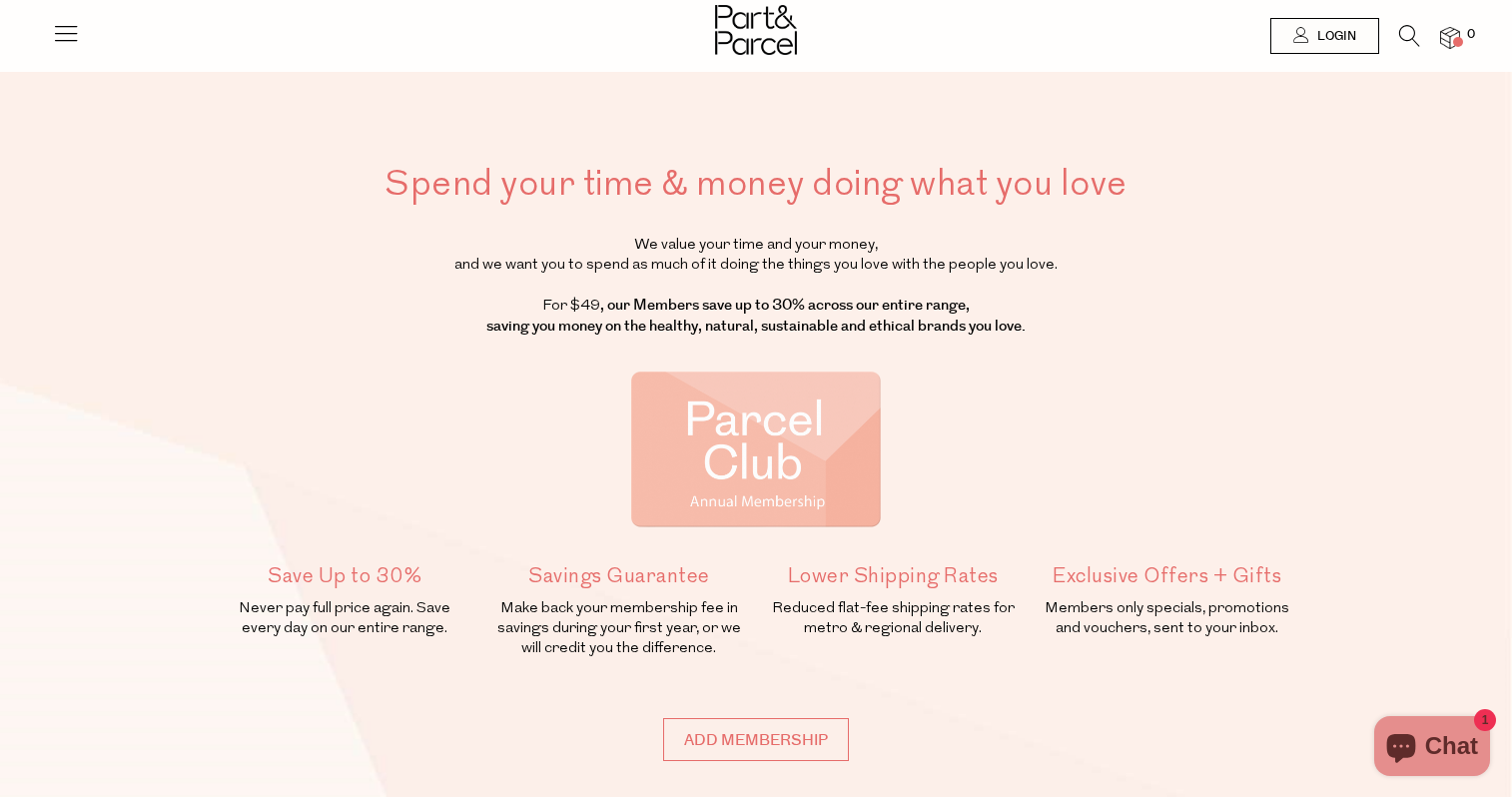 scroll, scrollTop: 0, scrollLeft: 0, axis: both 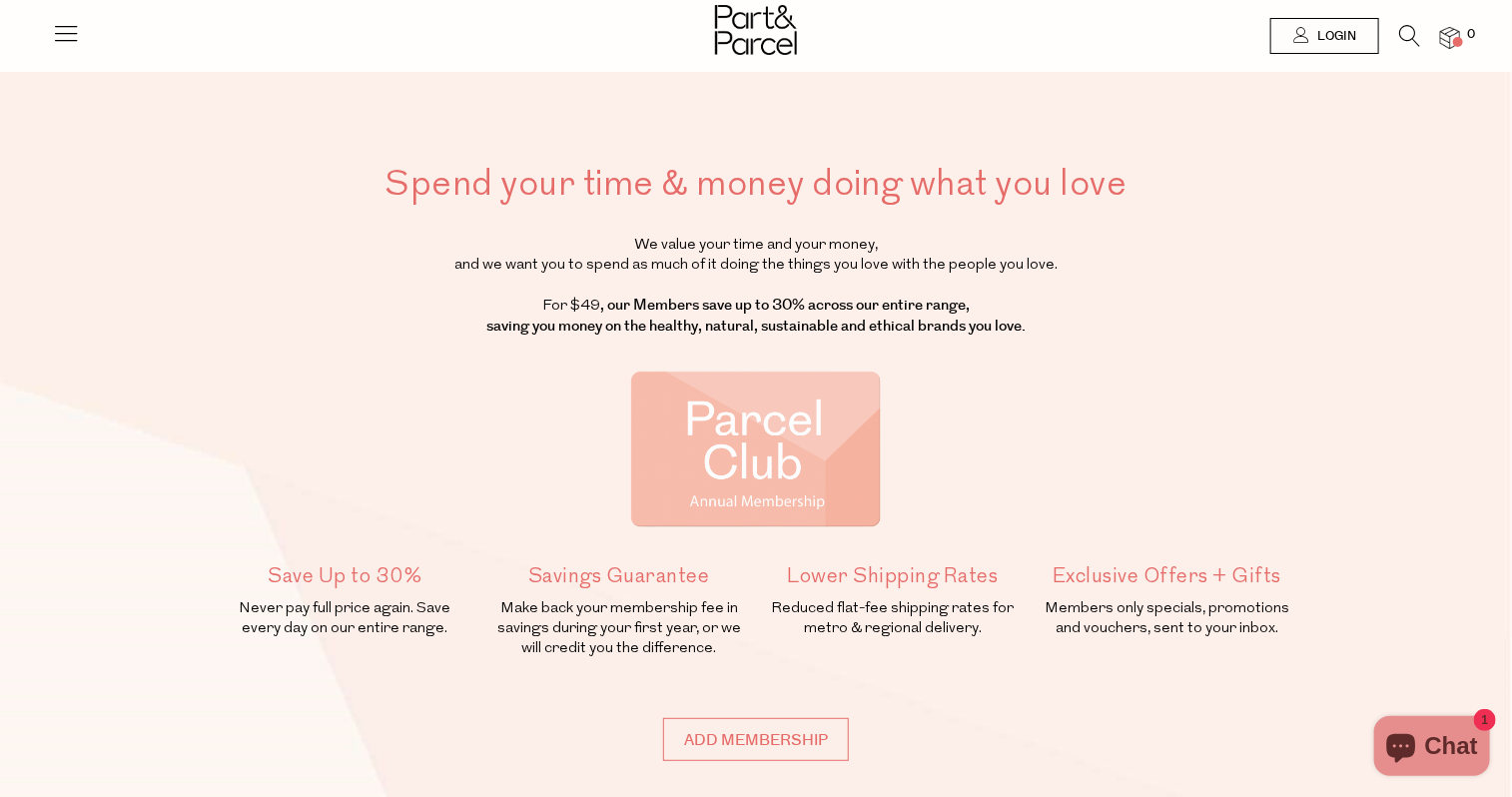 drag, startPoint x: 749, startPoint y: 37, endPoint x: 767, endPoint y: 50, distance: 22.203603 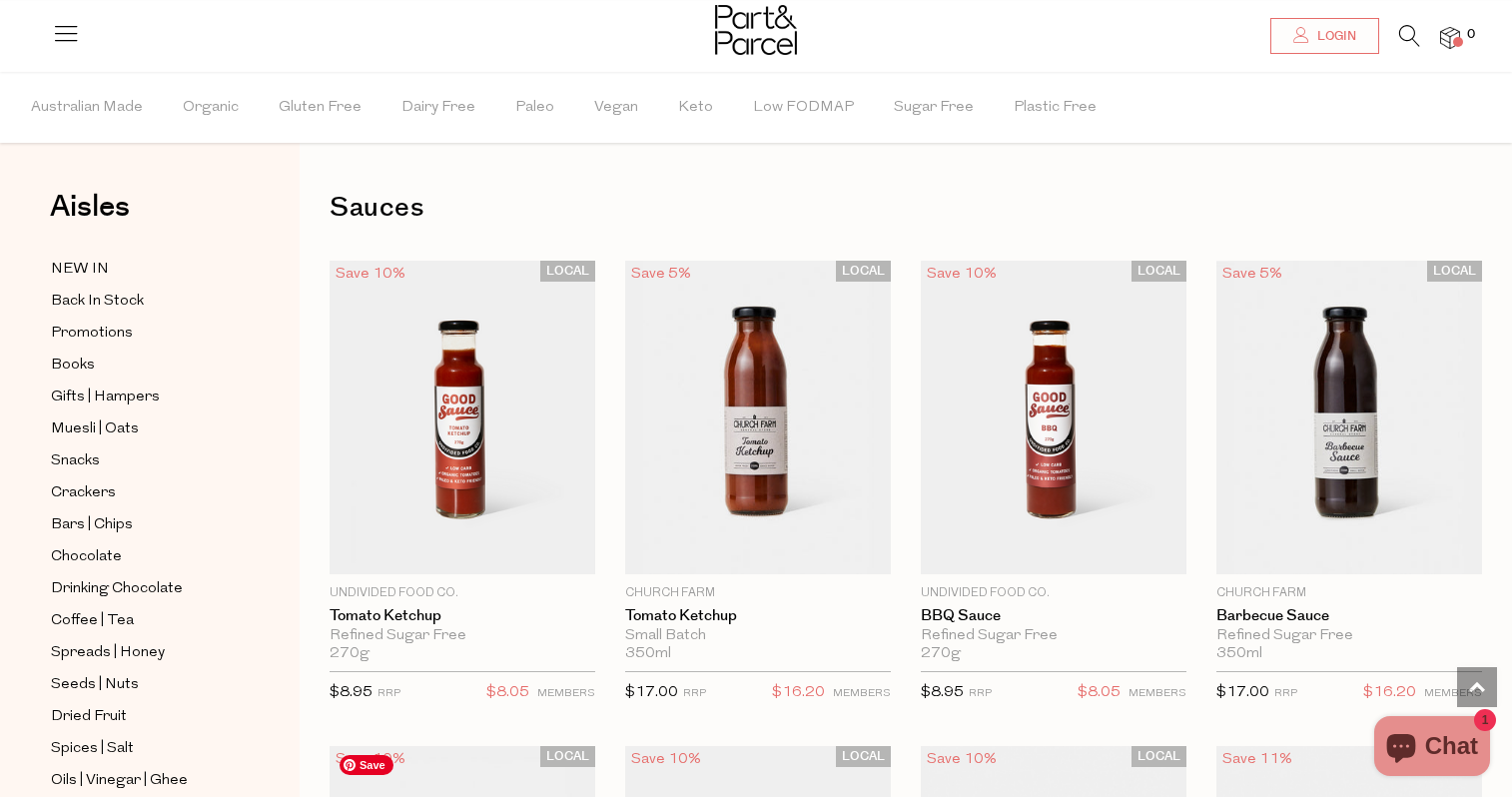 scroll, scrollTop: 0, scrollLeft: 0, axis: both 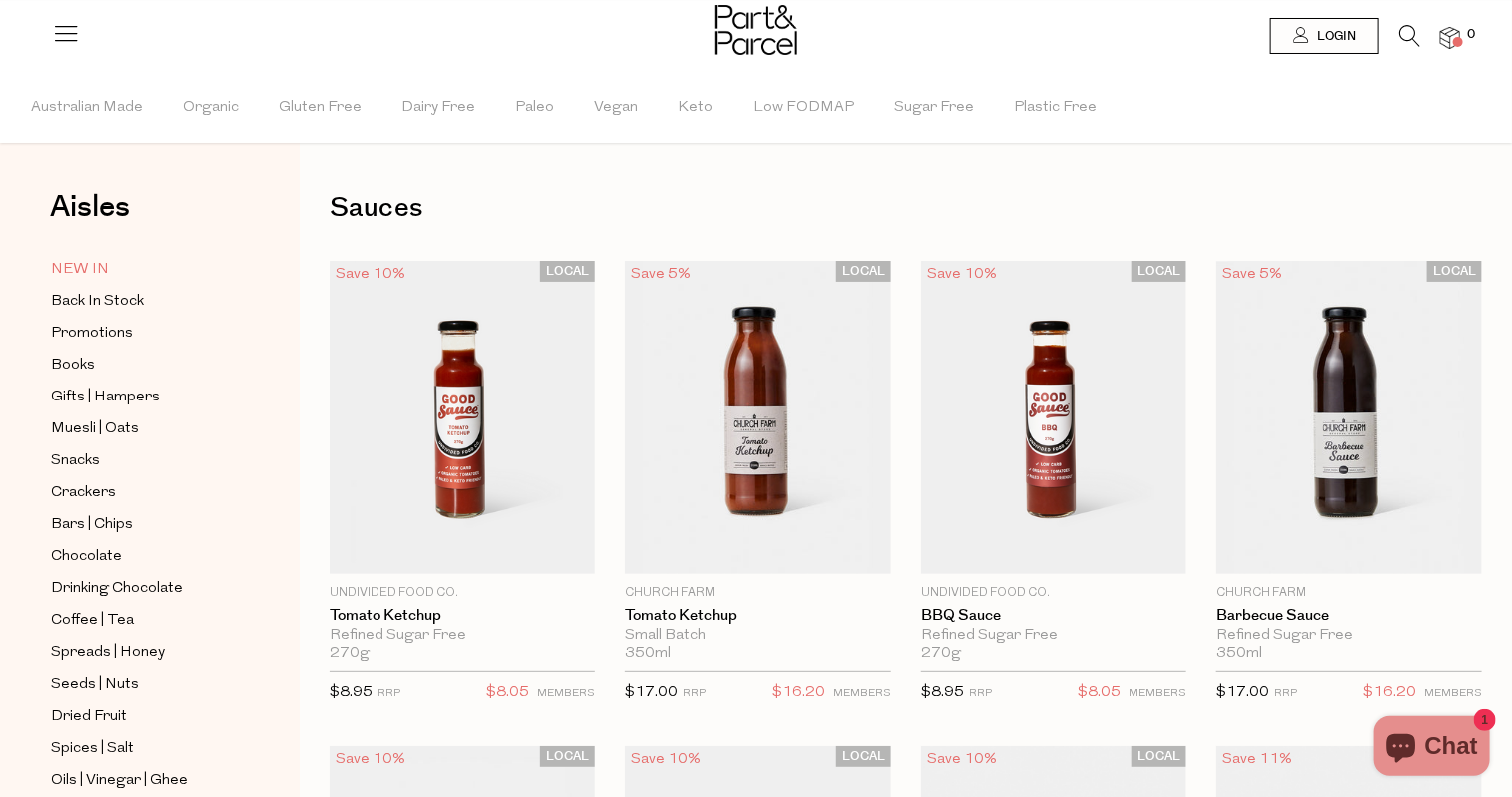 click on "NEW IN" at bounding box center [80, 270] 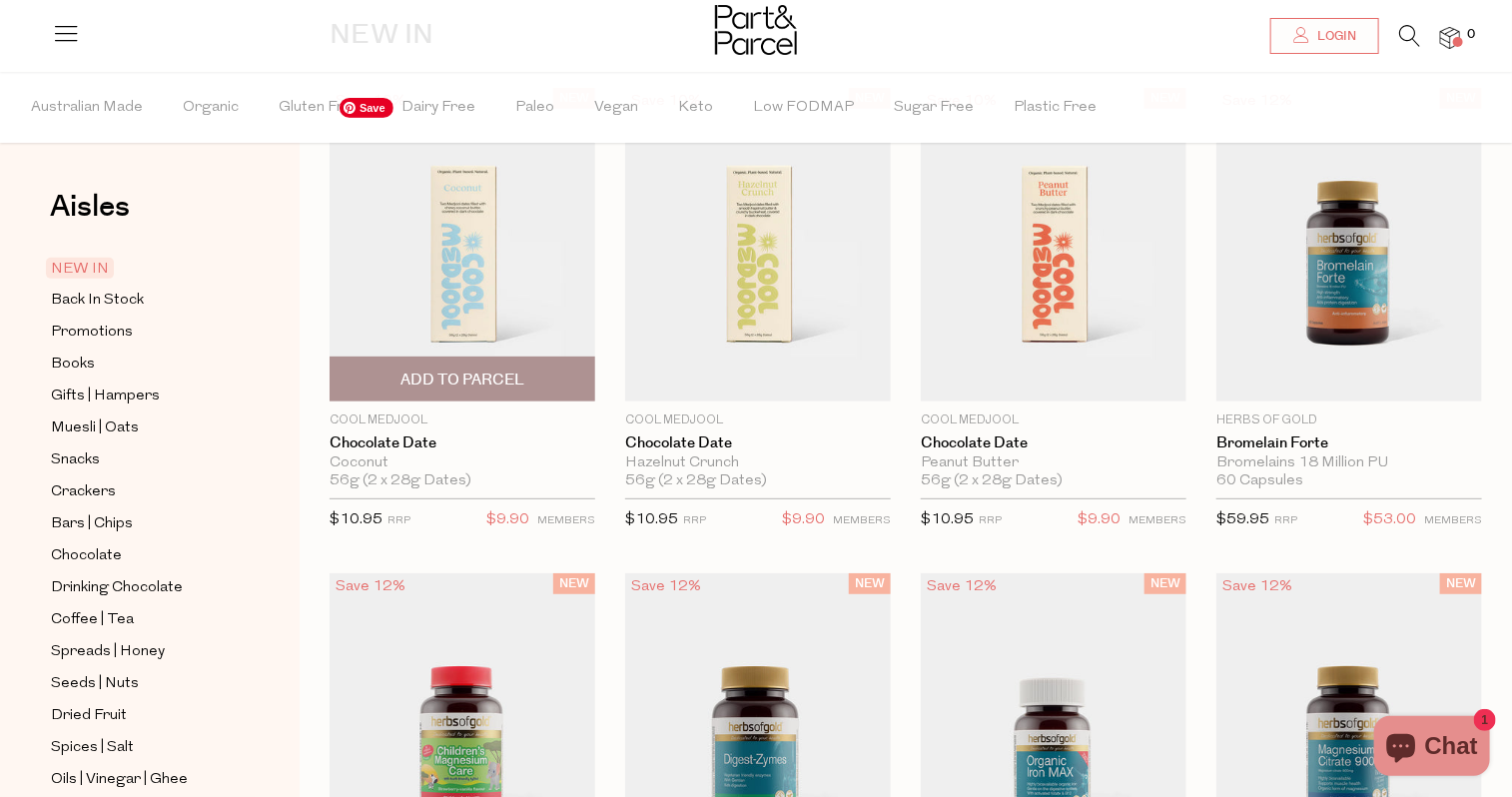 scroll, scrollTop: 182, scrollLeft: 0, axis: vertical 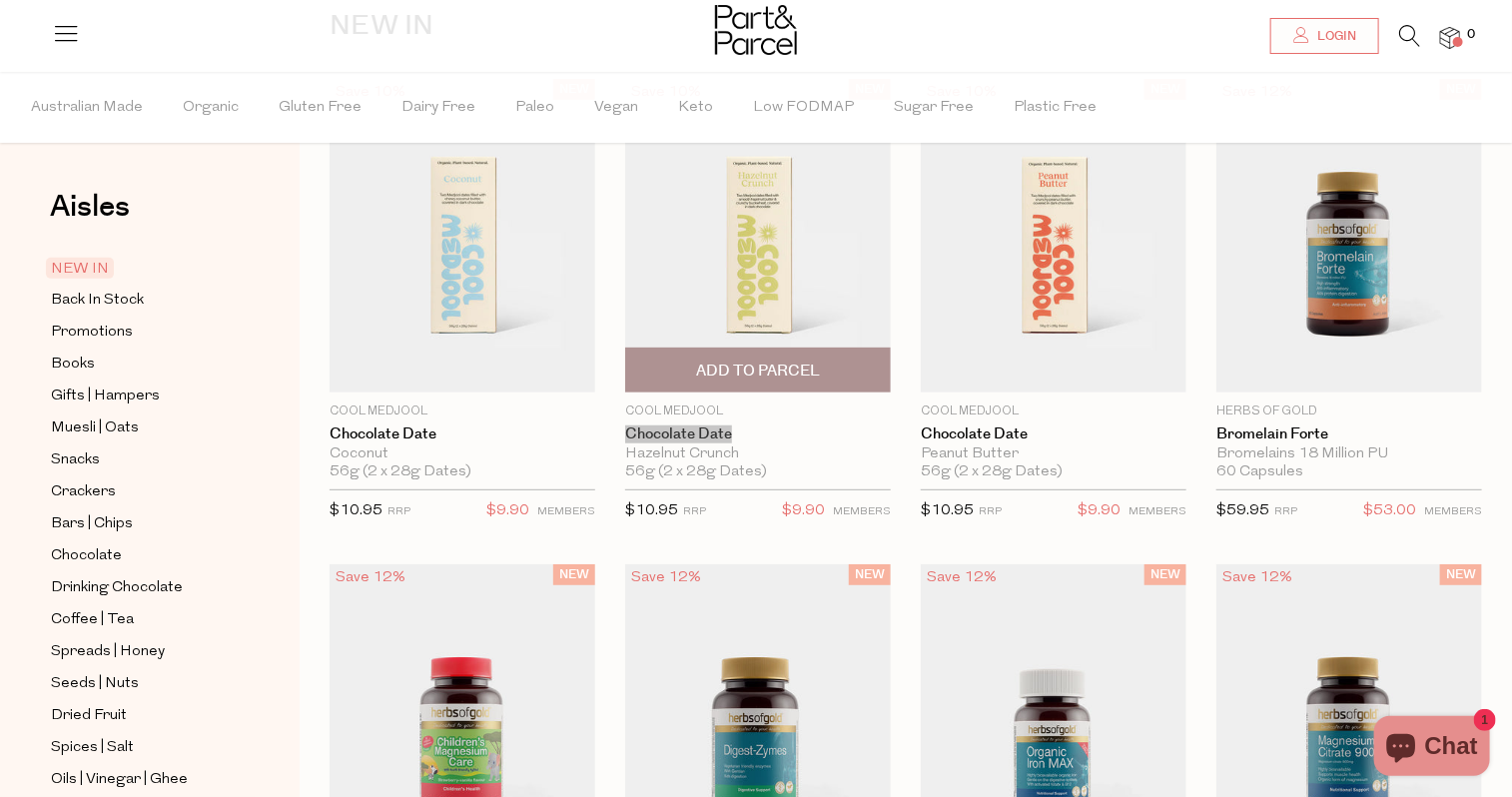 drag, startPoint x: 696, startPoint y: 437, endPoint x: 744, endPoint y: 385, distance: 70.76722 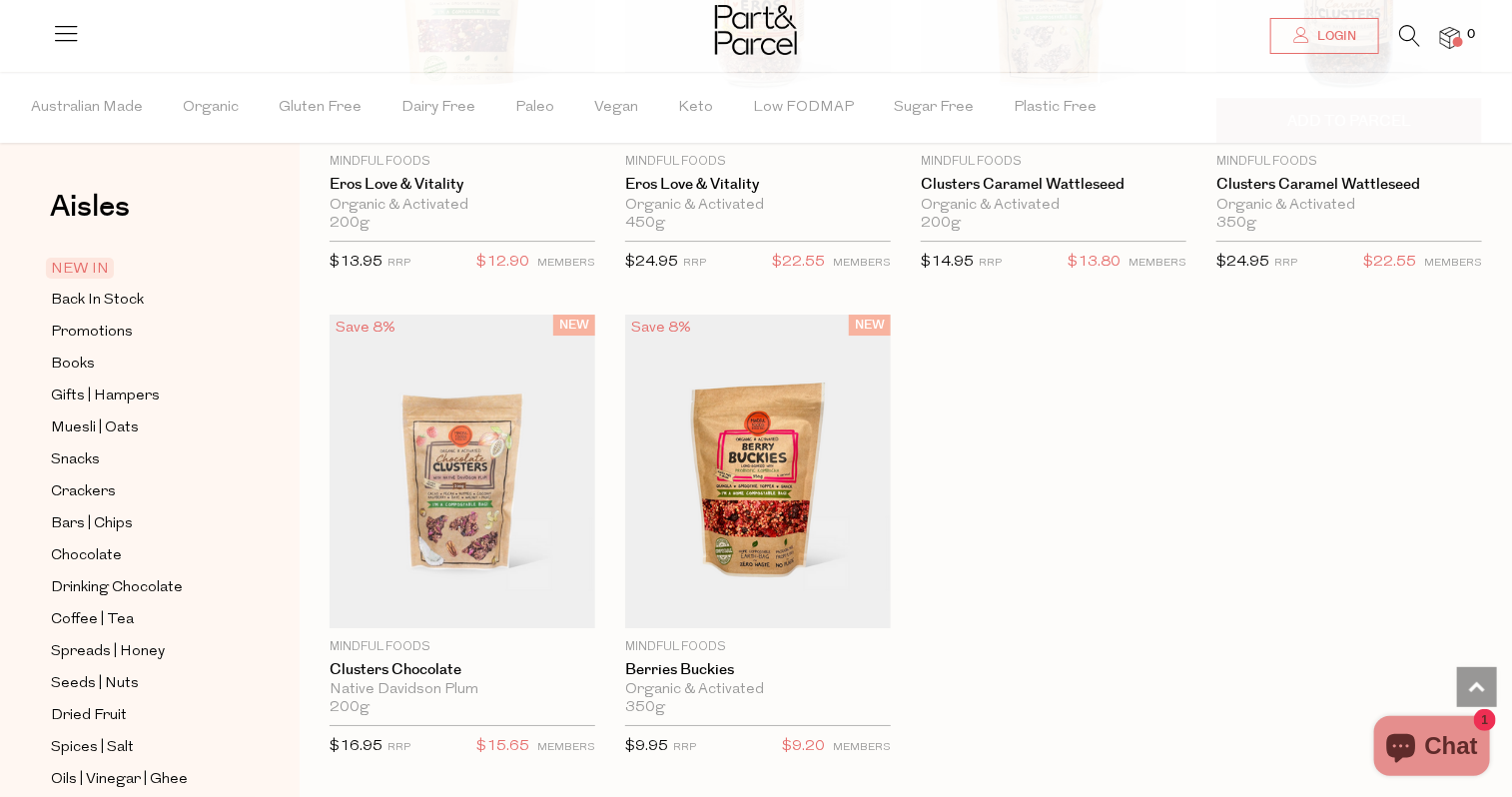 scroll, scrollTop: 2851, scrollLeft: 0, axis: vertical 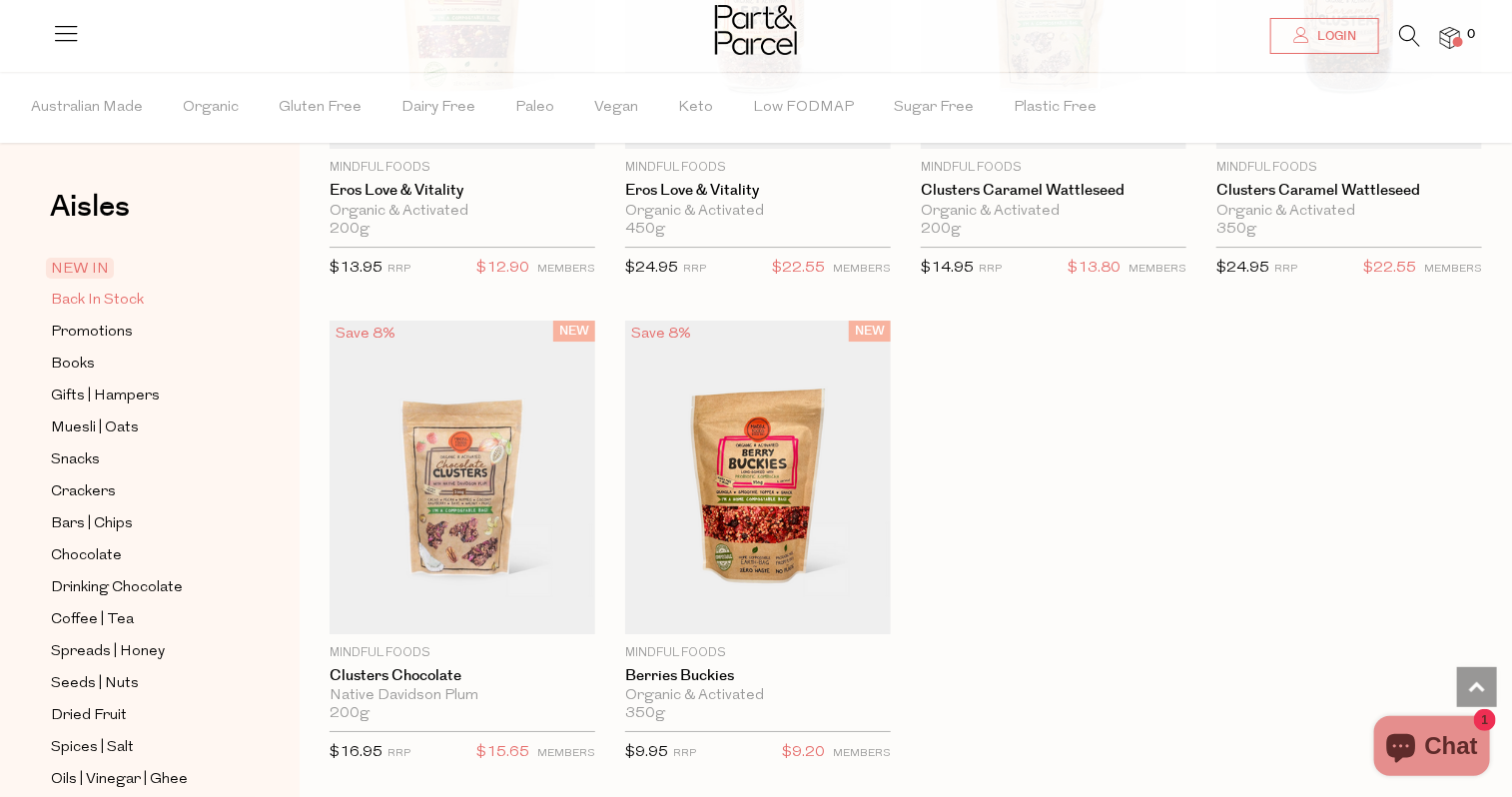 click on "Back In Stock" at bounding box center [97, 301] 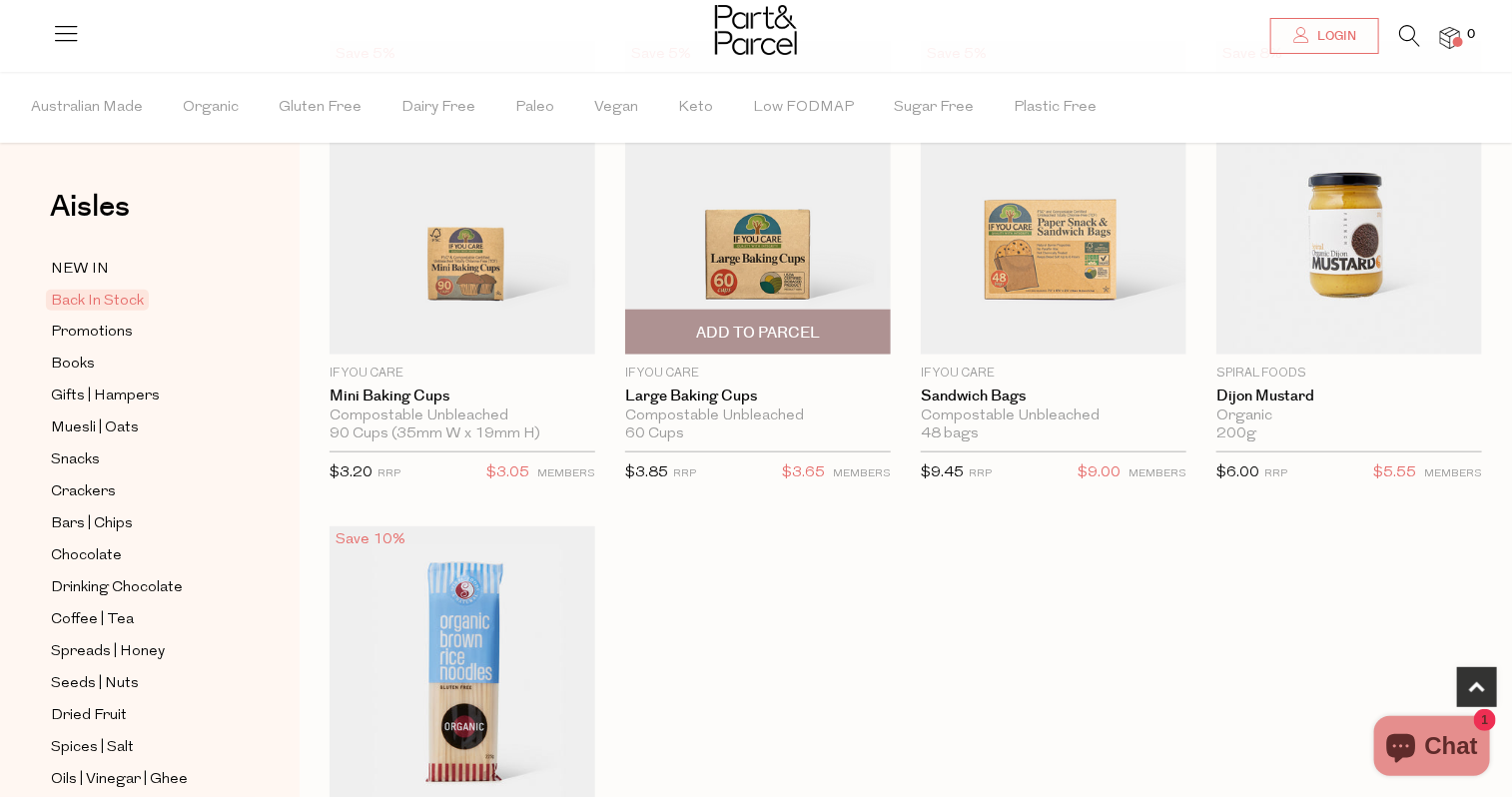 scroll, scrollTop: 632, scrollLeft: 0, axis: vertical 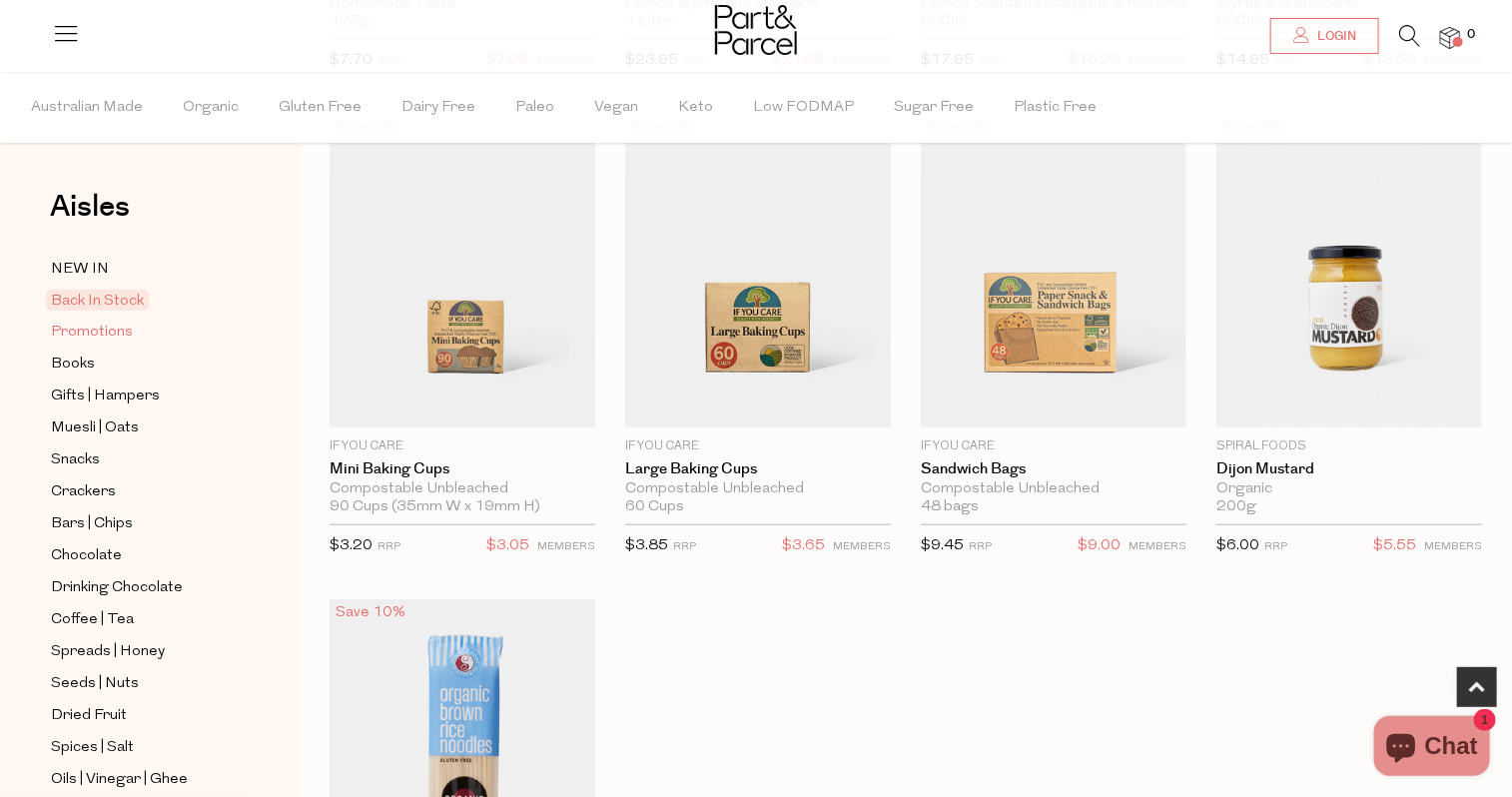 click on "Promotions" at bounding box center (92, 333) 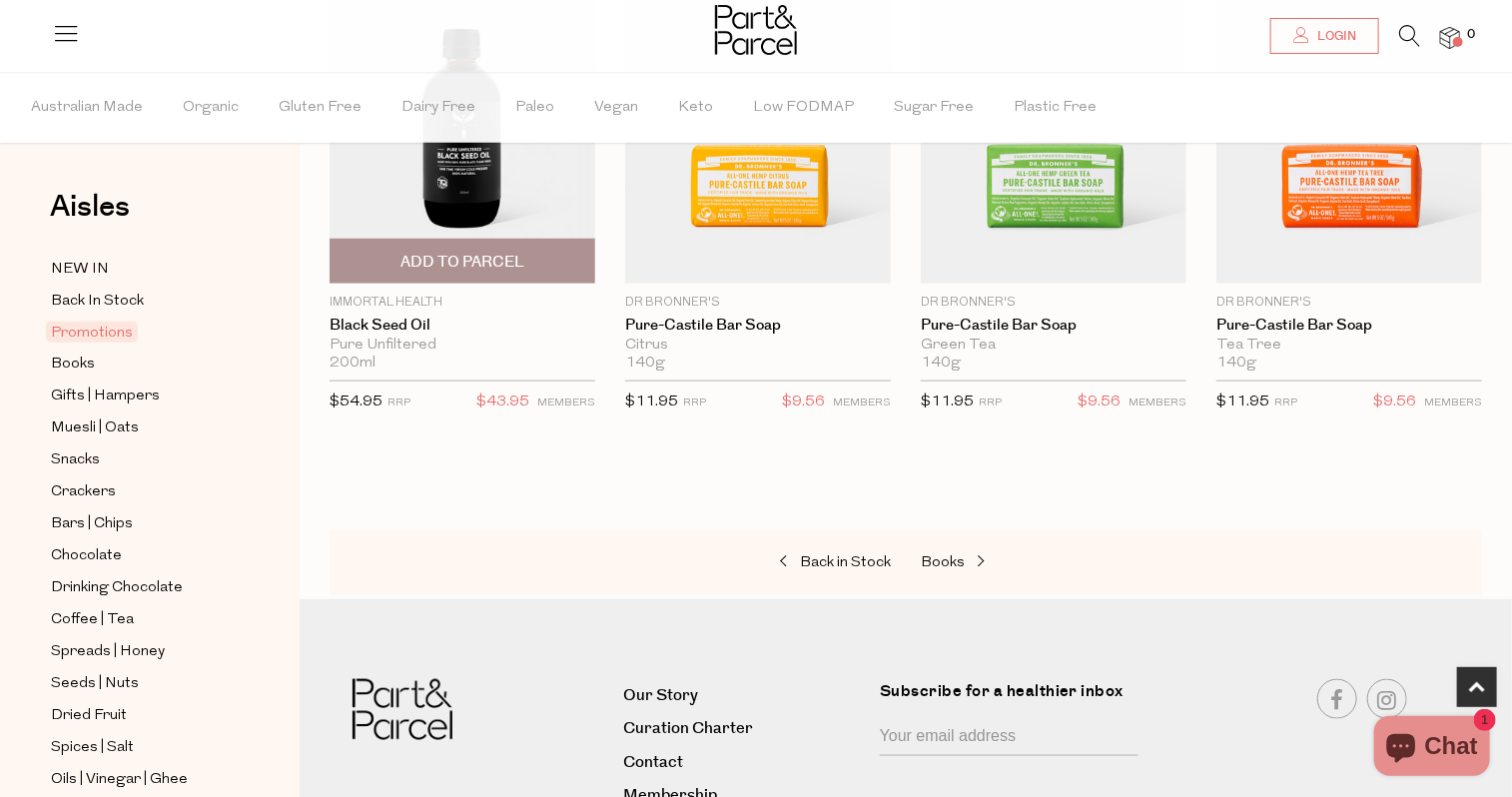 scroll, scrollTop: 942, scrollLeft: 0, axis: vertical 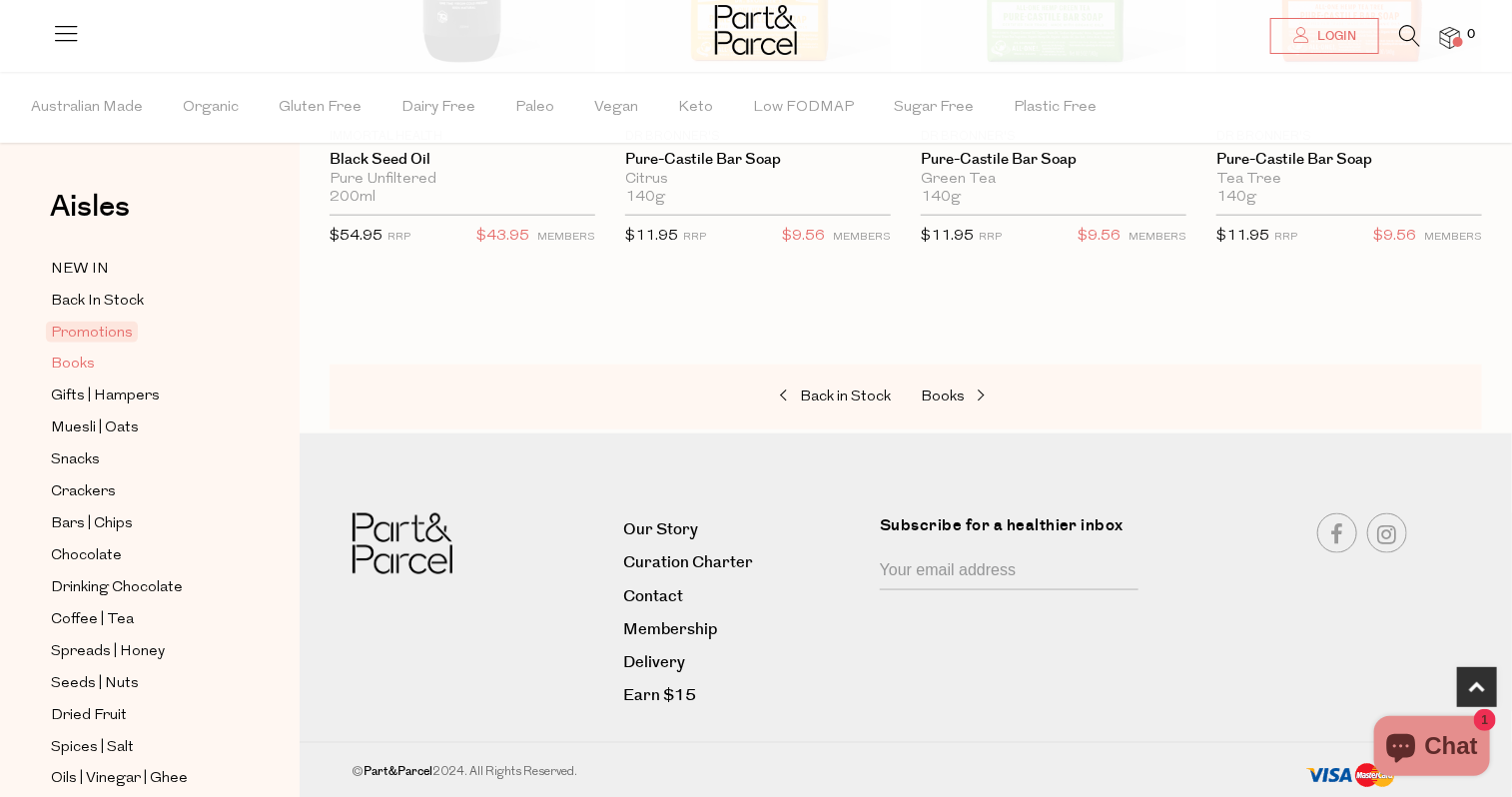 click on "Books" at bounding box center (73, 365) 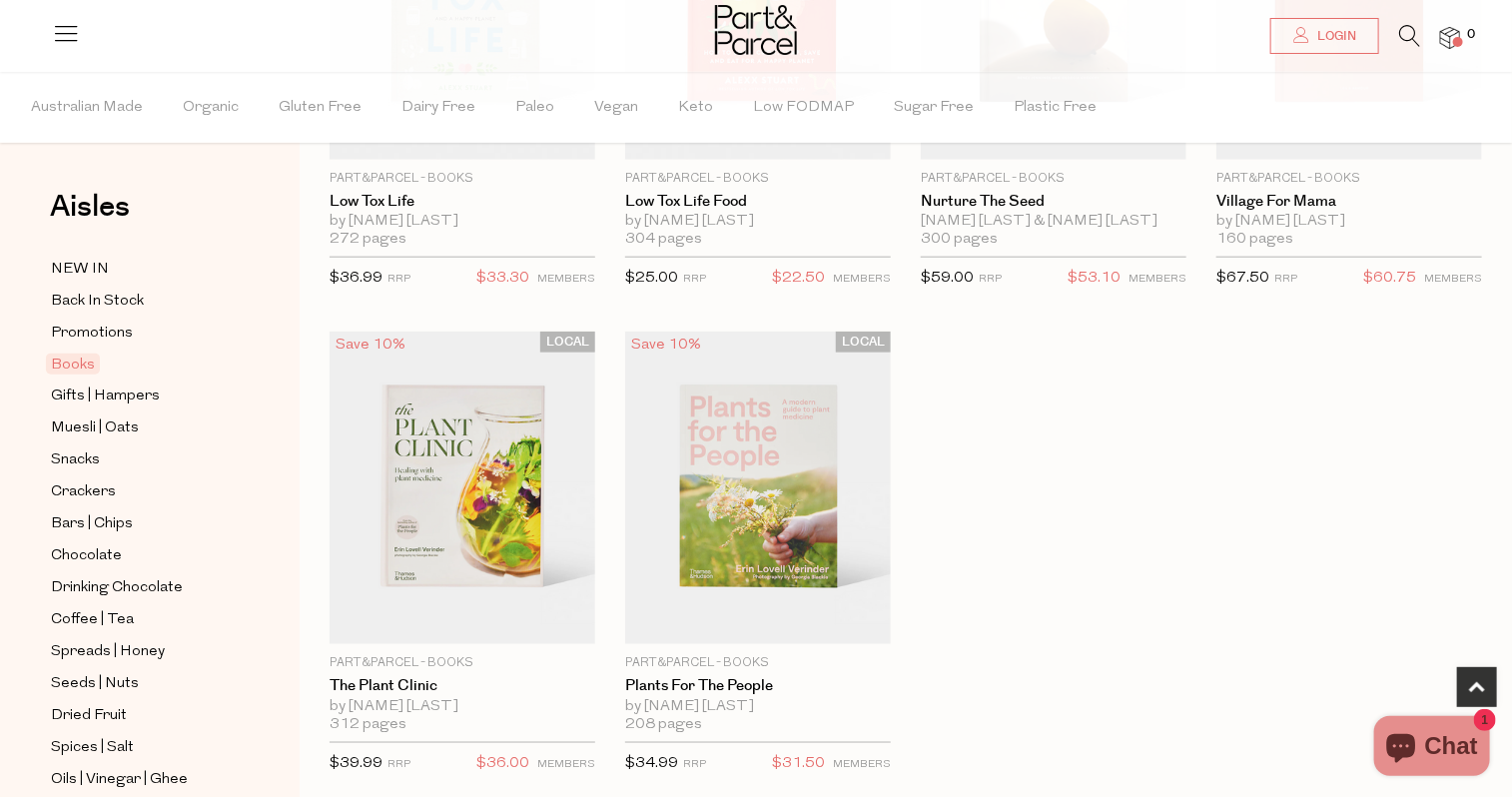 scroll, scrollTop: 1120, scrollLeft: 0, axis: vertical 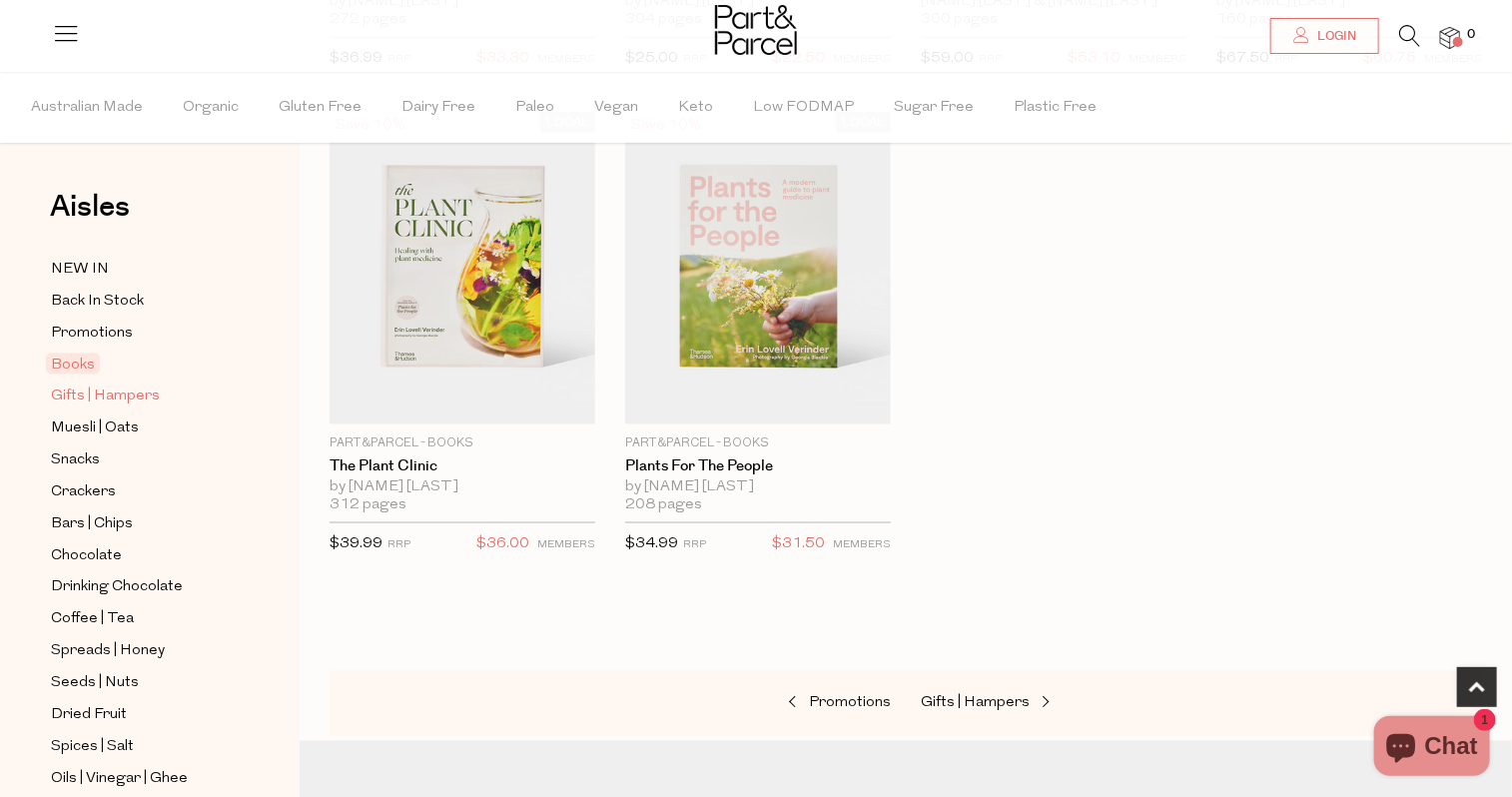 click on "Gifts | Hampers" at bounding box center [105, 397] 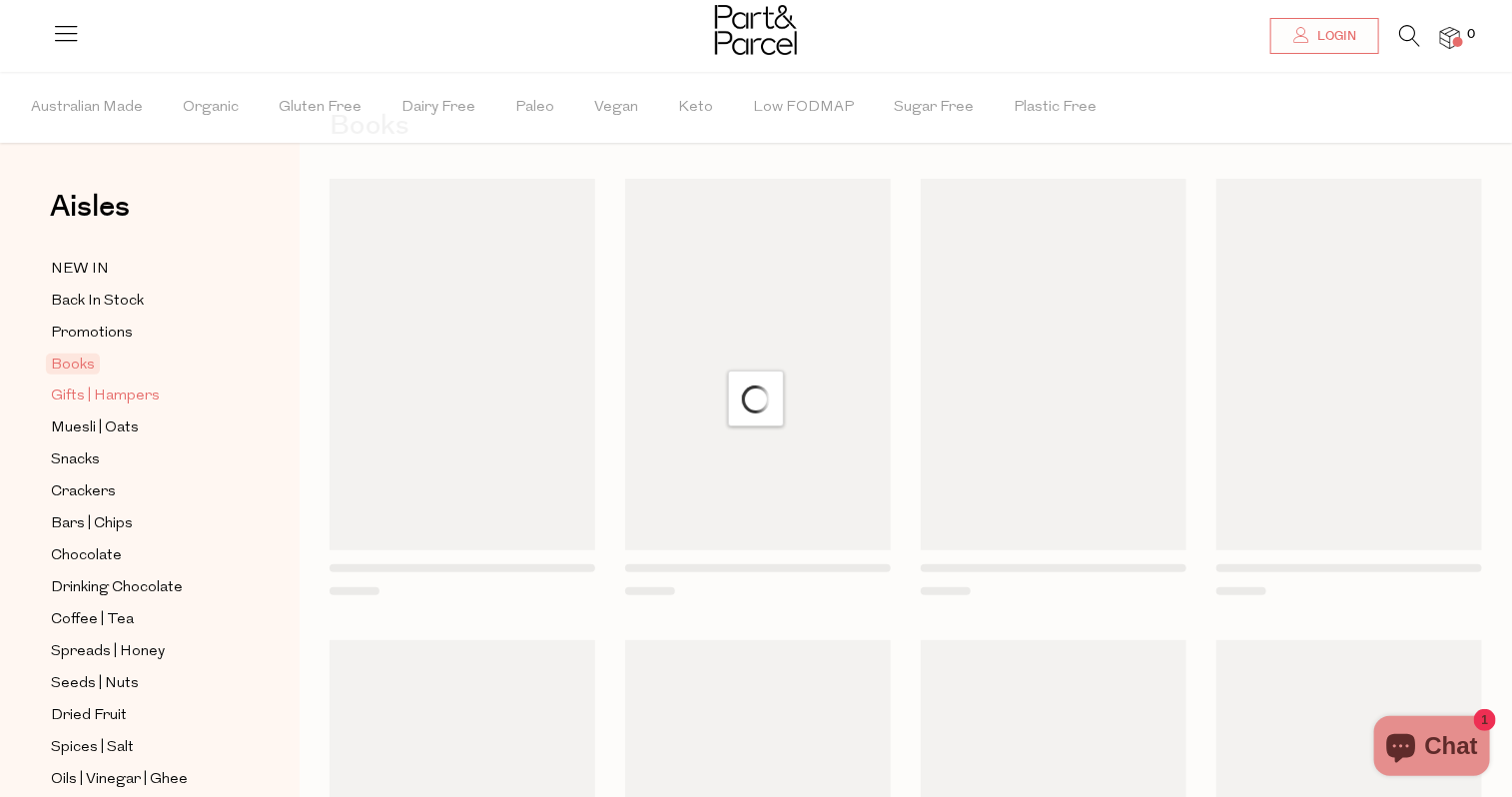 scroll, scrollTop: 0, scrollLeft: 0, axis: both 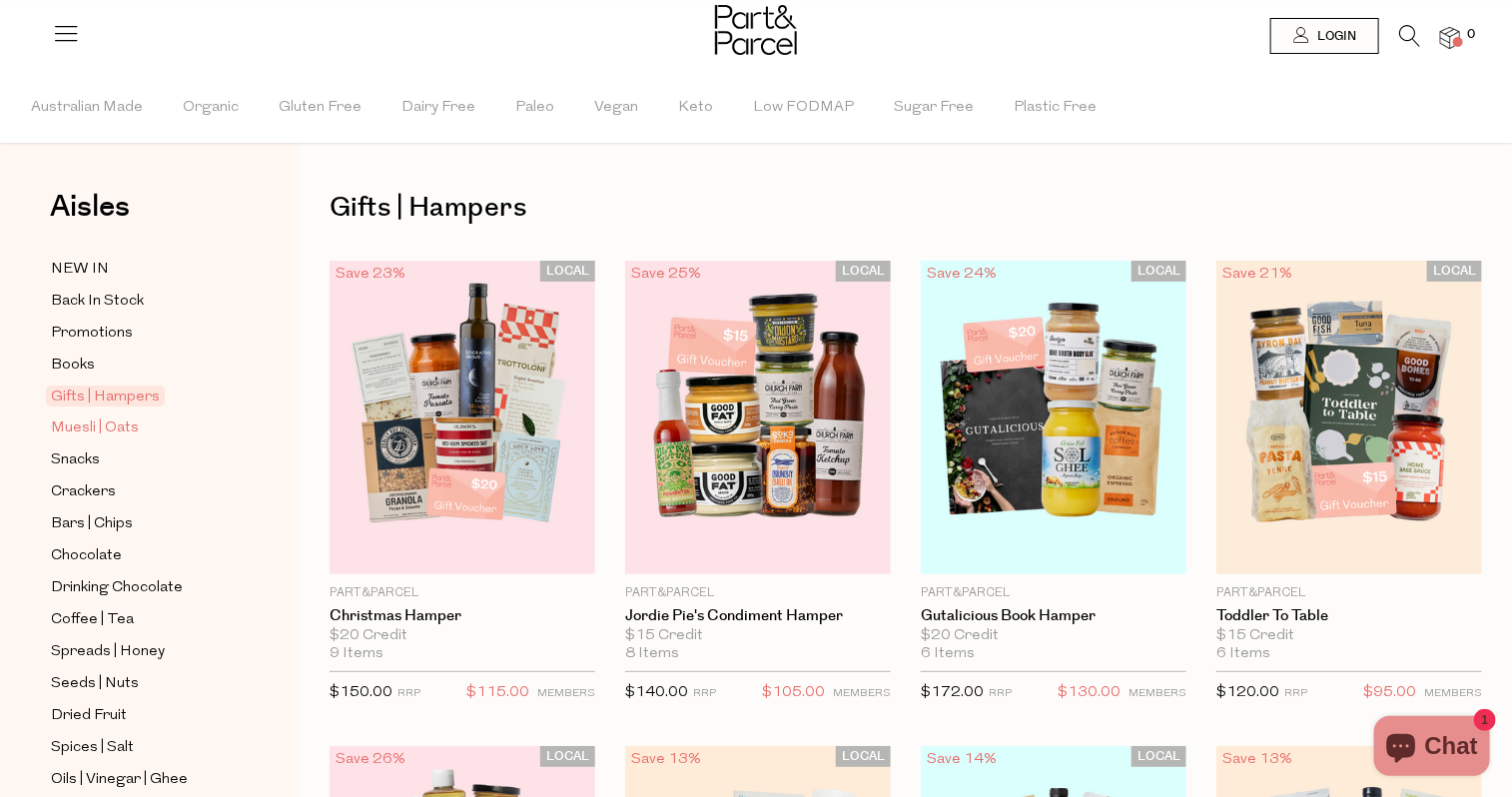click on "Muesli | Oats" at bounding box center (95, 428) 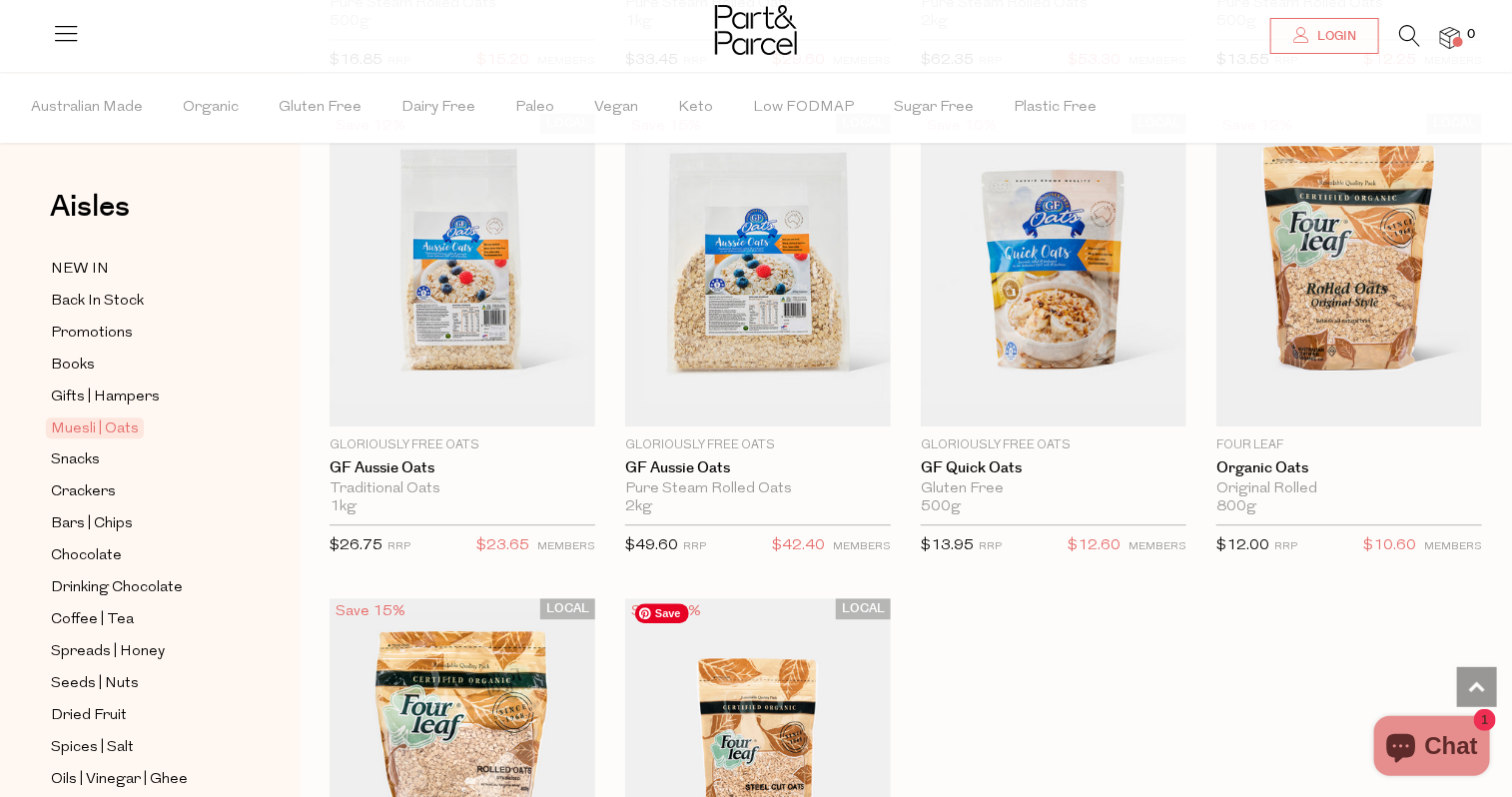scroll, scrollTop: 5486, scrollLeft: 0, axis: vertical 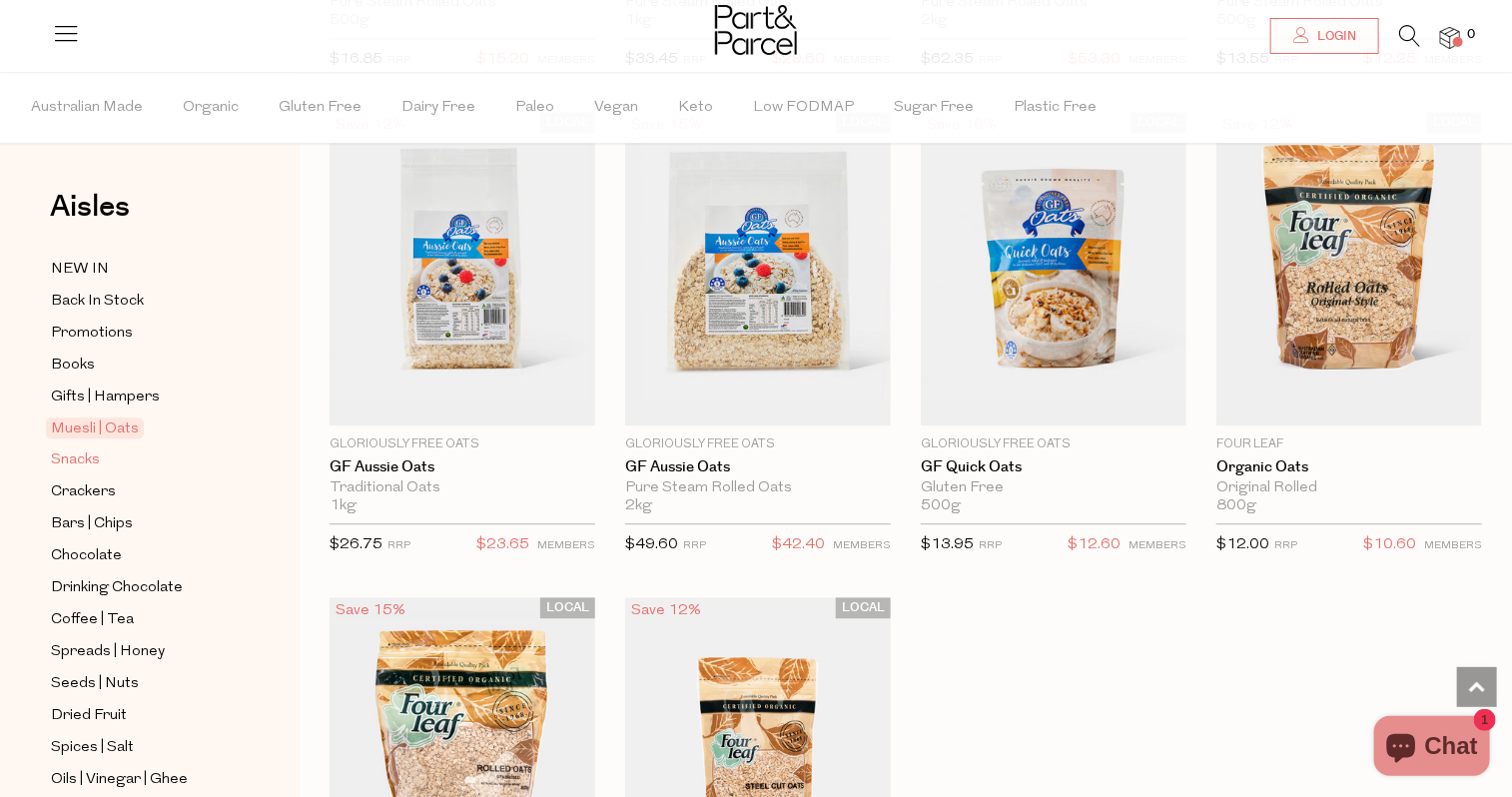 click on "Snacks" at bounding box center [75, 460] 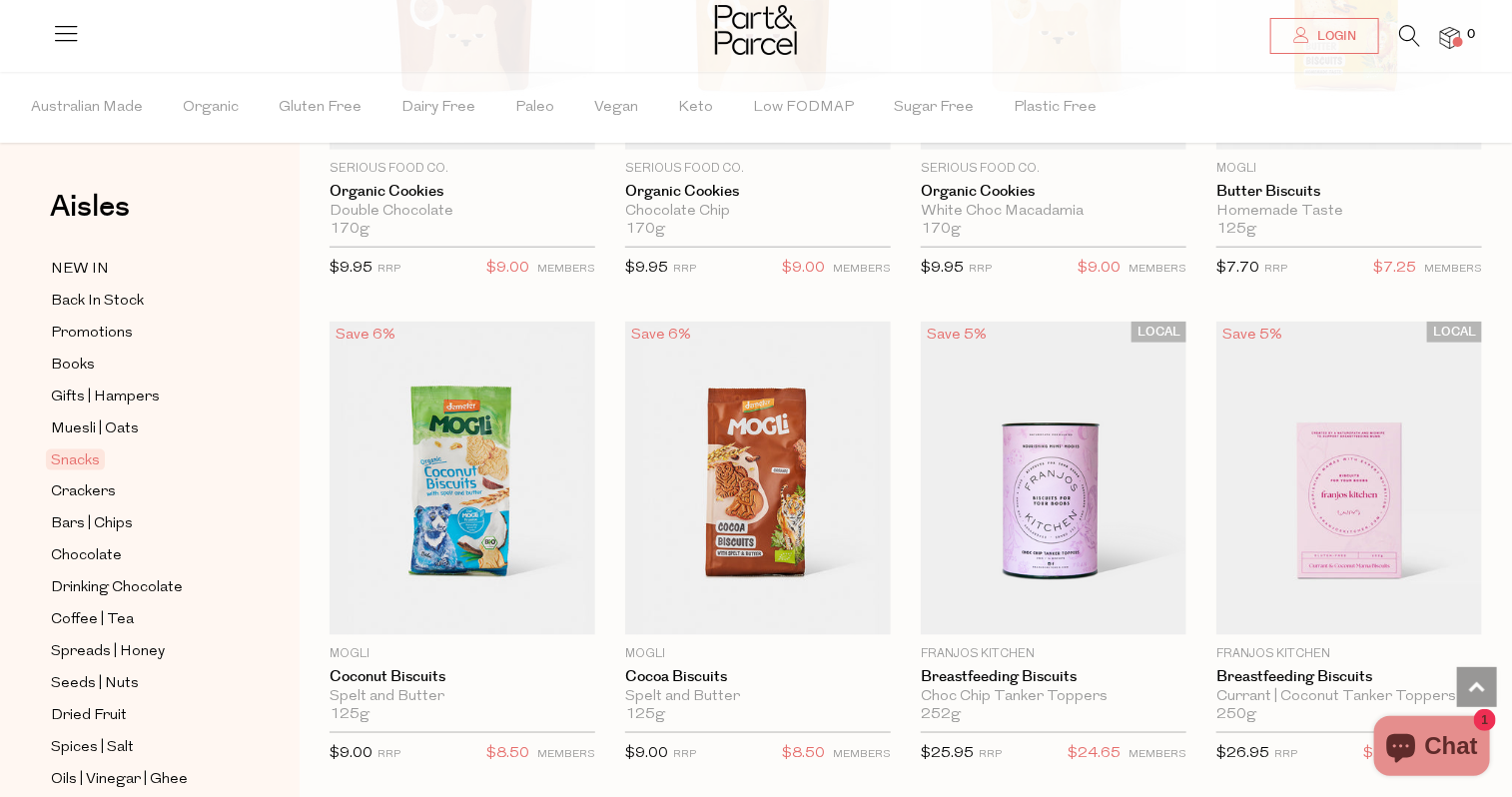 scroll, scrollTop: 4317, scrollLeft: 0, axis: vertical 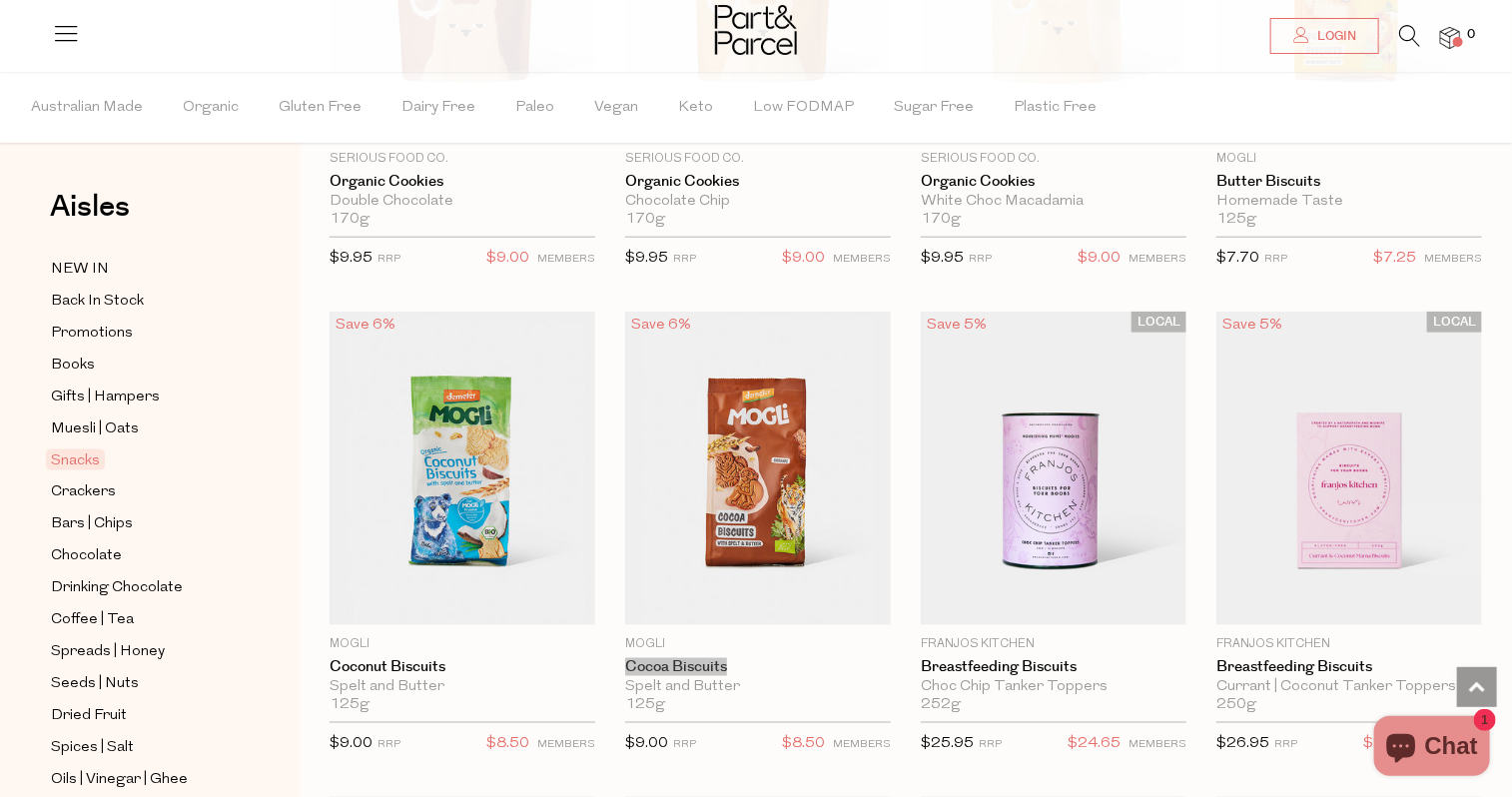 drag, startPoint x: 689, startPoint y: 664, endPoint x: 785, endPoint y: 3, distance: 667.9349 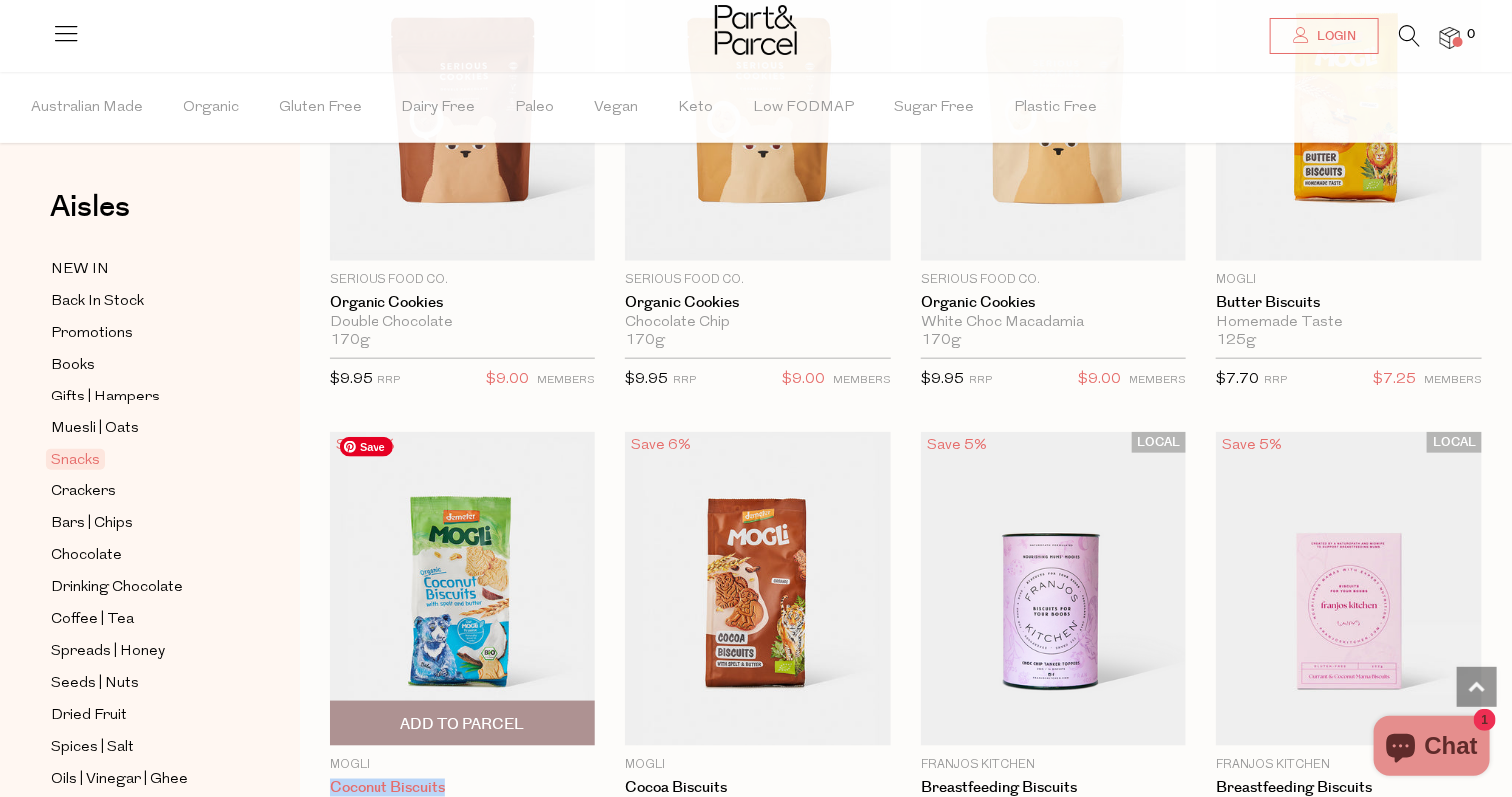 scroll, scrollTop: 3995, scrollLeft: 0, axis: vertical 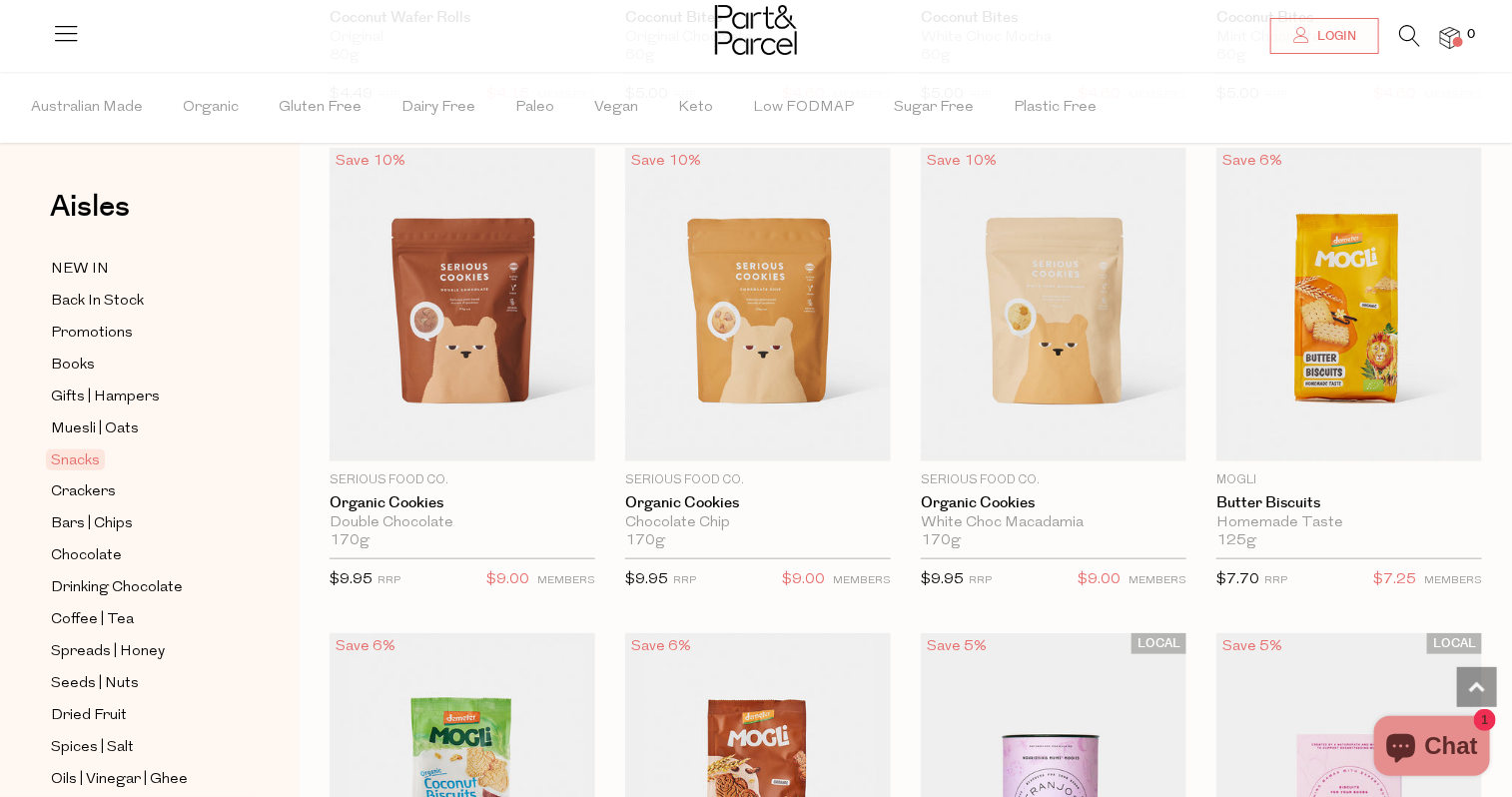 drag, startPoint x: 401, startPoint y: 661, endPoint x: 916, endPoint y: 5, distance: 834.003 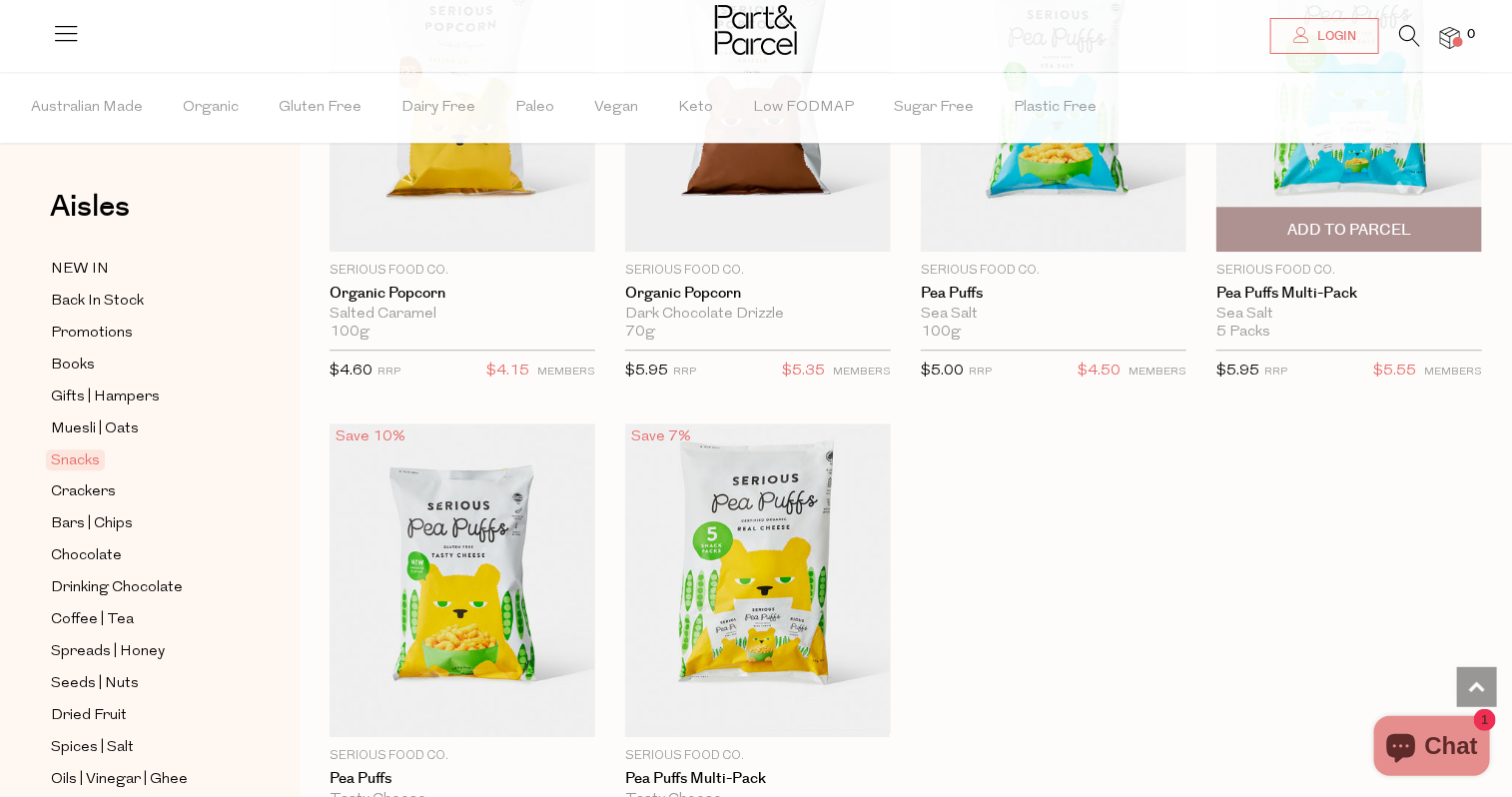 scroll, scrollTop: 5669, scrollLeft: 0, axis: vertical 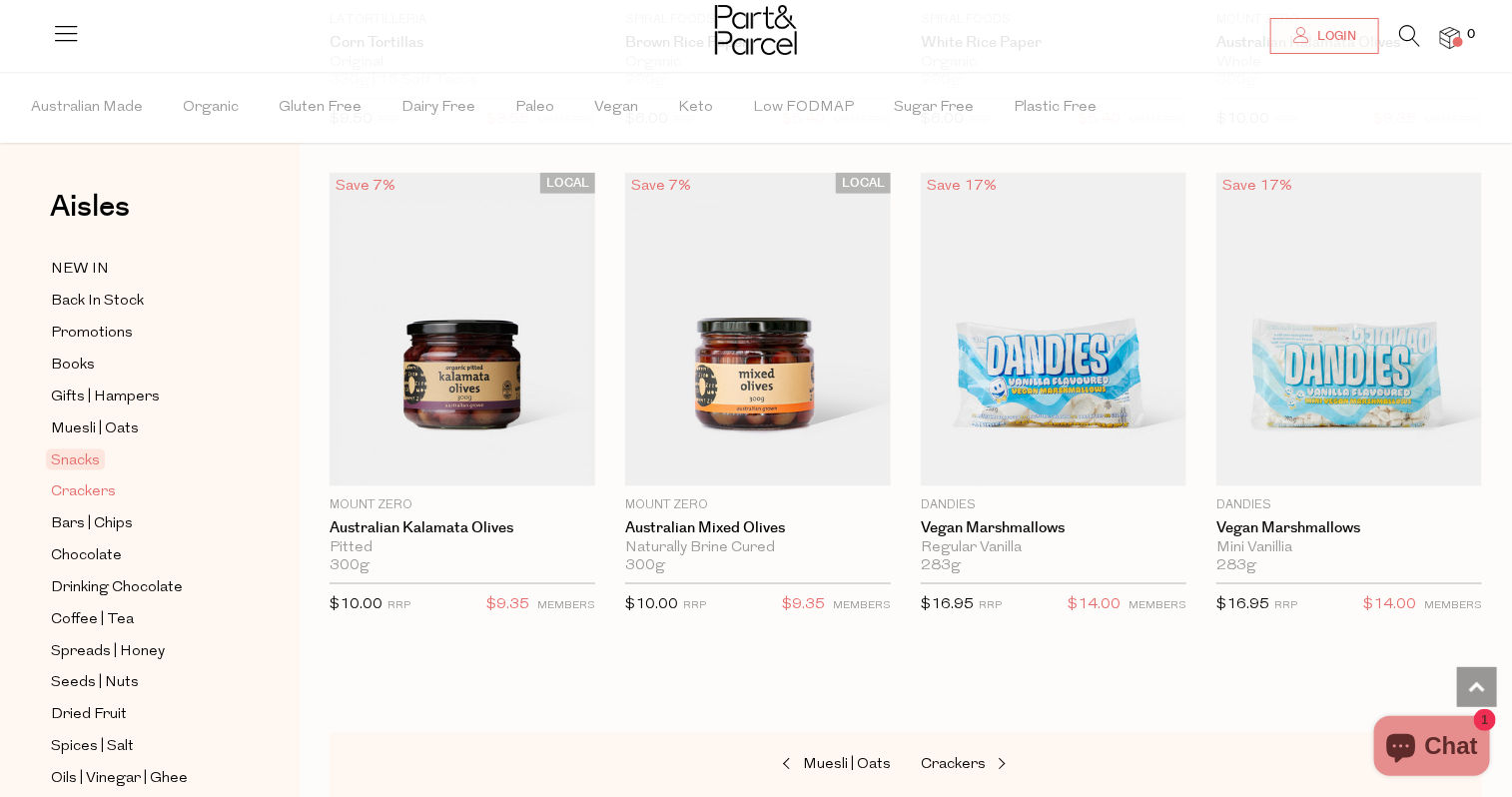 click on "Crackers" at bounding box center [83, 492] 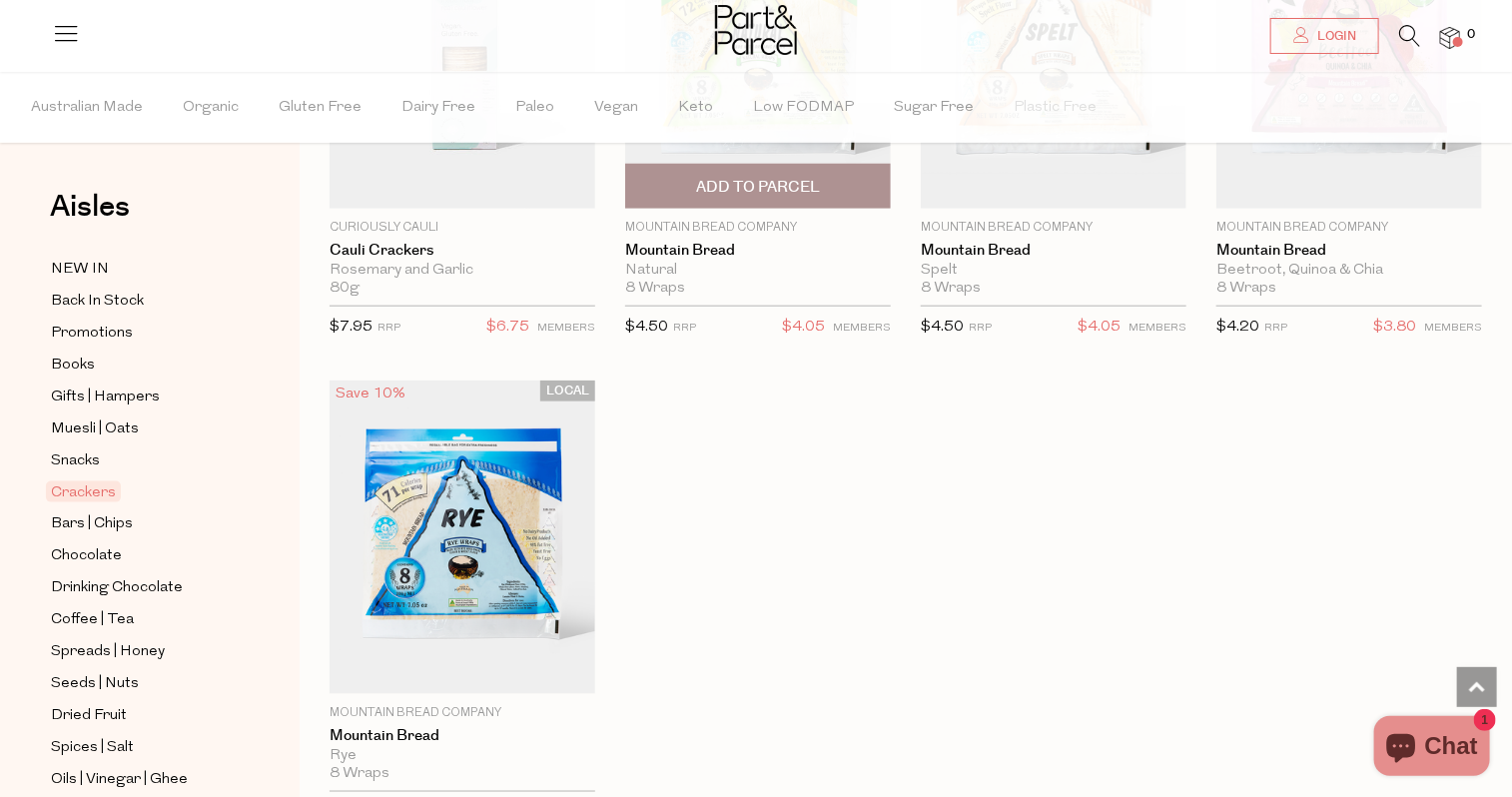 scroll, scrollTop: 4375, scrollLeft: 0, axis: vertical 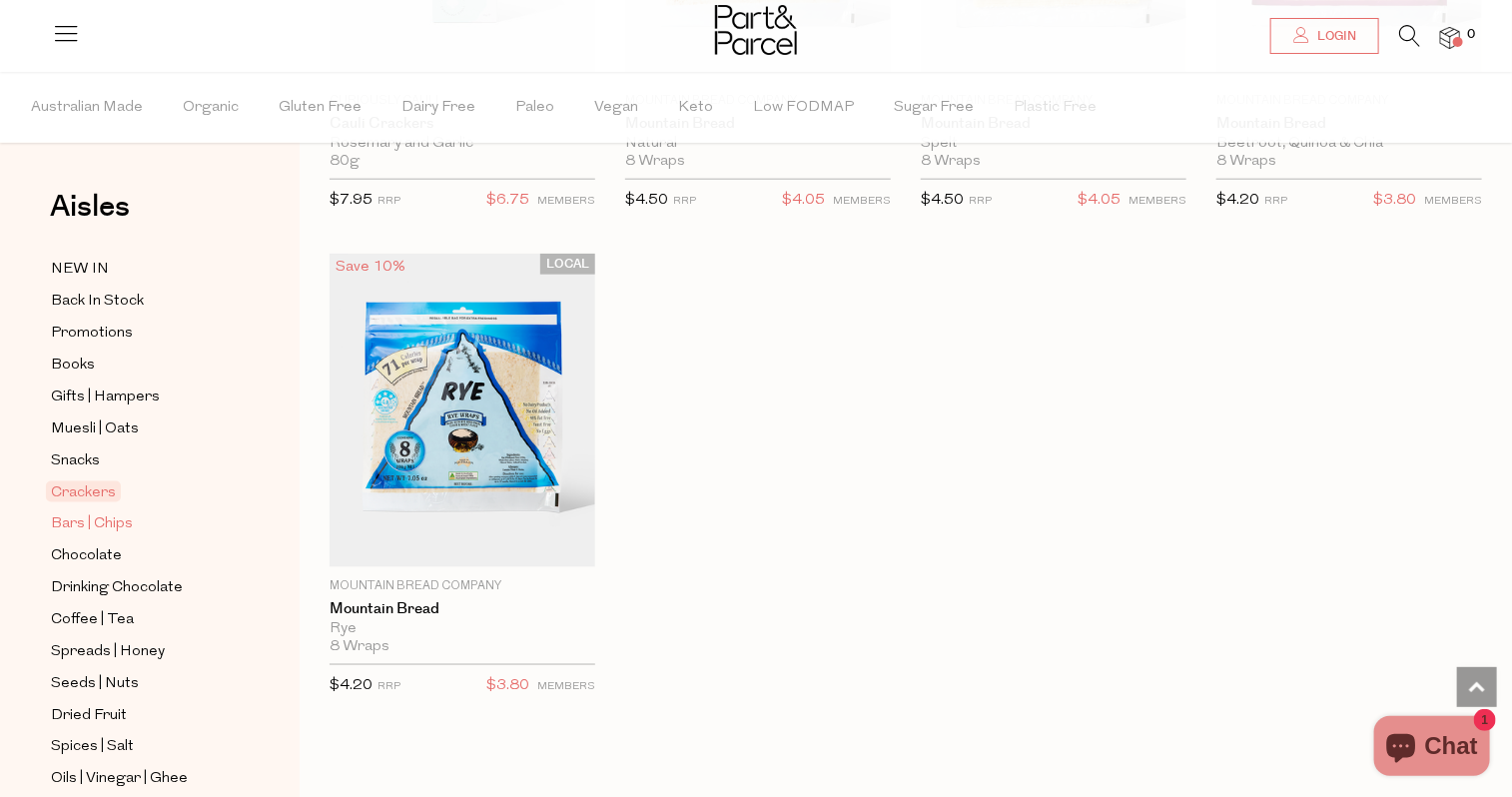 click on "Bars | Chips" at bounding box center [92, 524] 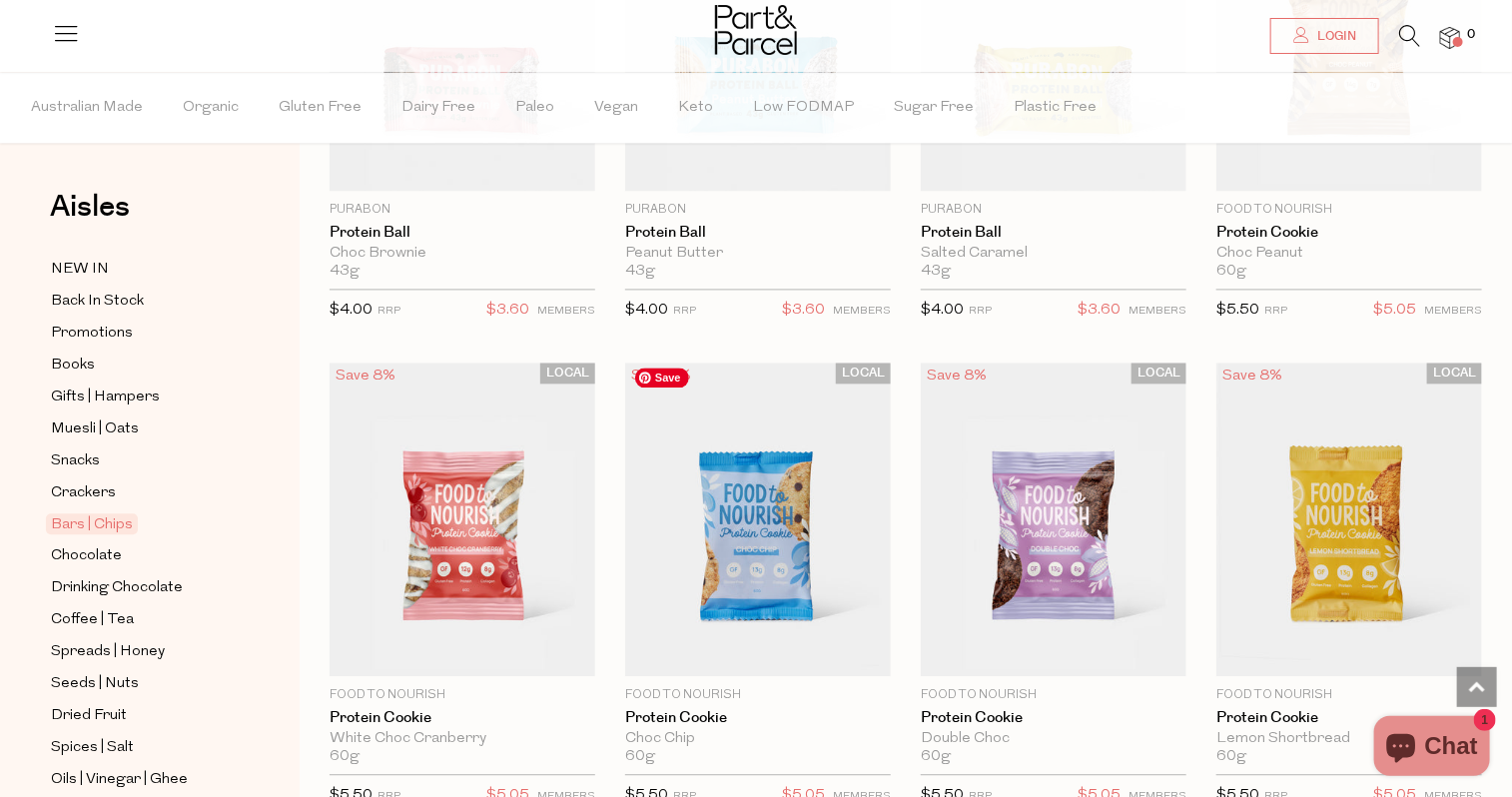 scroll, scrollTop: 5283, scrollLeft: 0, axis: vertical 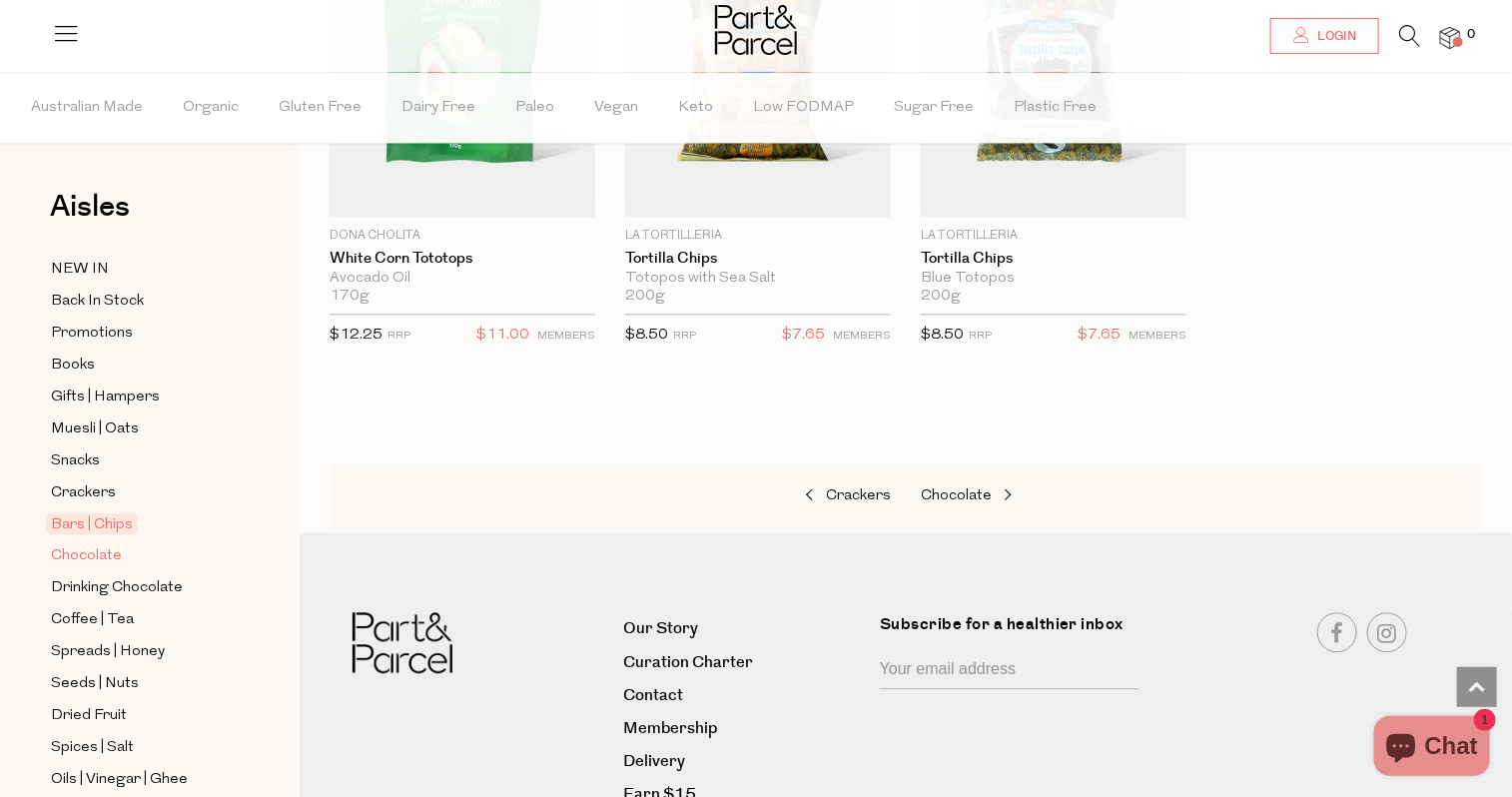 click on "Chocolate" at bounding box center [86, 556] 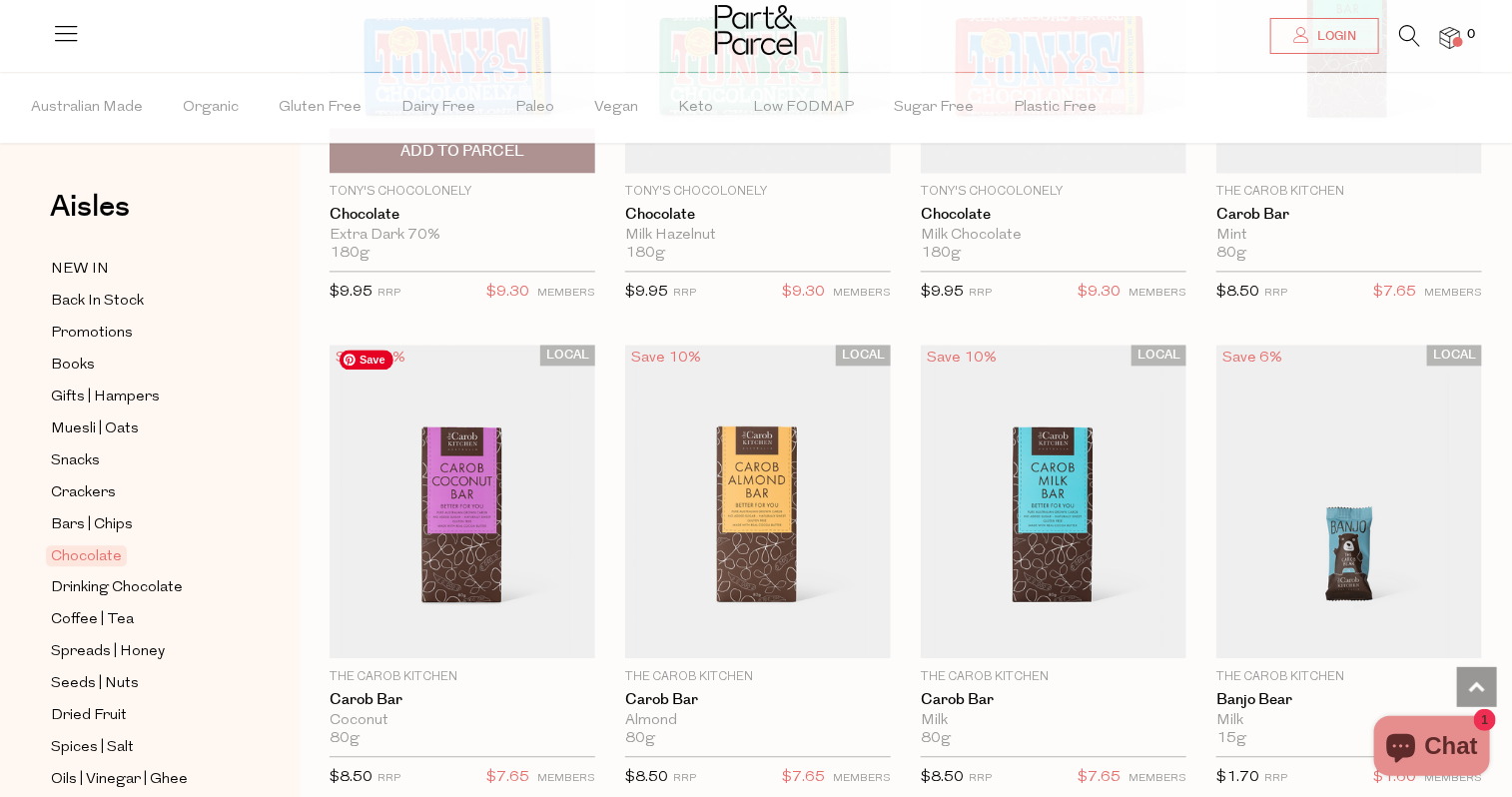 scroll, scrollTop: 5260, scrollLeft: 0, axis: vertical 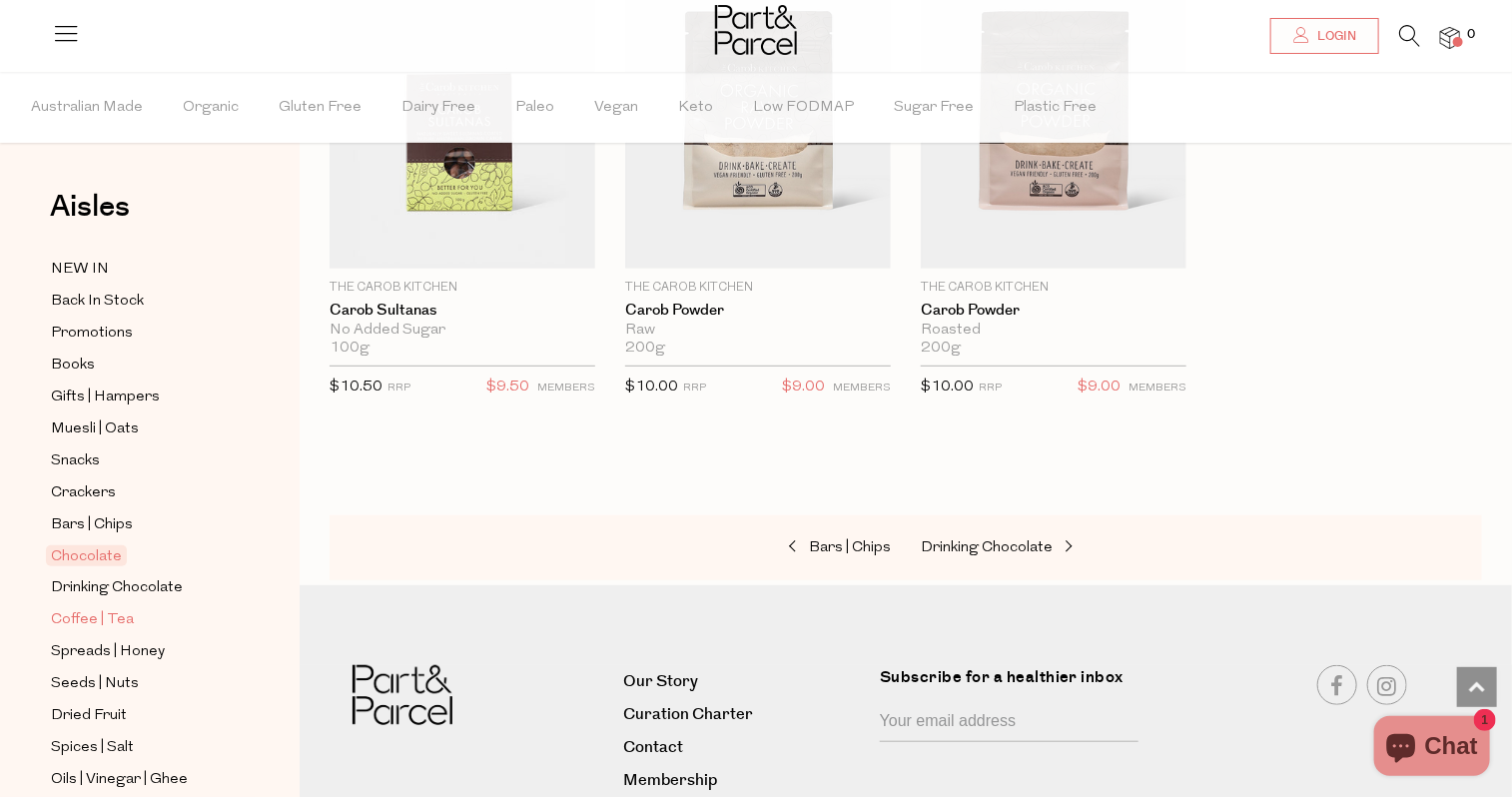 click on "Coffee | Tea" at bounding box center [92, 620] 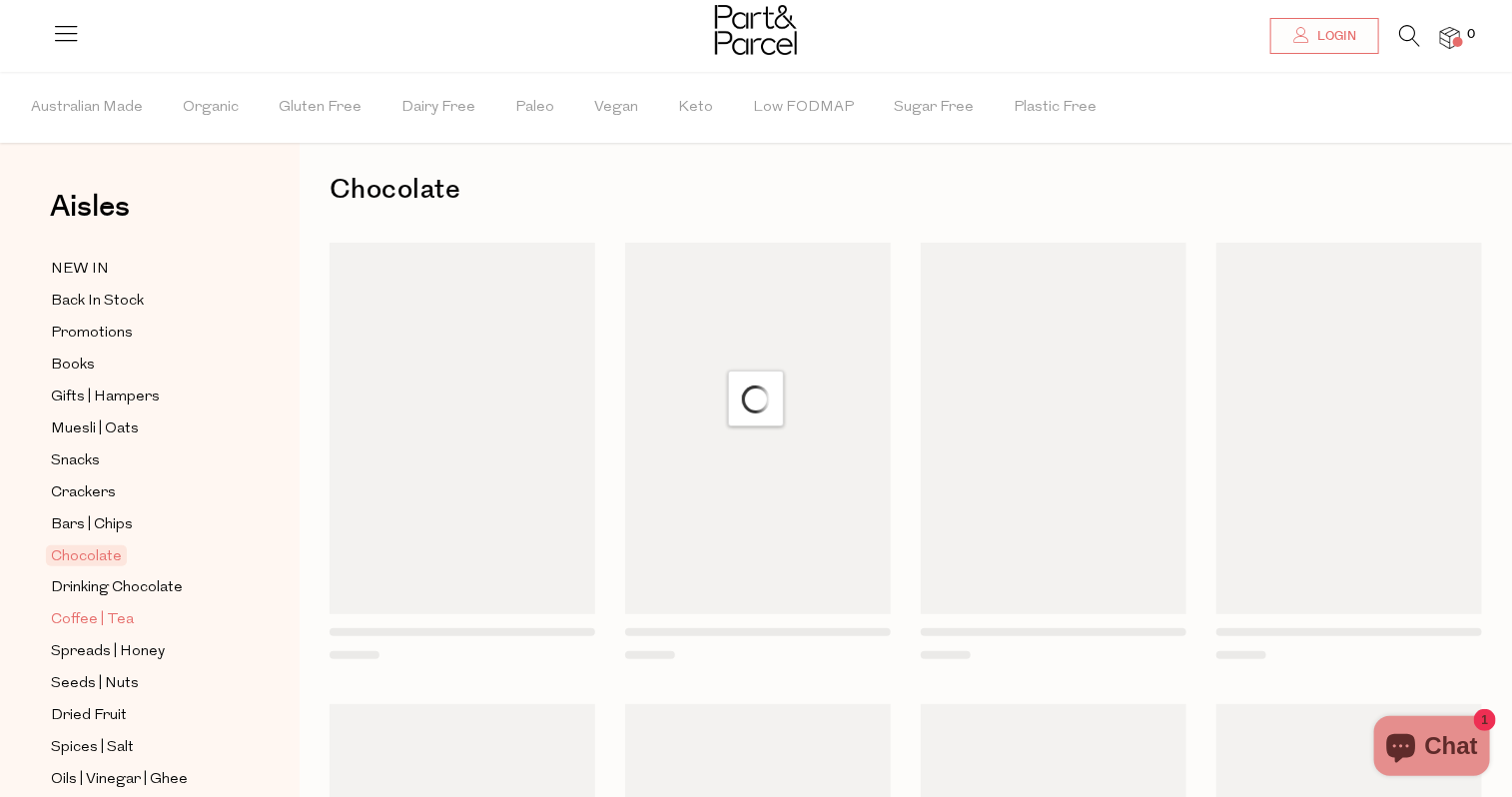 scroll, scrollTop: 0, scrollLeft: 0, axis: both 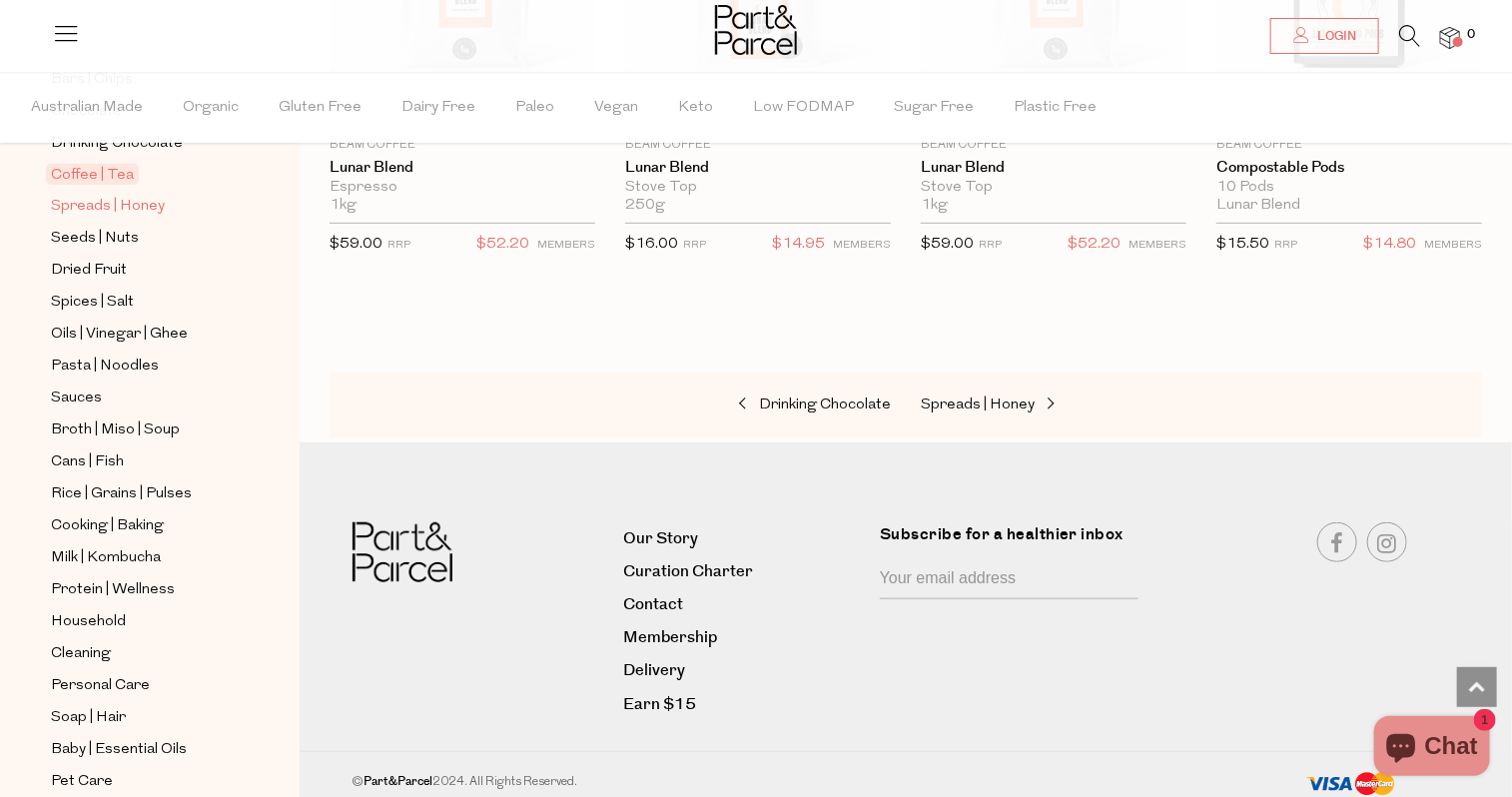 click on "Spreads | Honey" at bounding box center [108, 207] 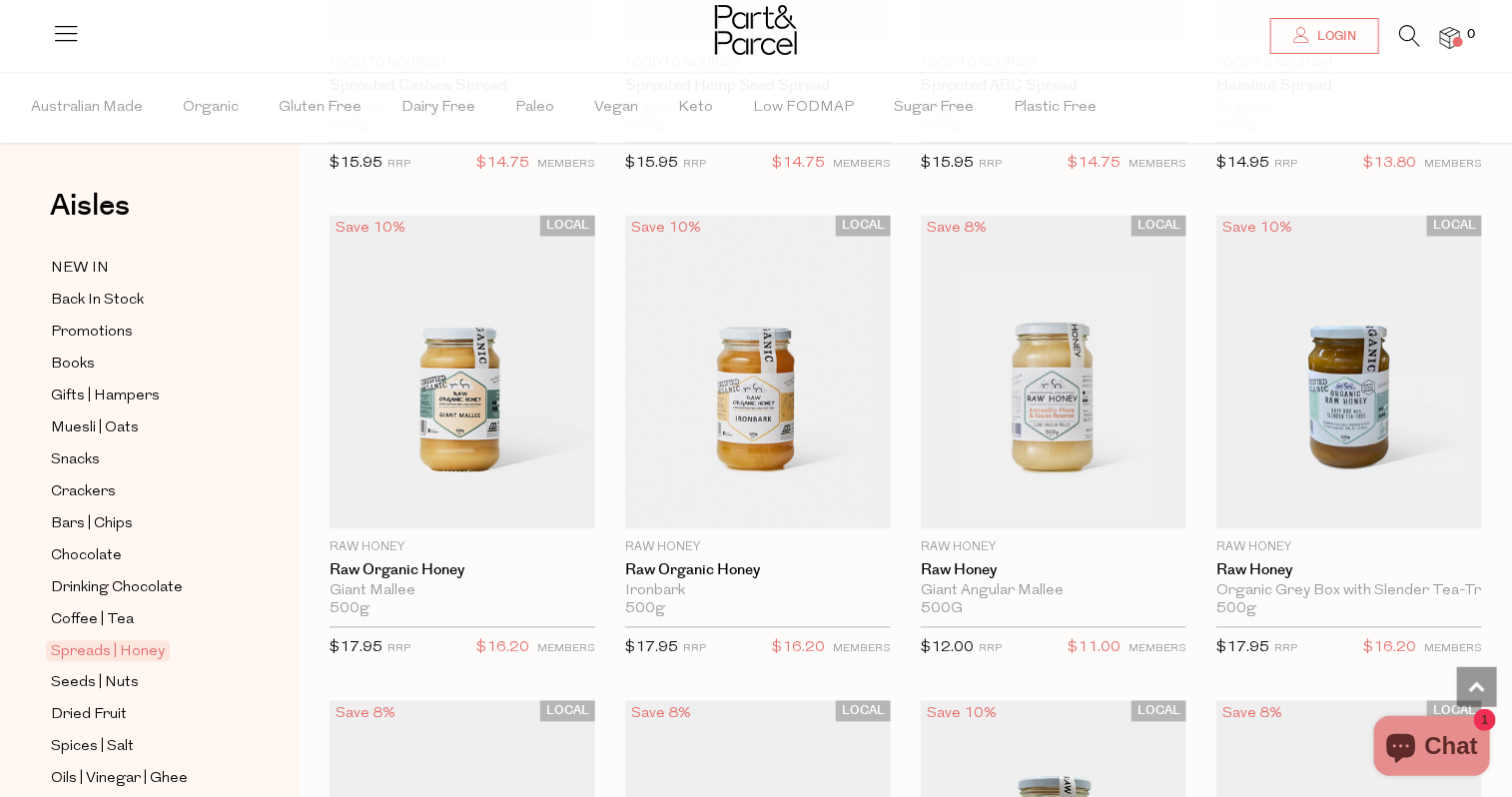 scroll, scrollTop: 4900, scrollLeft: 0, axis: vertical 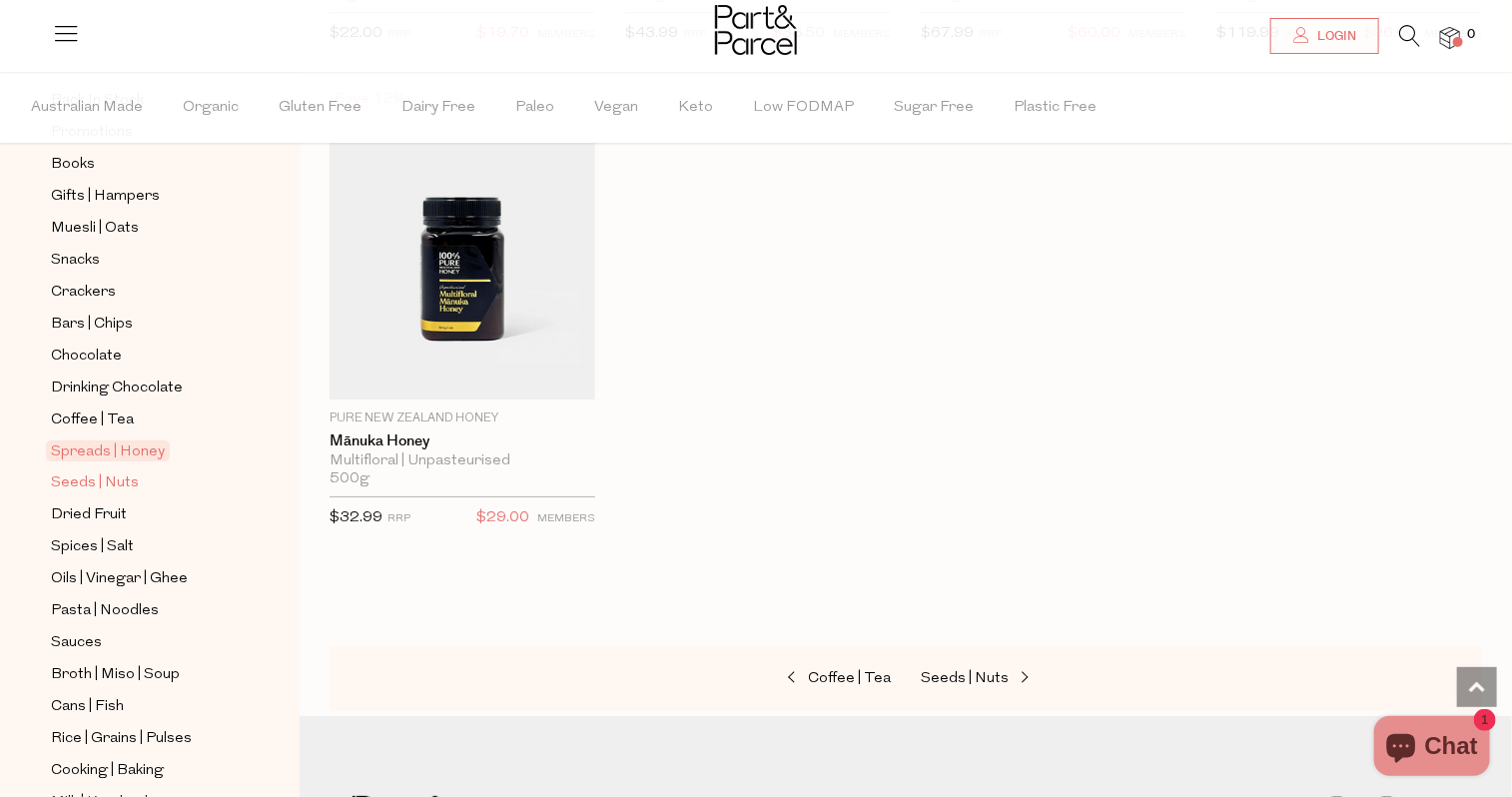 click on "Seeds | Nuts" at bounding box center [95, 483] 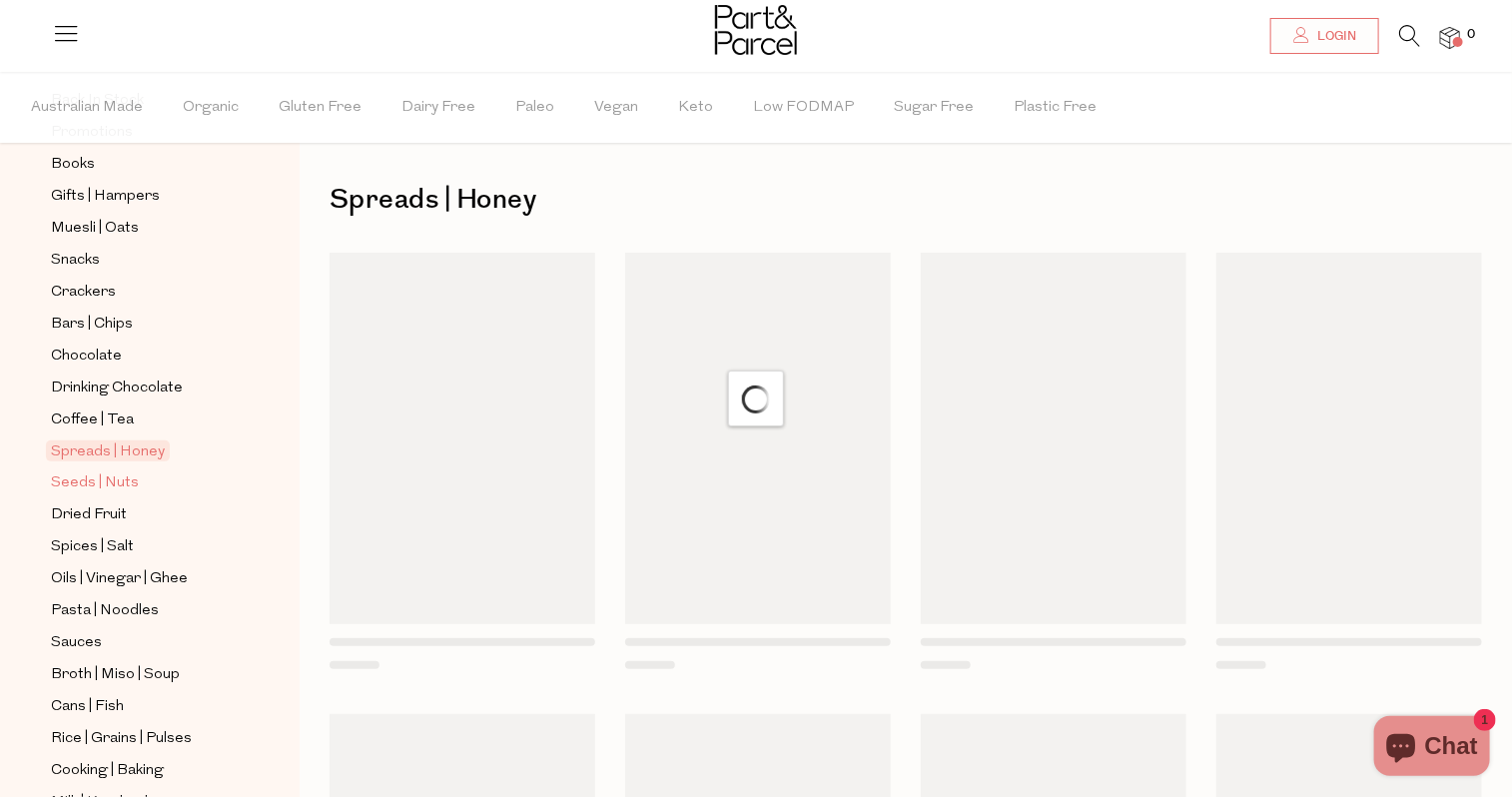 scroll, scrollTop: 0, scrollLeft: 0, axis: both 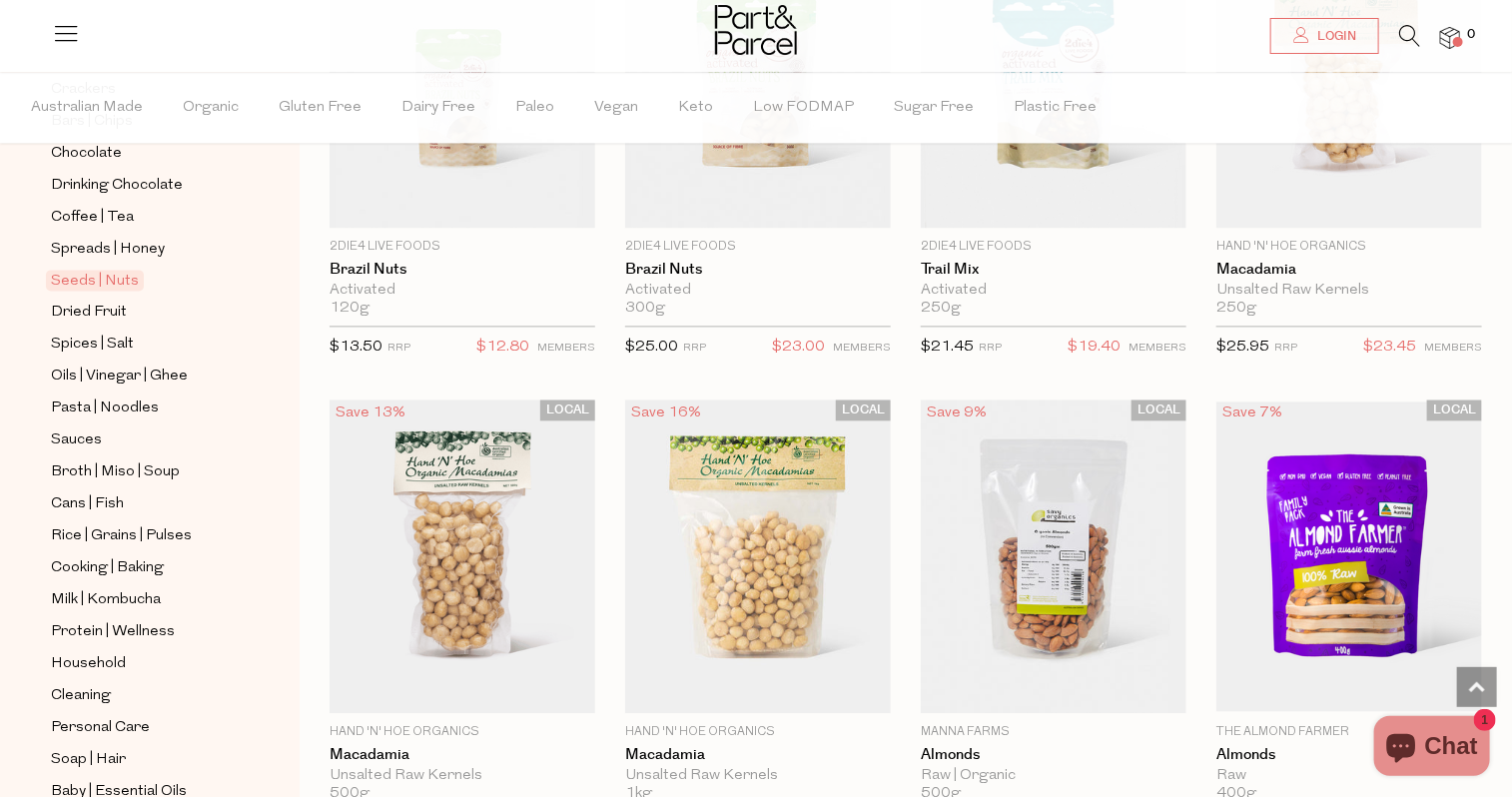 click at bounding box center [66, 33] 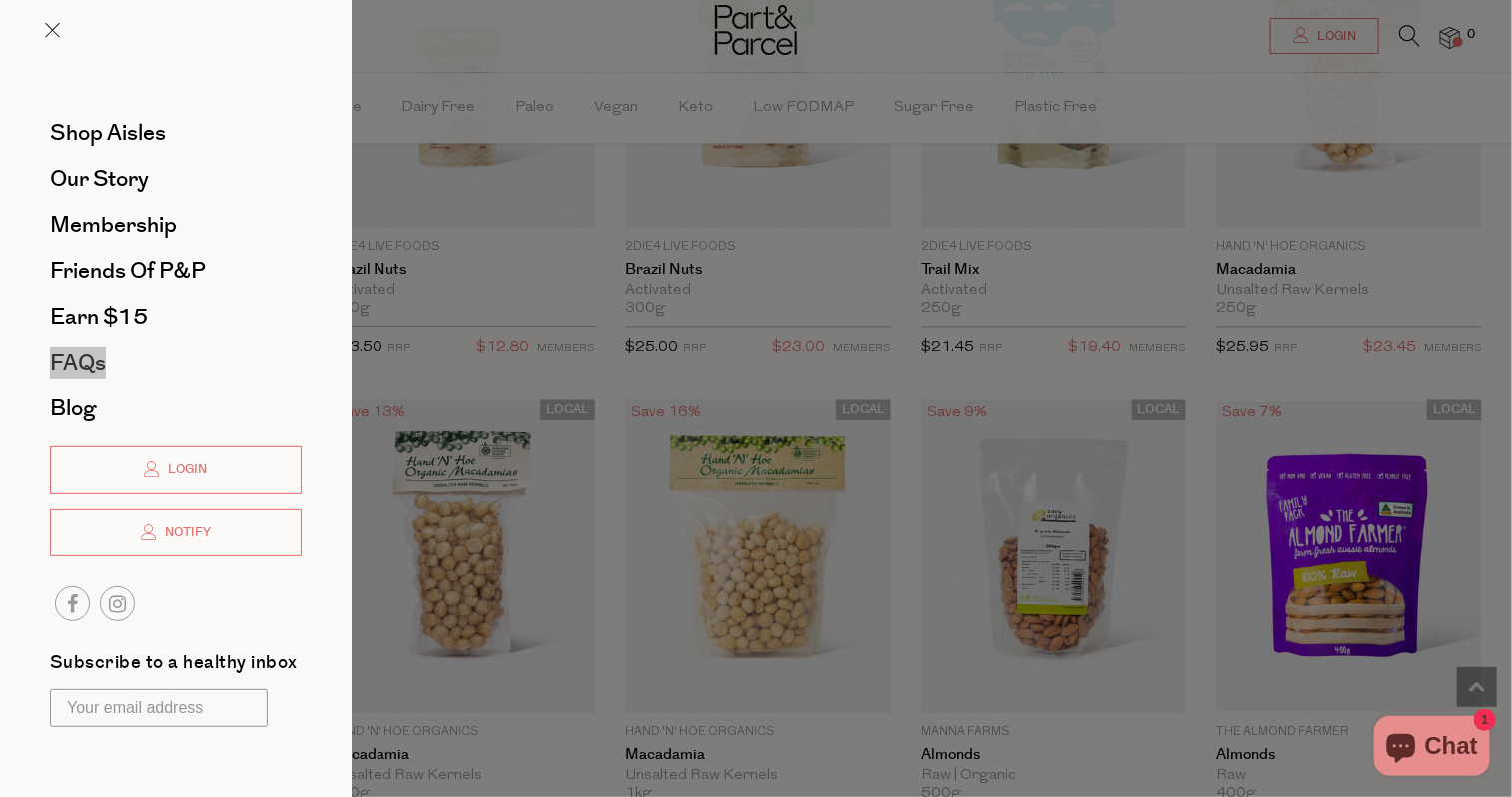 drag, startPoint x: 78, startPoint y: 353, endPoint x: 432, endPoint y: 3, distance: 497.81121 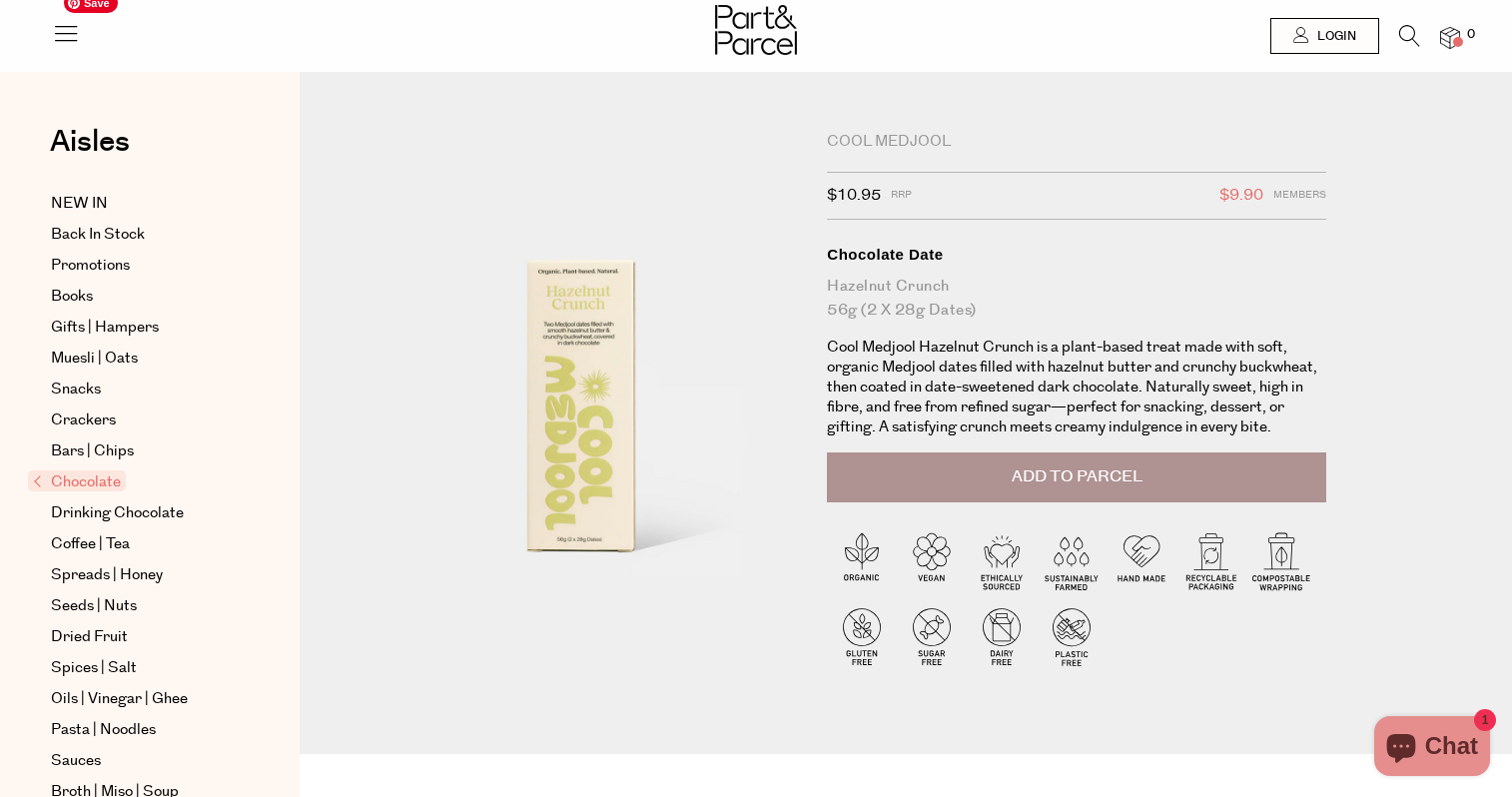 scroll, scrollTop: 0, scrollLeft: 0, axis: both 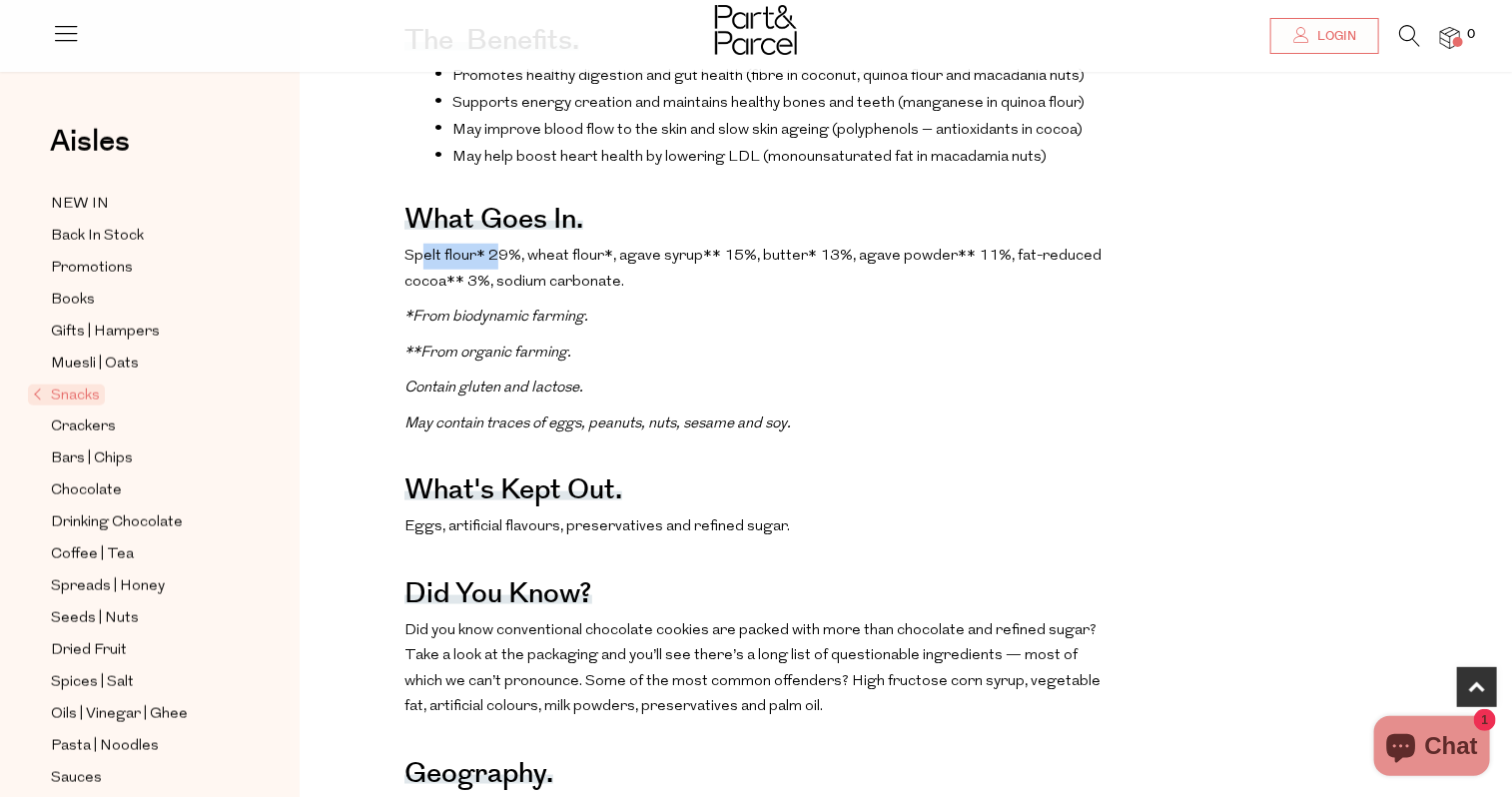 drag, startPoint x: 425, startPoint y: 254, endPoint x: 501, endPoint y: 254, distance: 76 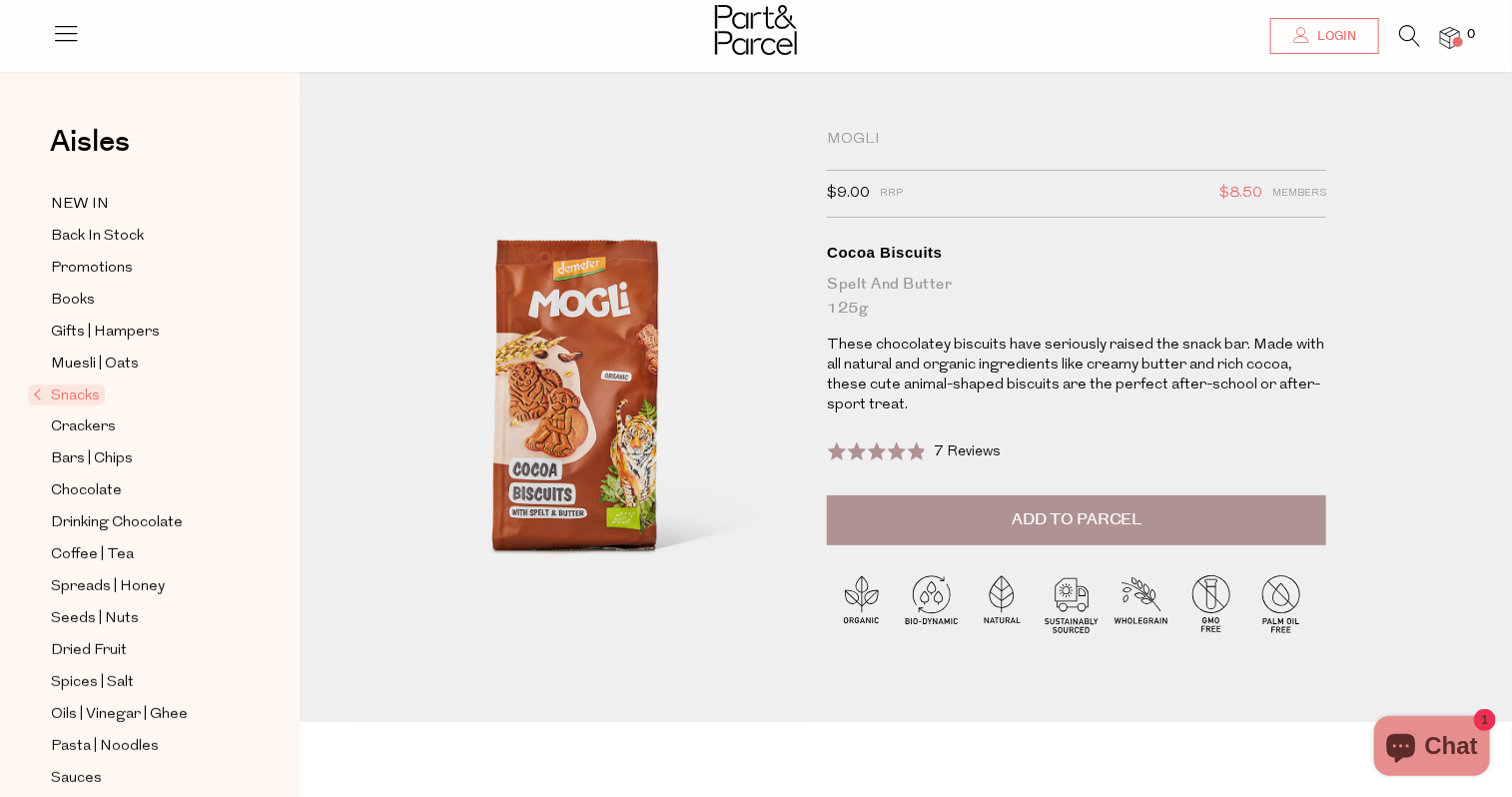 scroll, scrollTop: 0, scrollLeft: 0, axis: both 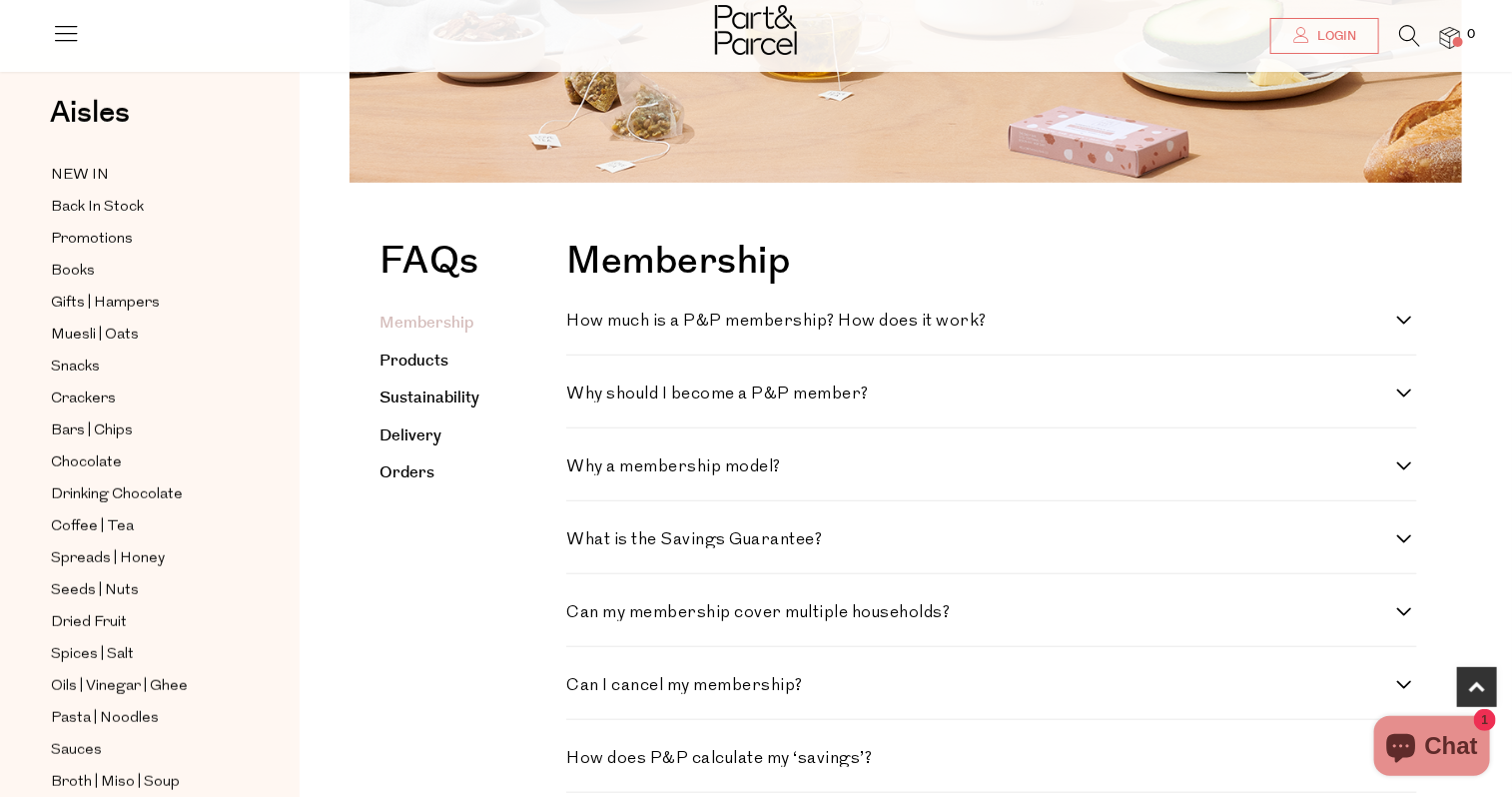 click on "How much is a P&P membership? How does it work?" at bounding box center (982, 321) 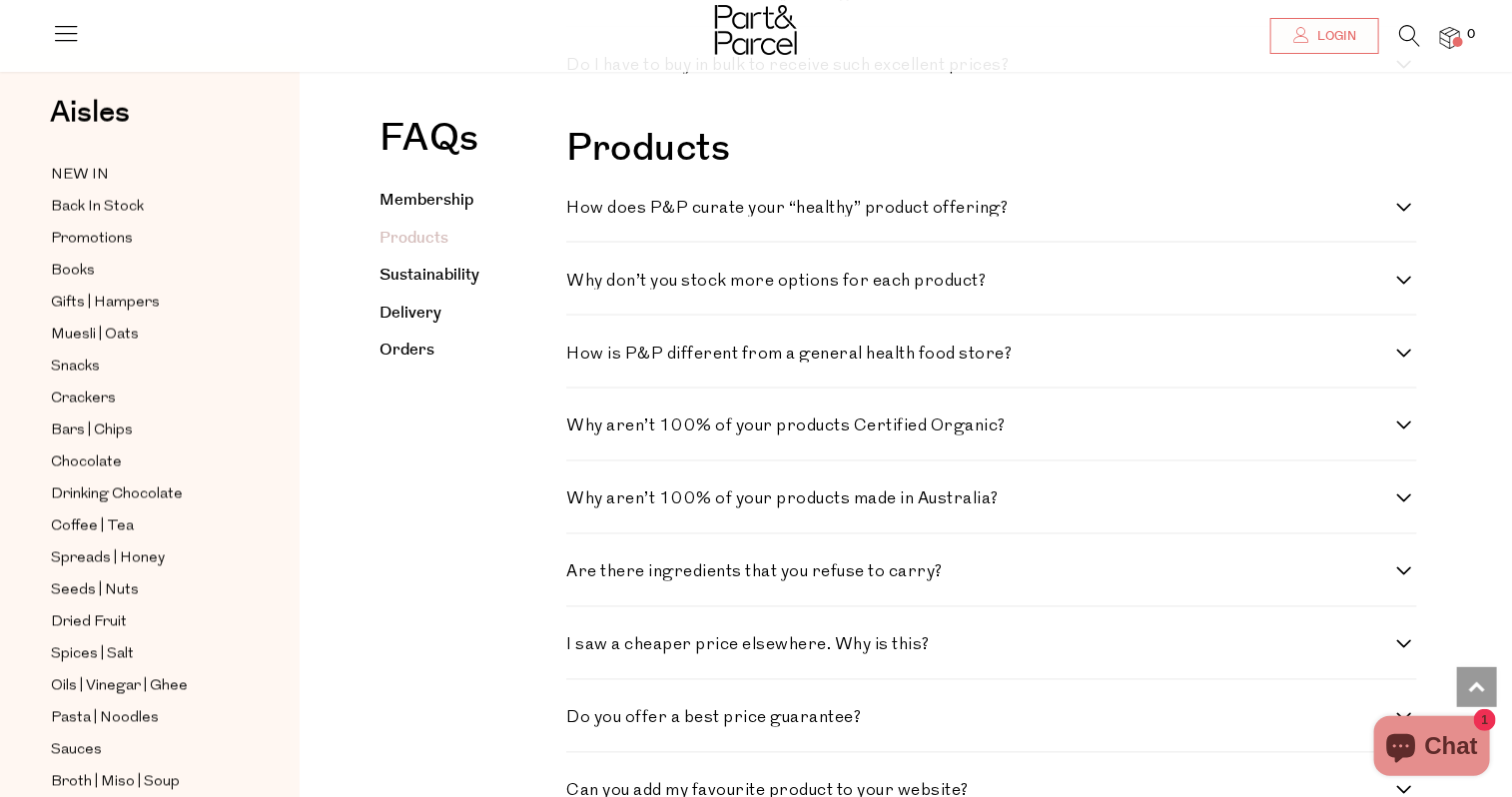 scroll, scrollTop: 1303, scrollLeft: 0, axis: vertical 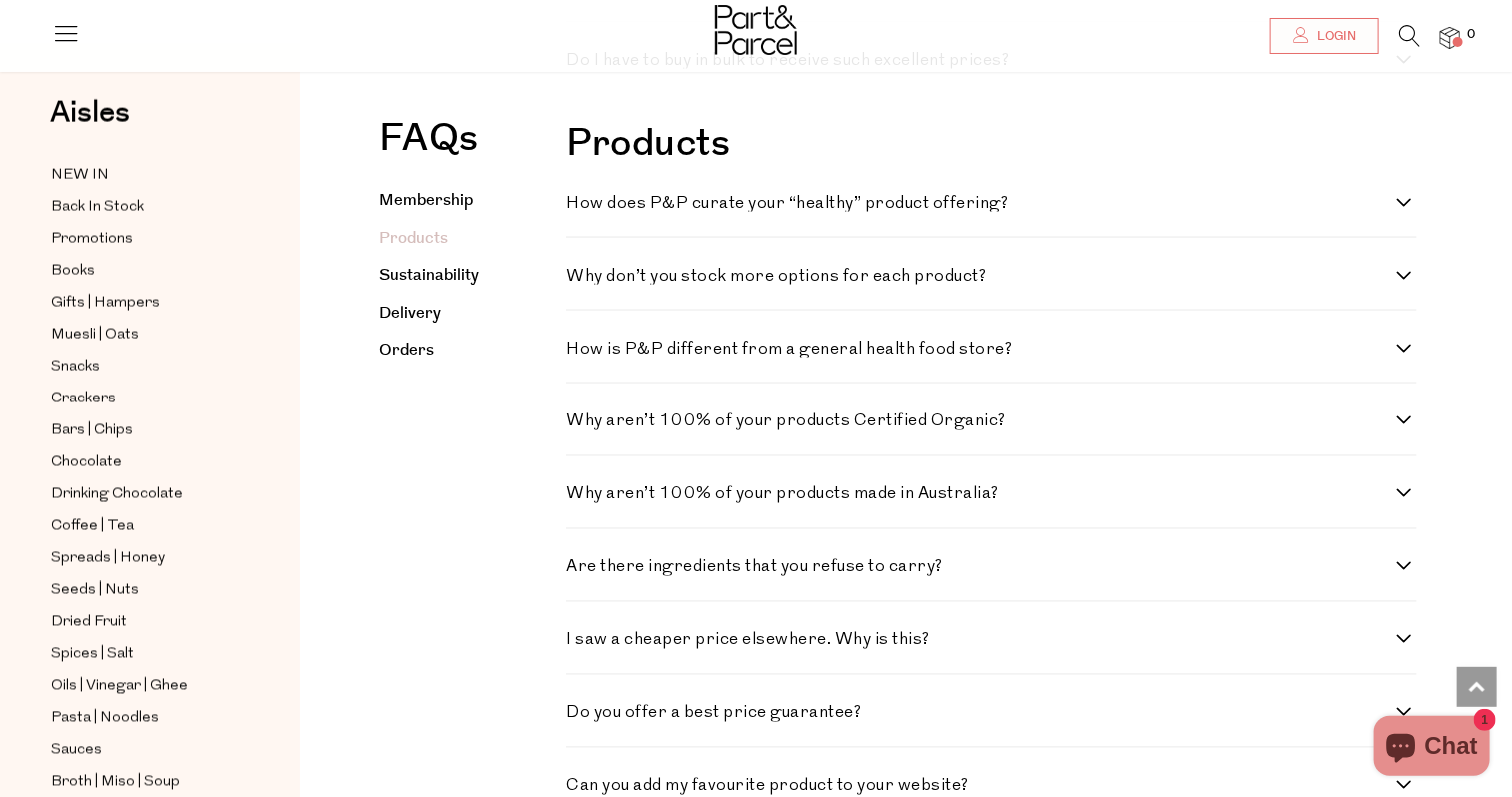 click on "How is P&P different from a general health food store?" at bounding box center [982, 349] 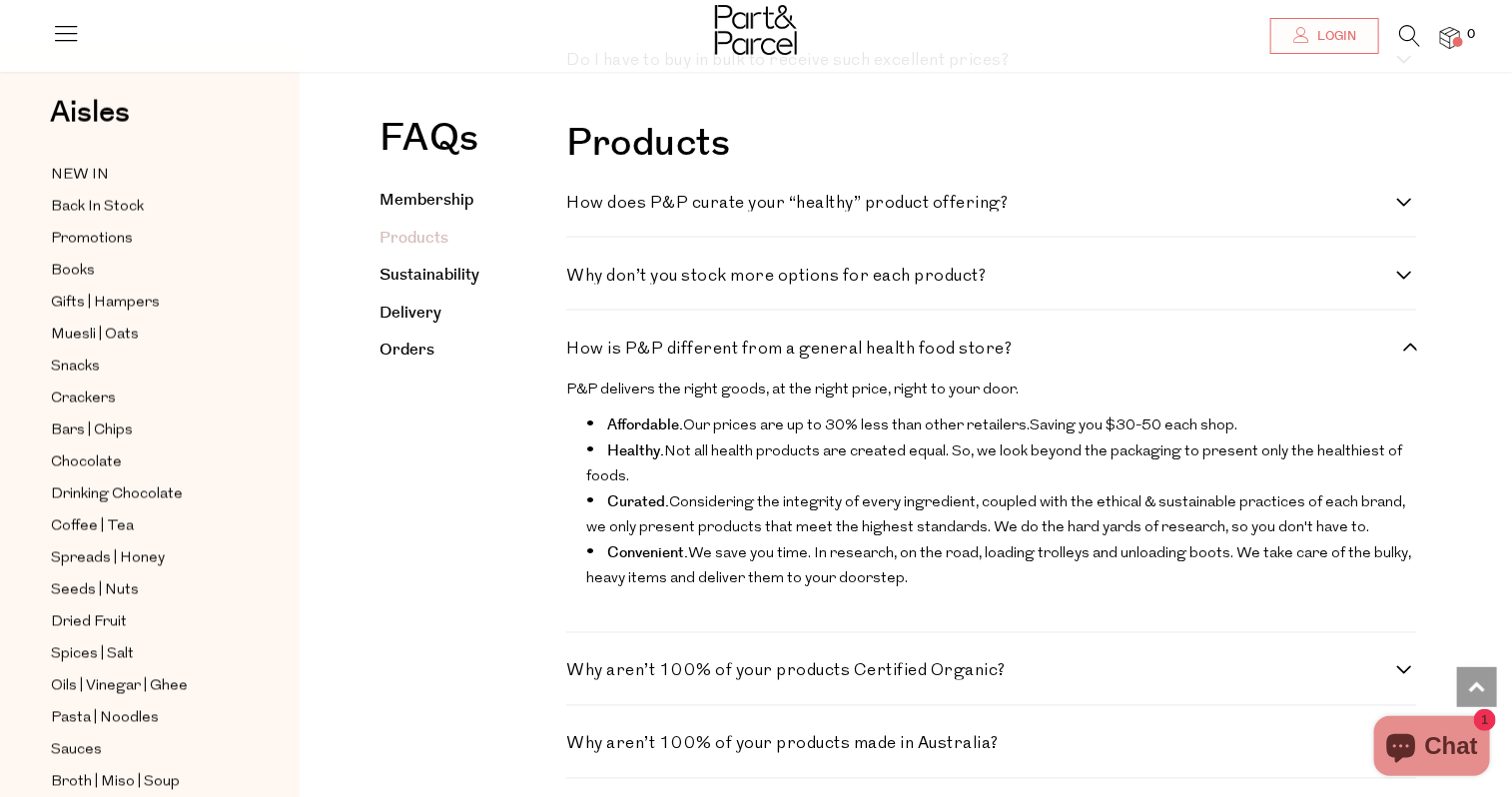 scroll, scrollTop: 1312, scrollLeft: 0, axis: vertical 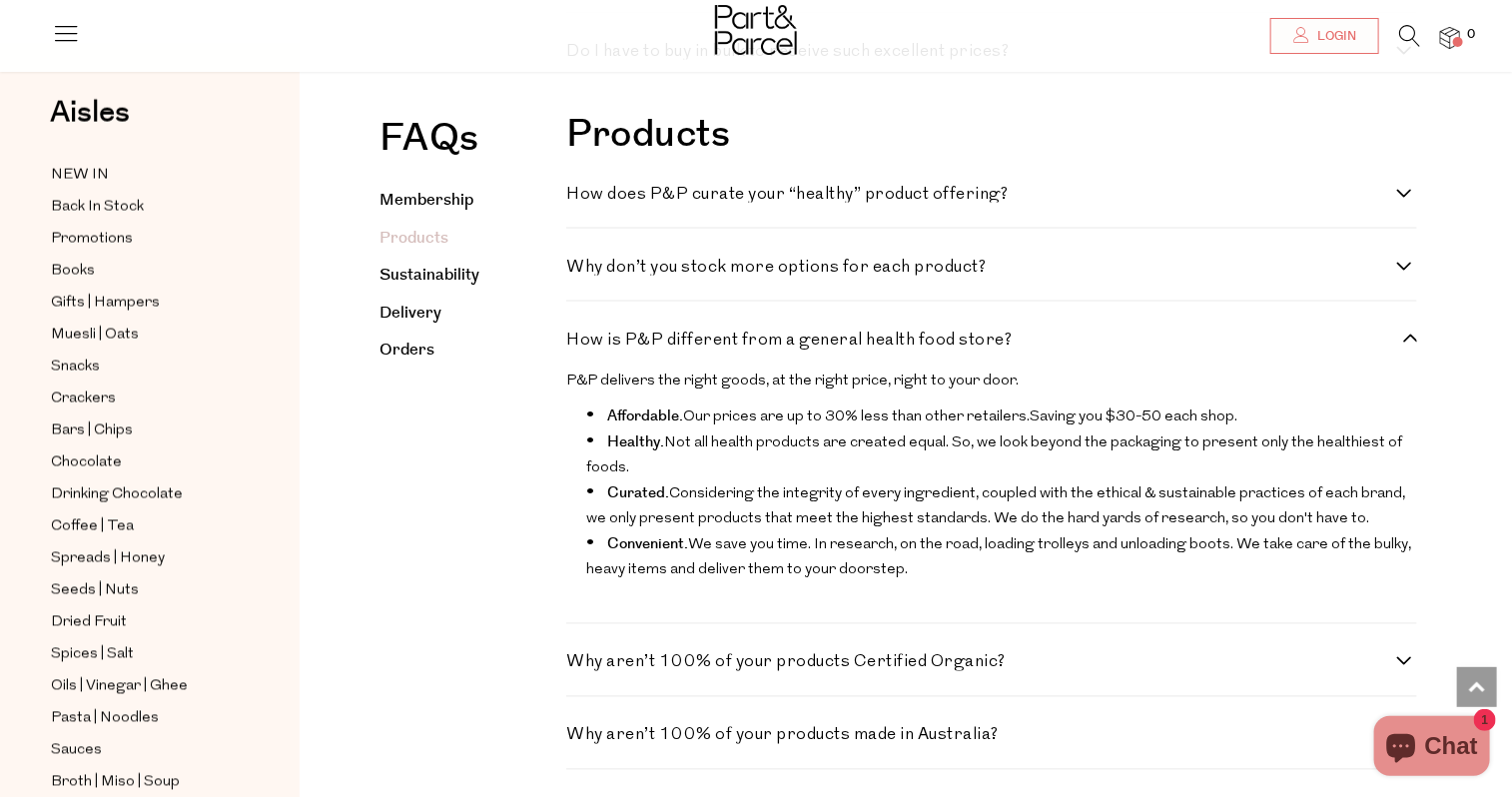 click on "How is P&P different from a general health food store?" at bounding box center (982, 340) 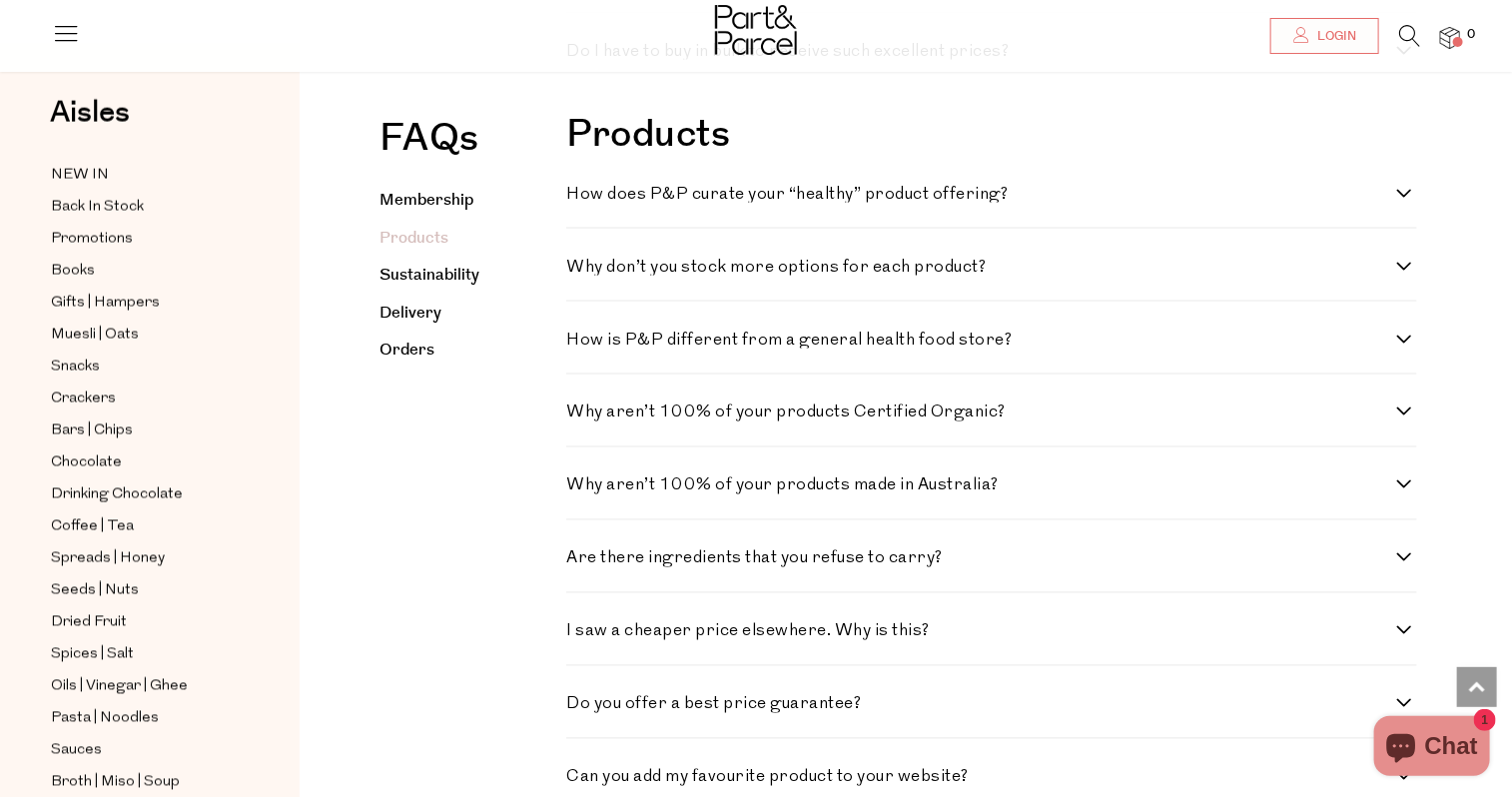 scroll, scrollTop: 1326, scrollLeft: 0, axis: vertical 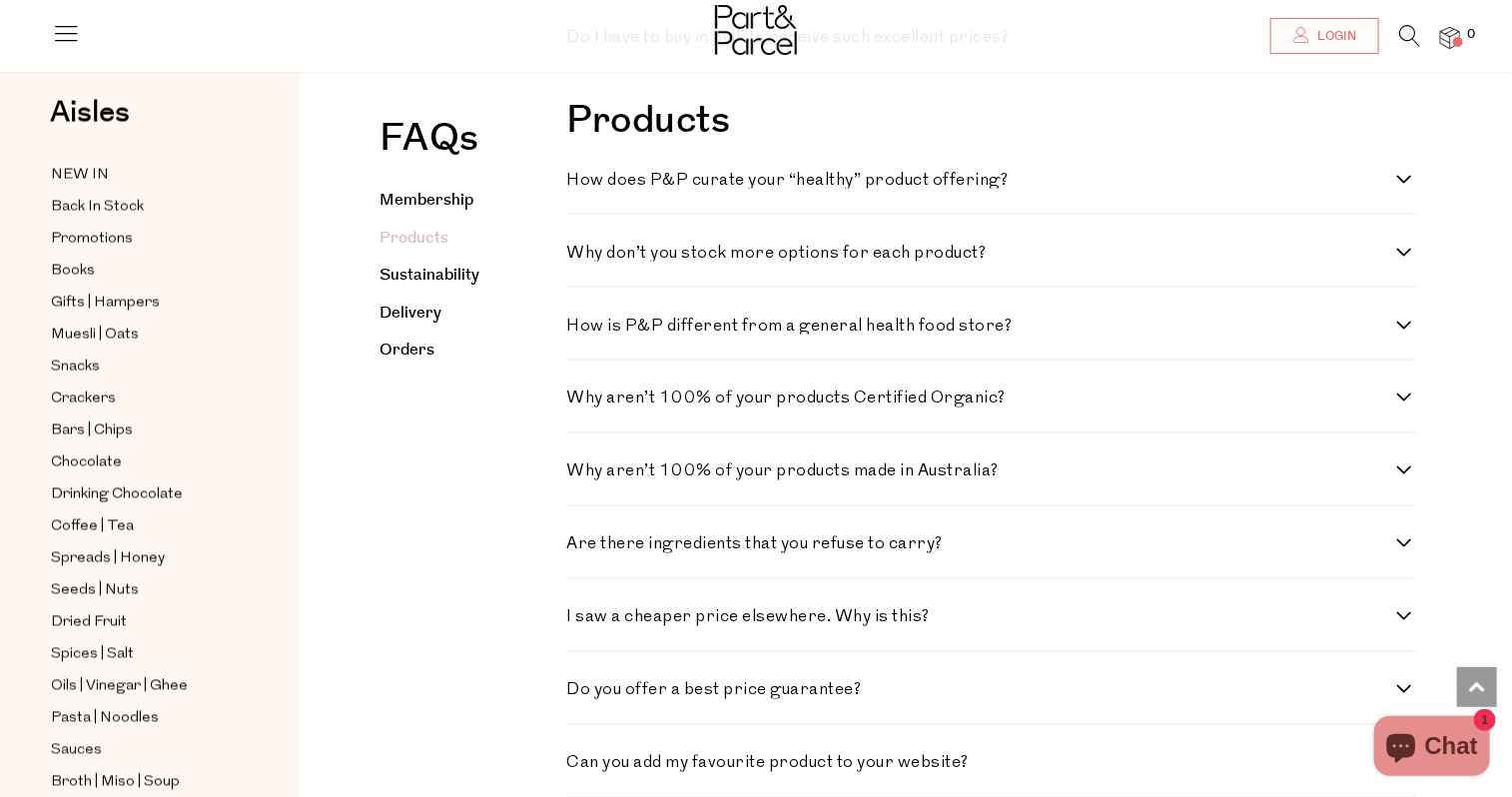 click on "Why aren’t 100% of your products Certified Organic?" at bounding box center (982, 398) 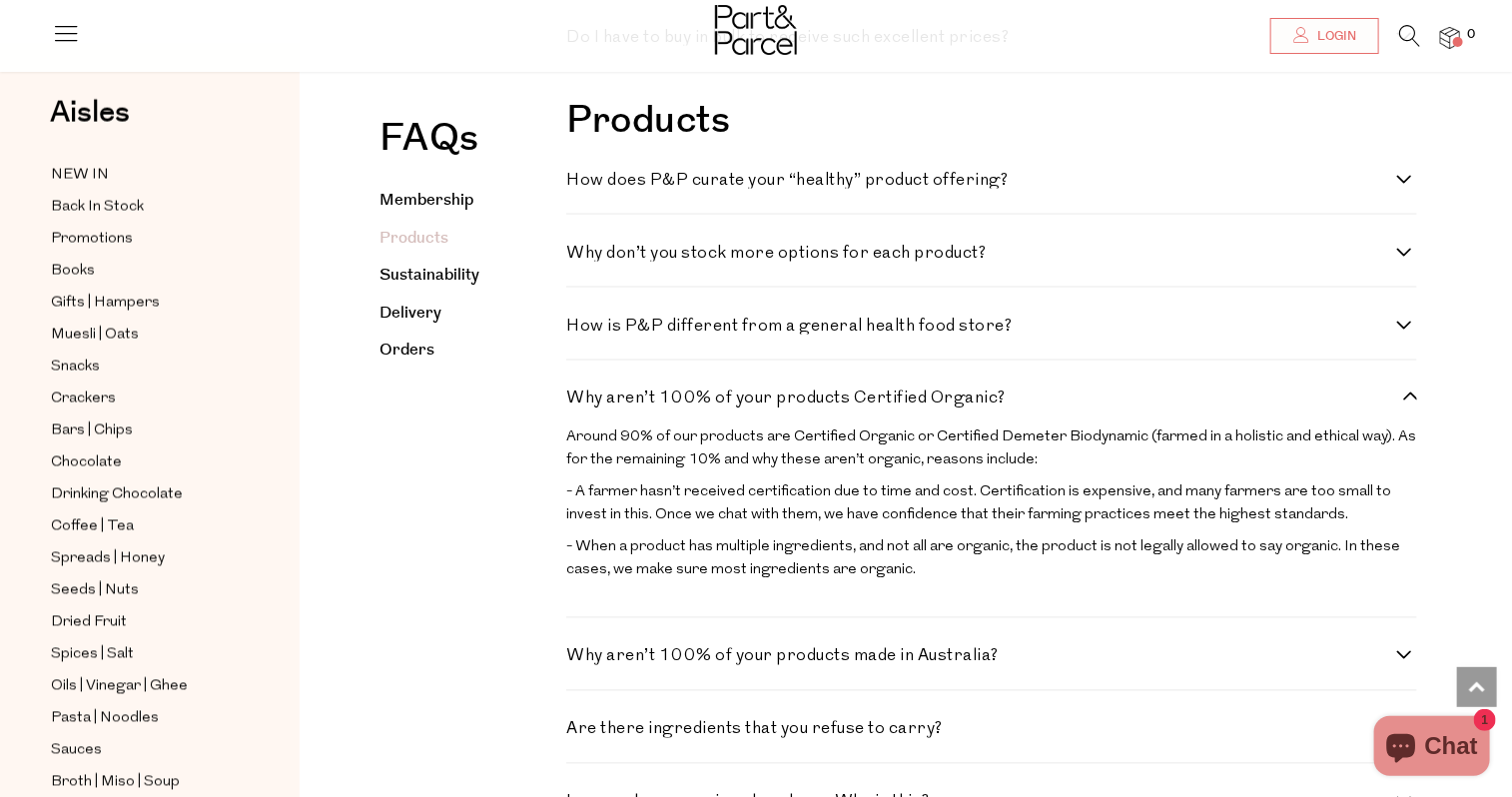 click on "Why aren’t 100% of your products Certified Organic?" at bounding box center [982, 398] 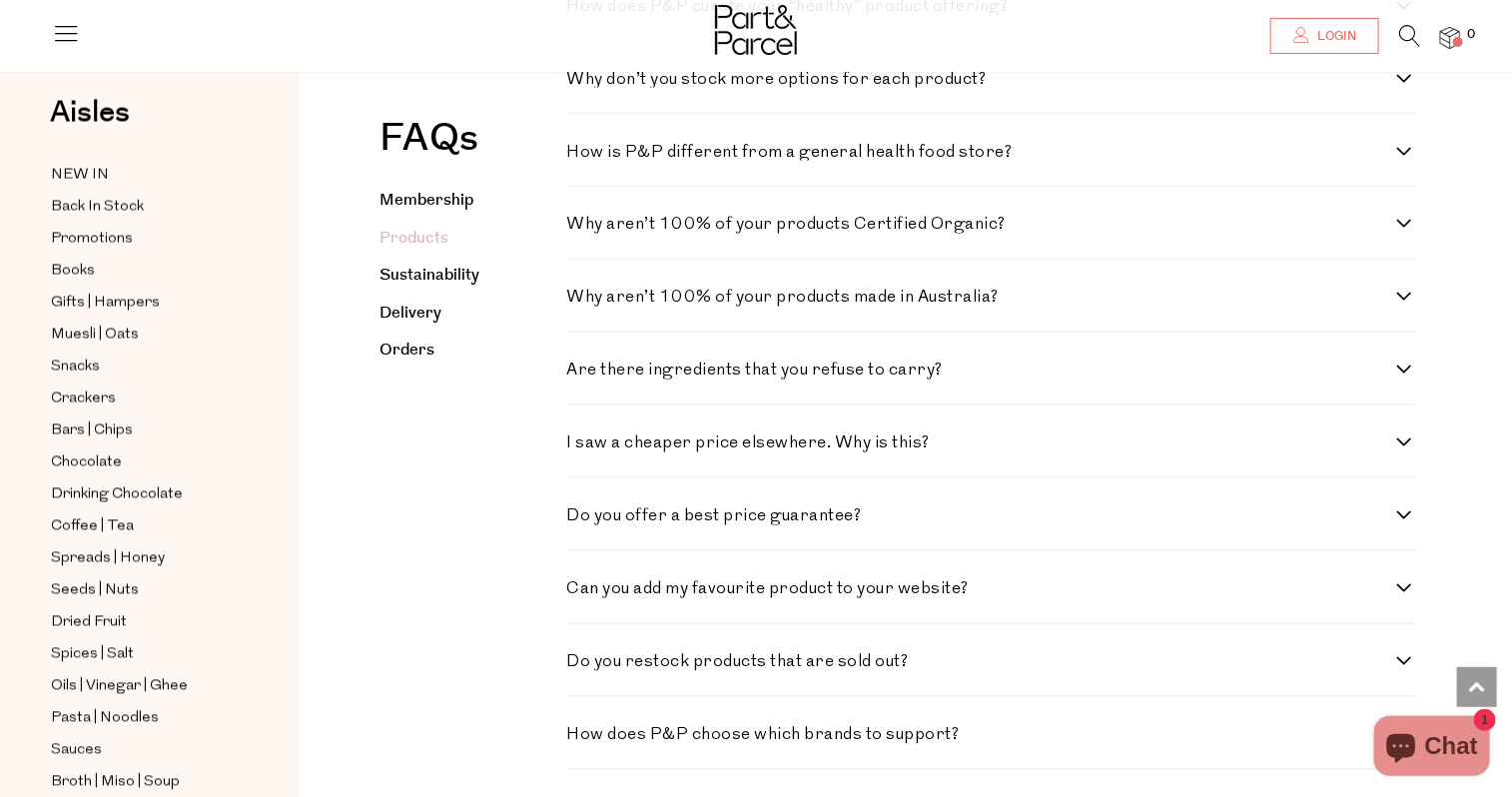 scroll, scrollTop: 1511, scrollLeft: 0, axis: vertical 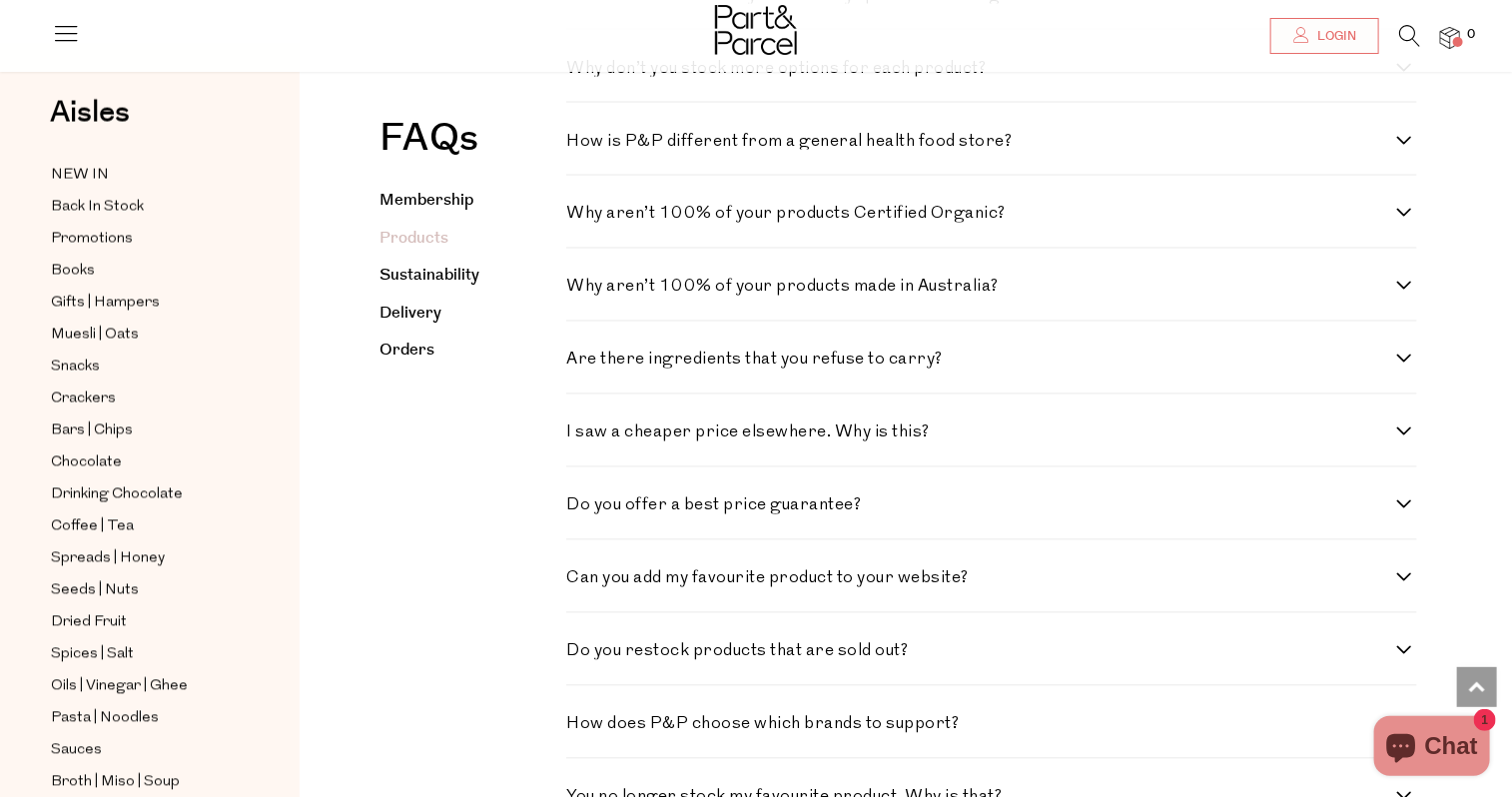 click on "Are there ingredients that you refuse to carry?
Yes. Below we’ve listed ingredients that we refuse to carry. Please note this is an evolving list that we consistently update. - Preservatives. Any numbers, but some of the key ones include preservative 223 (otherwise known as Sodium Metabisulphite), sodium nitrite 250 and sodium nitrate 251, BHA (butylated hydroxyanisole), and BHT (butylated hydroxytoluene). - Sorbates - Sulphites - Artificial colours - Processed sugar - High-fructose corn syrup - GMO foods - Hydrogenated fats (trans fats) - Bleached flour - Non-GMO industrial seed oils" at bounding box center [992, 358] 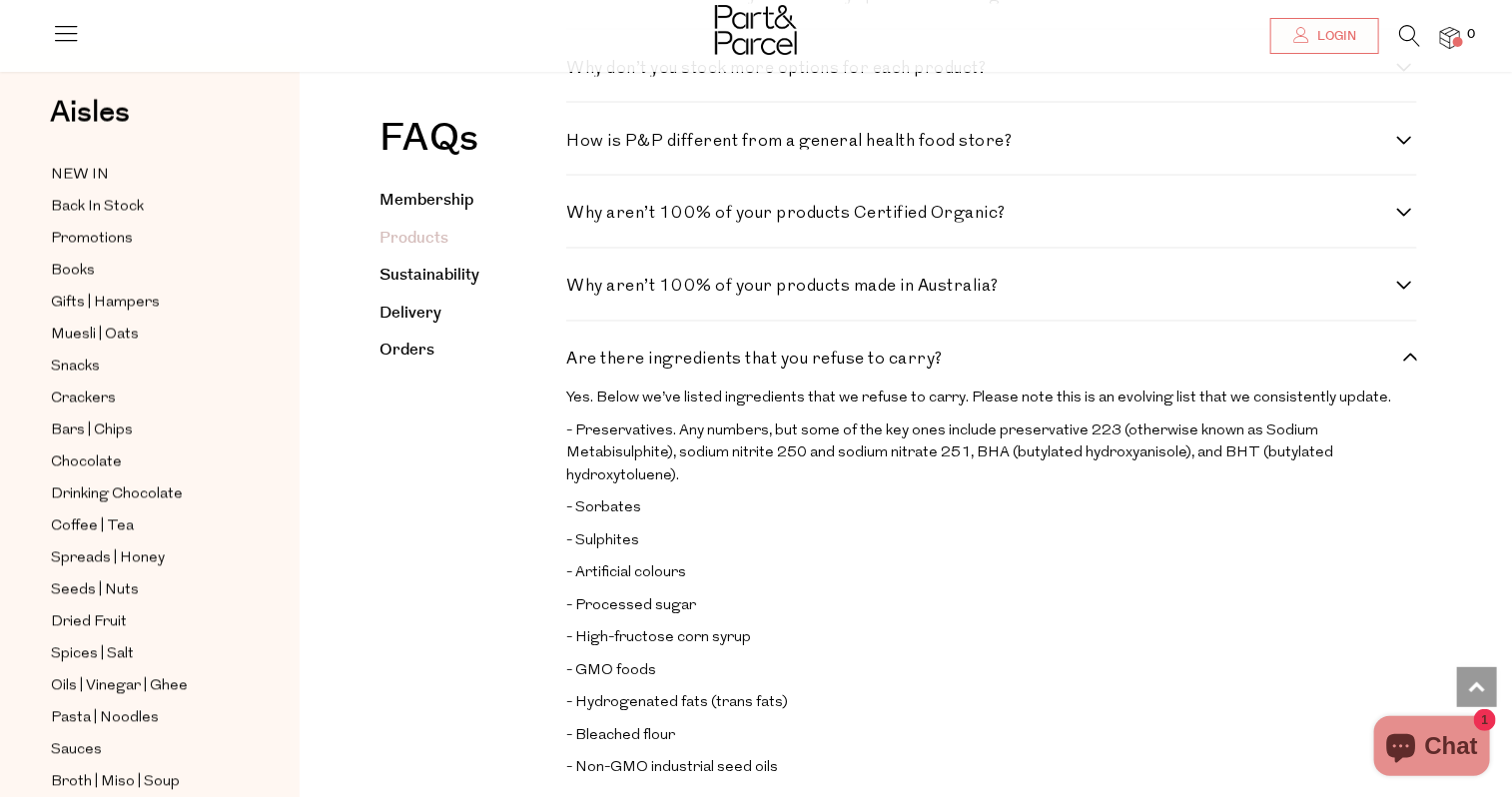 click on "Are there ingredients that you refuse to carry?" at bounding box center [982, 360] 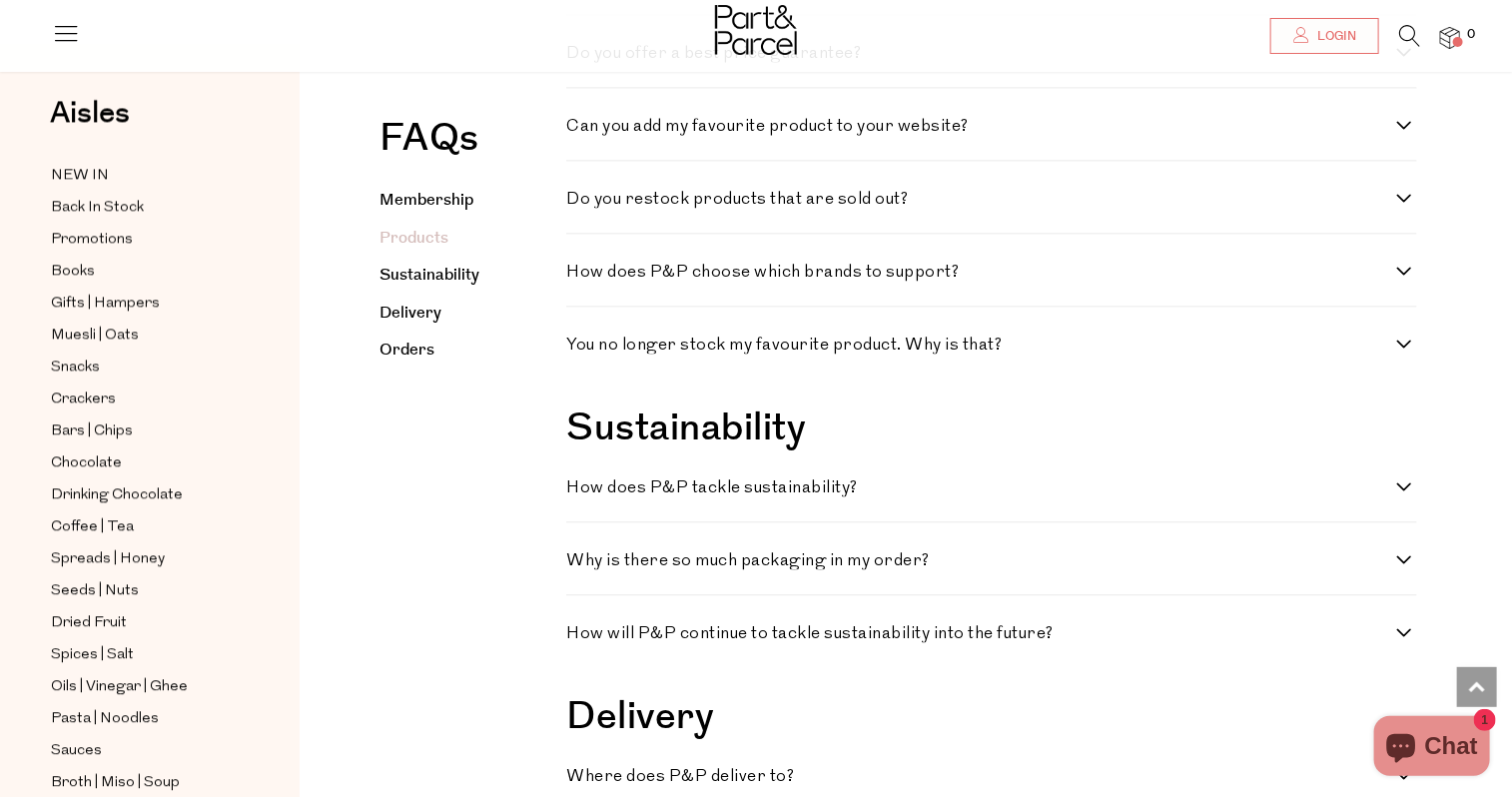 scroll, scrollTop: 1966, scrollLeft: 0, axis: vertical 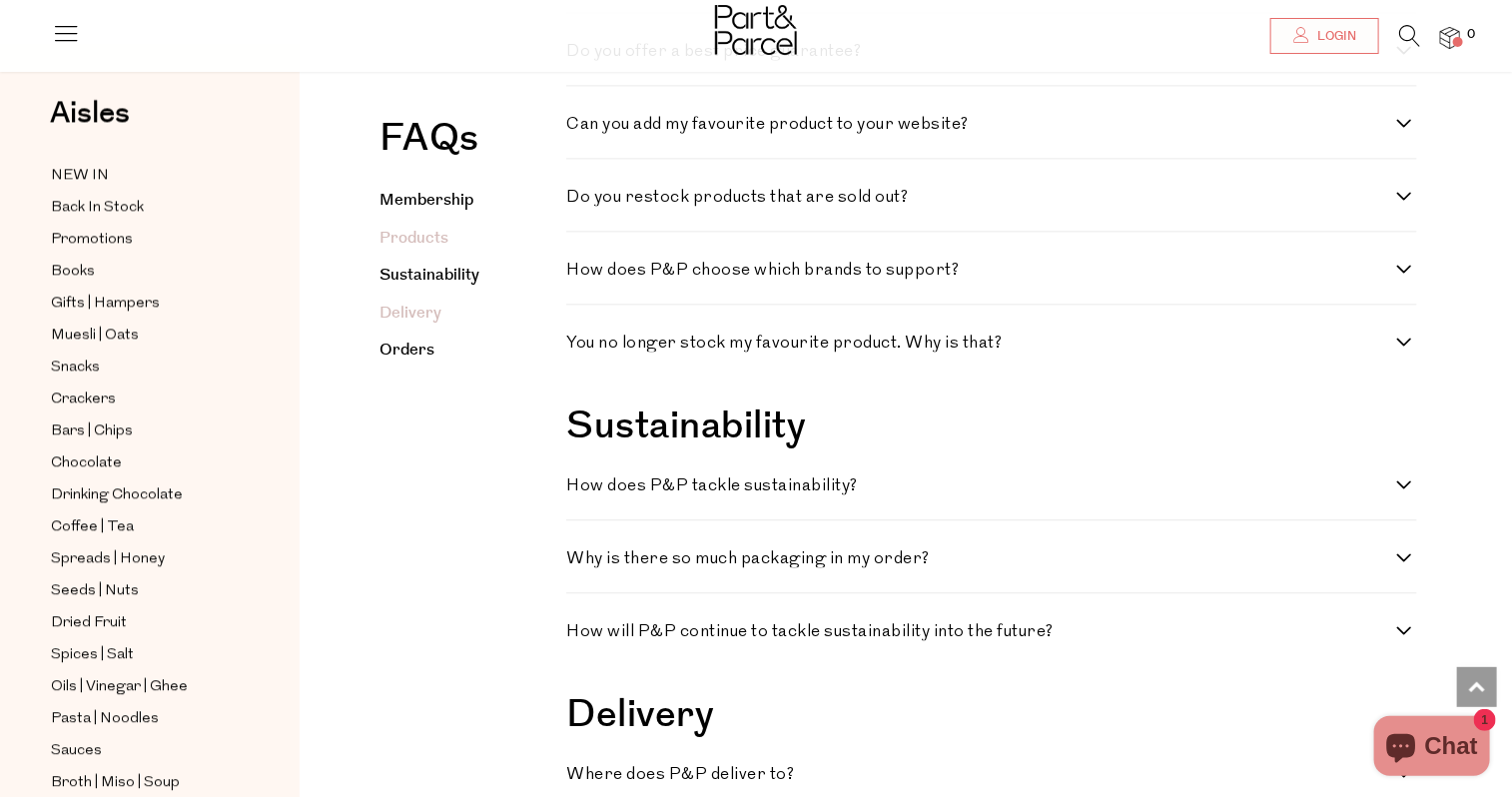 click on "Delivery" at bounding box center (410, 313) 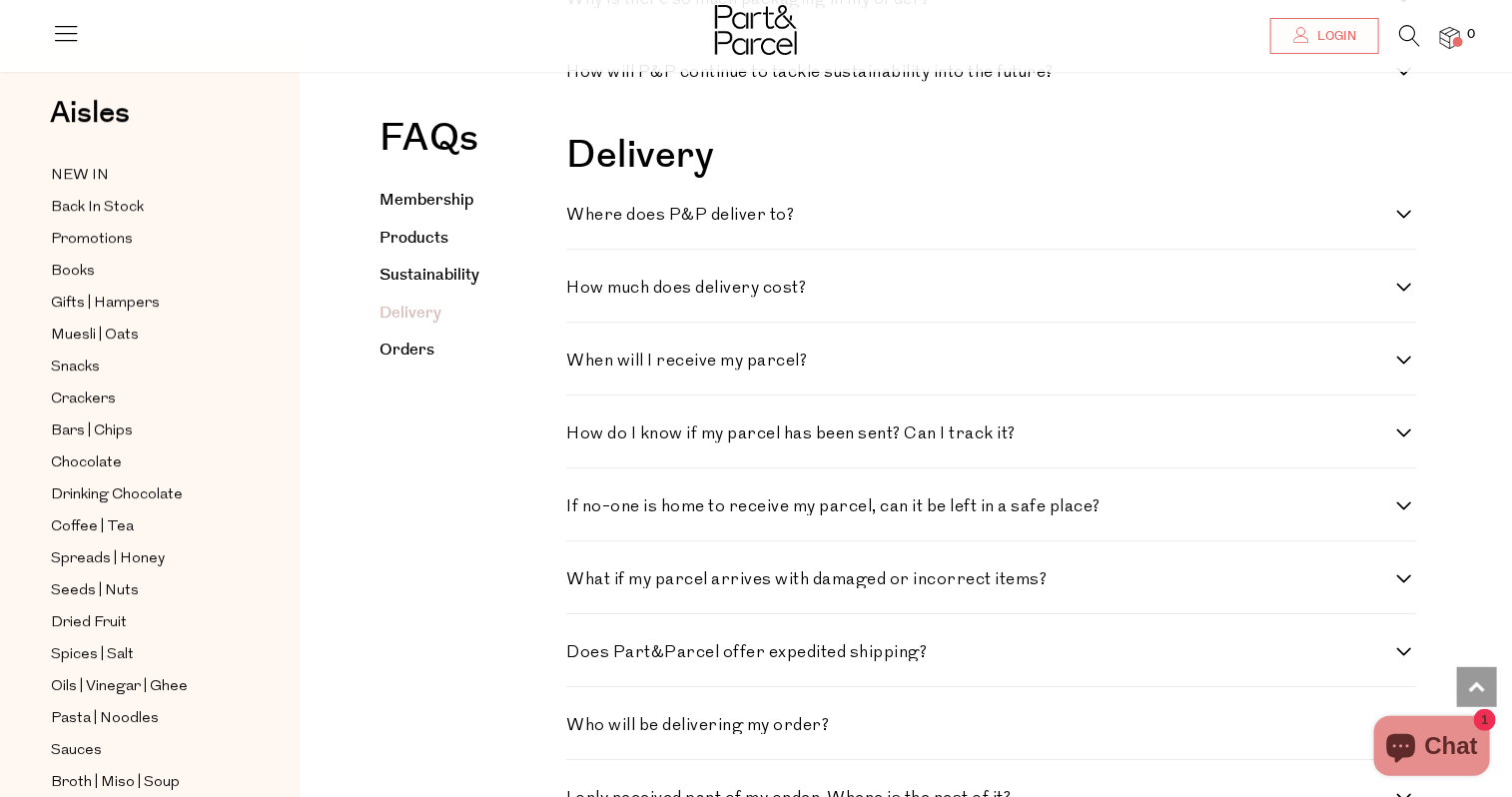 scroll, scrollTop: 2536, scrollLeft: 0, axis: vertical 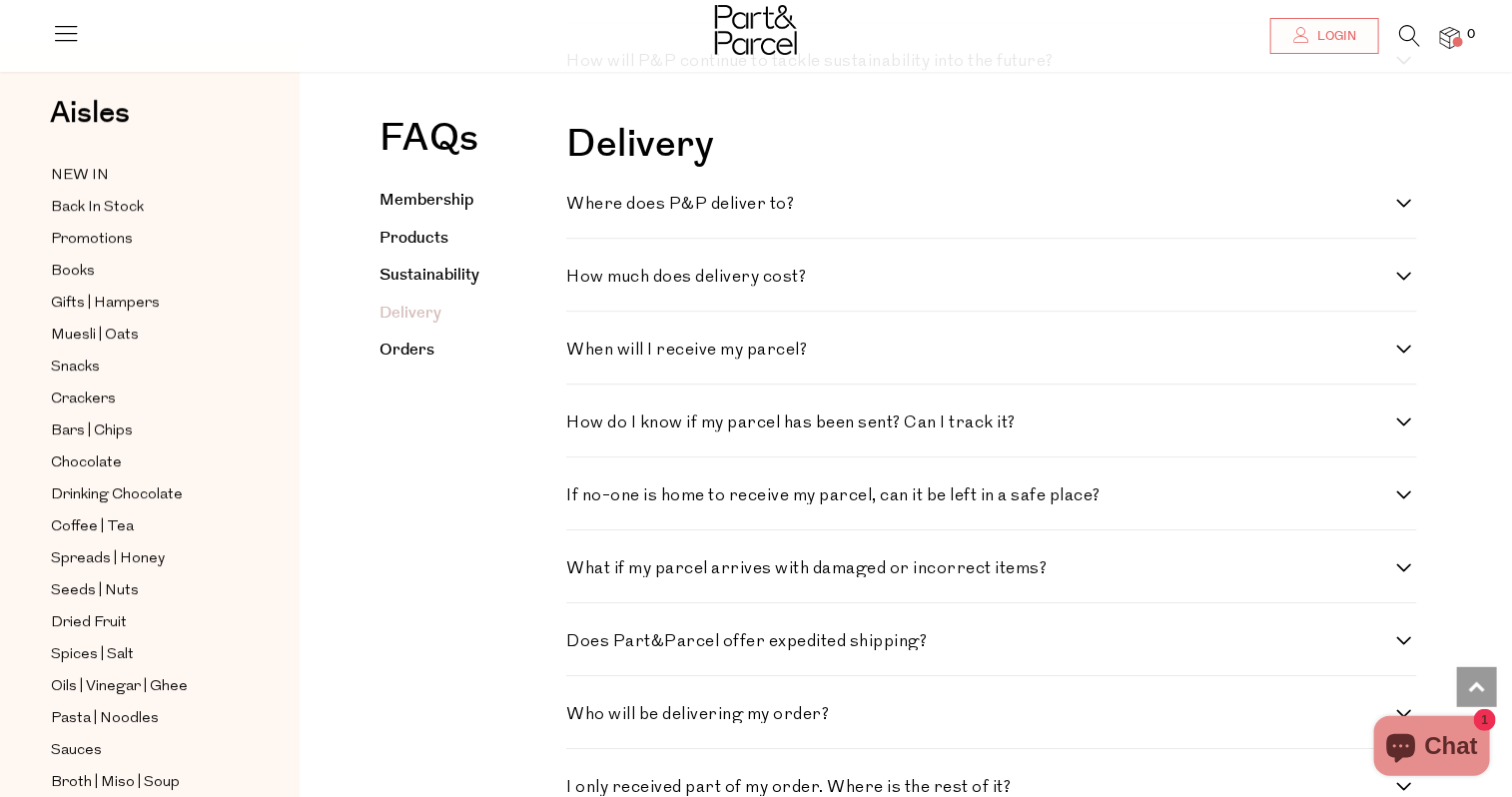 click on "Where does P&P deliver to?" at bounding box center (982, 204) 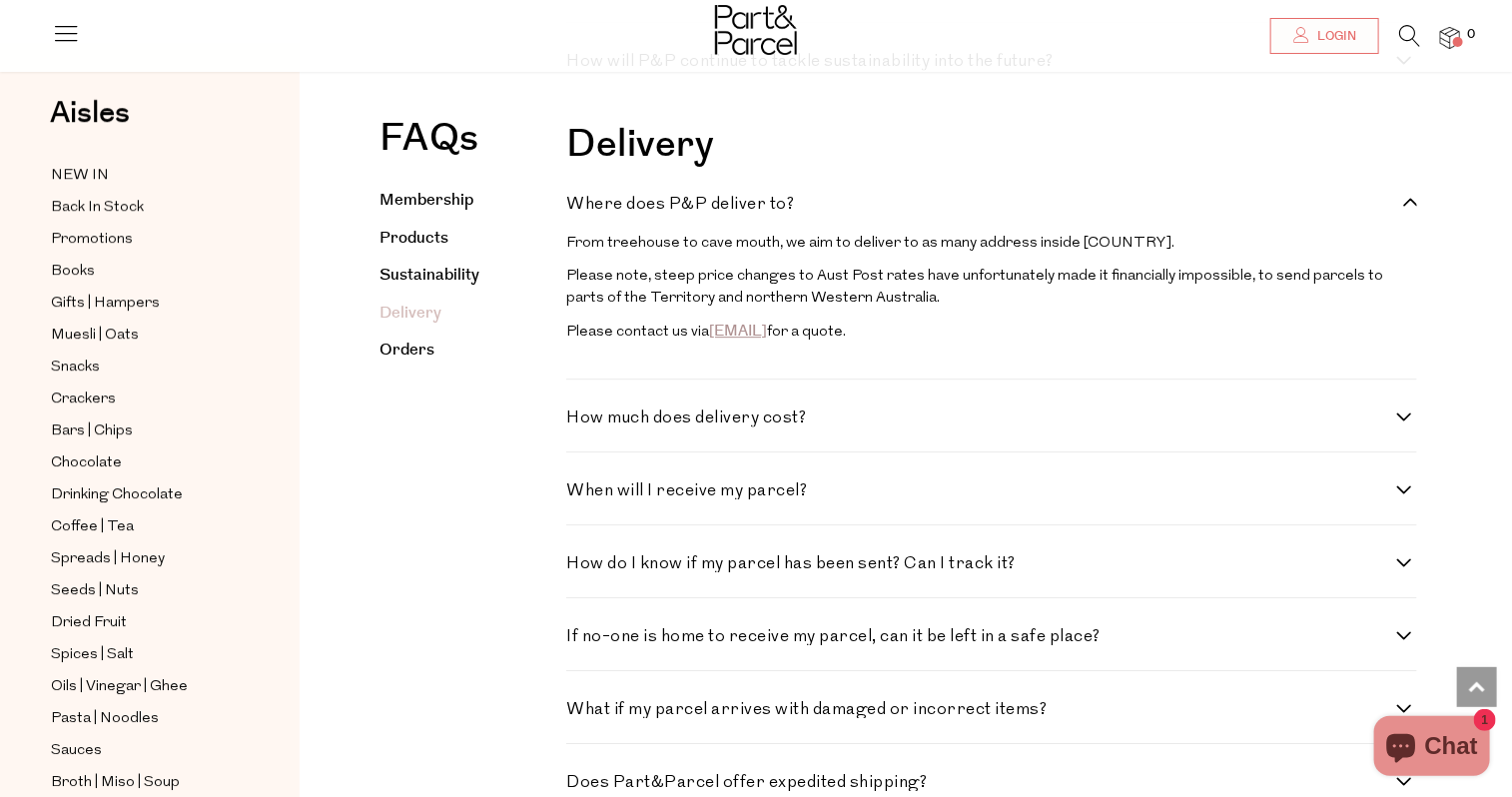 click on "Where does P&P deliver to?" at bounding box center [982, 204] 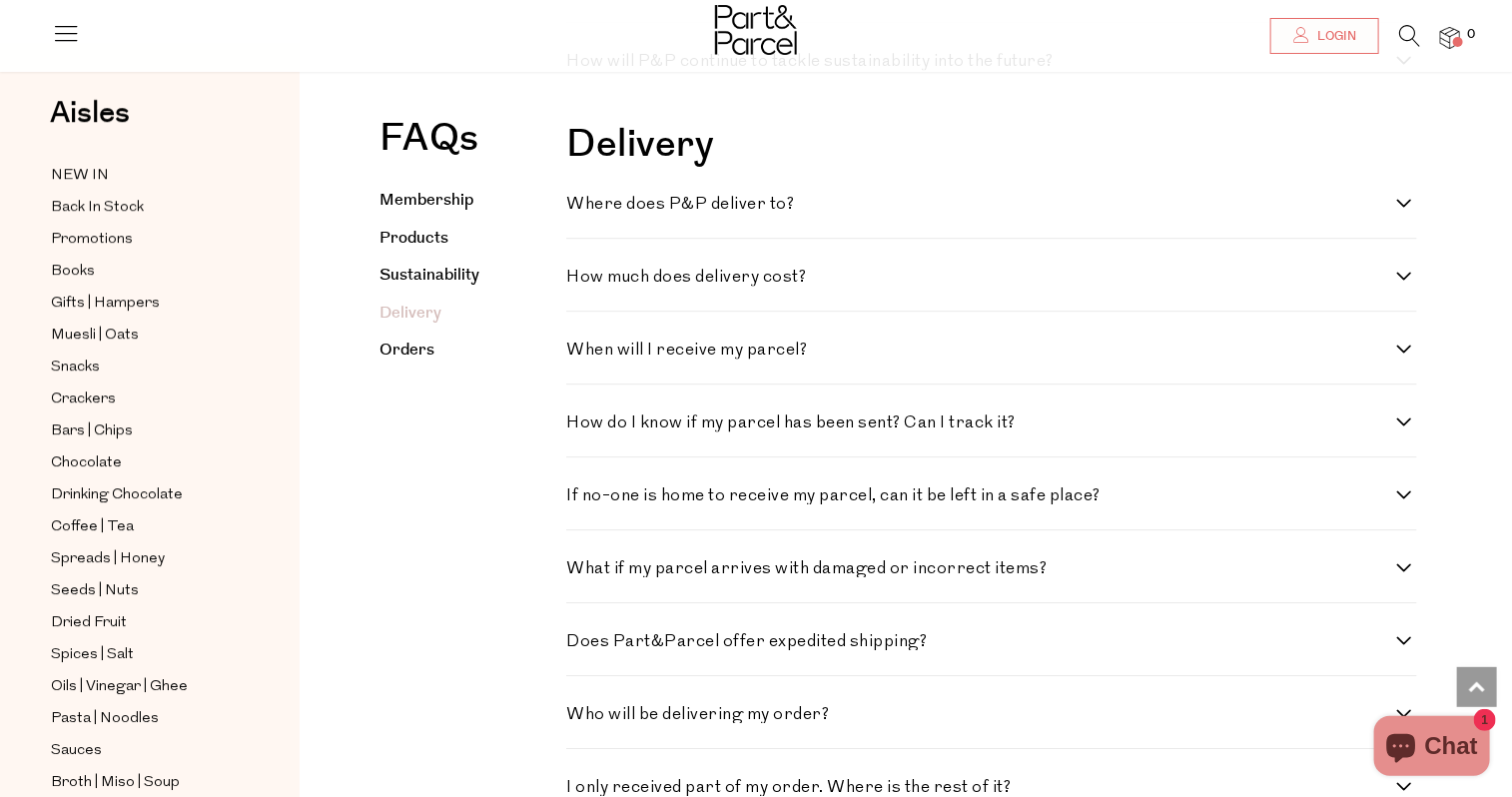 click on "How much does delivery cost?" at bounding box center [982, 277] 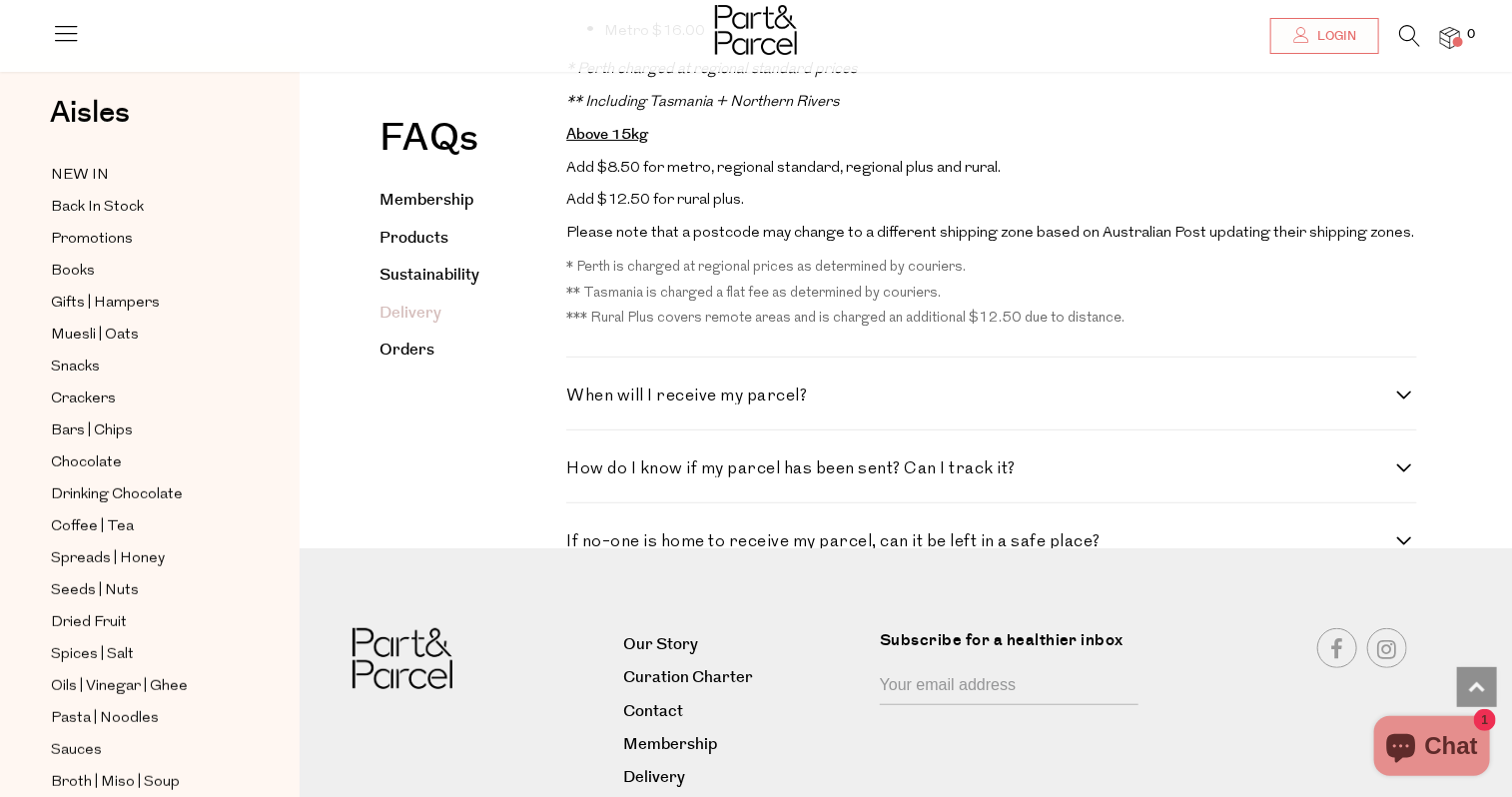 scroll, scrollTop: 3600, scrollLeft: 0, axis: vertical 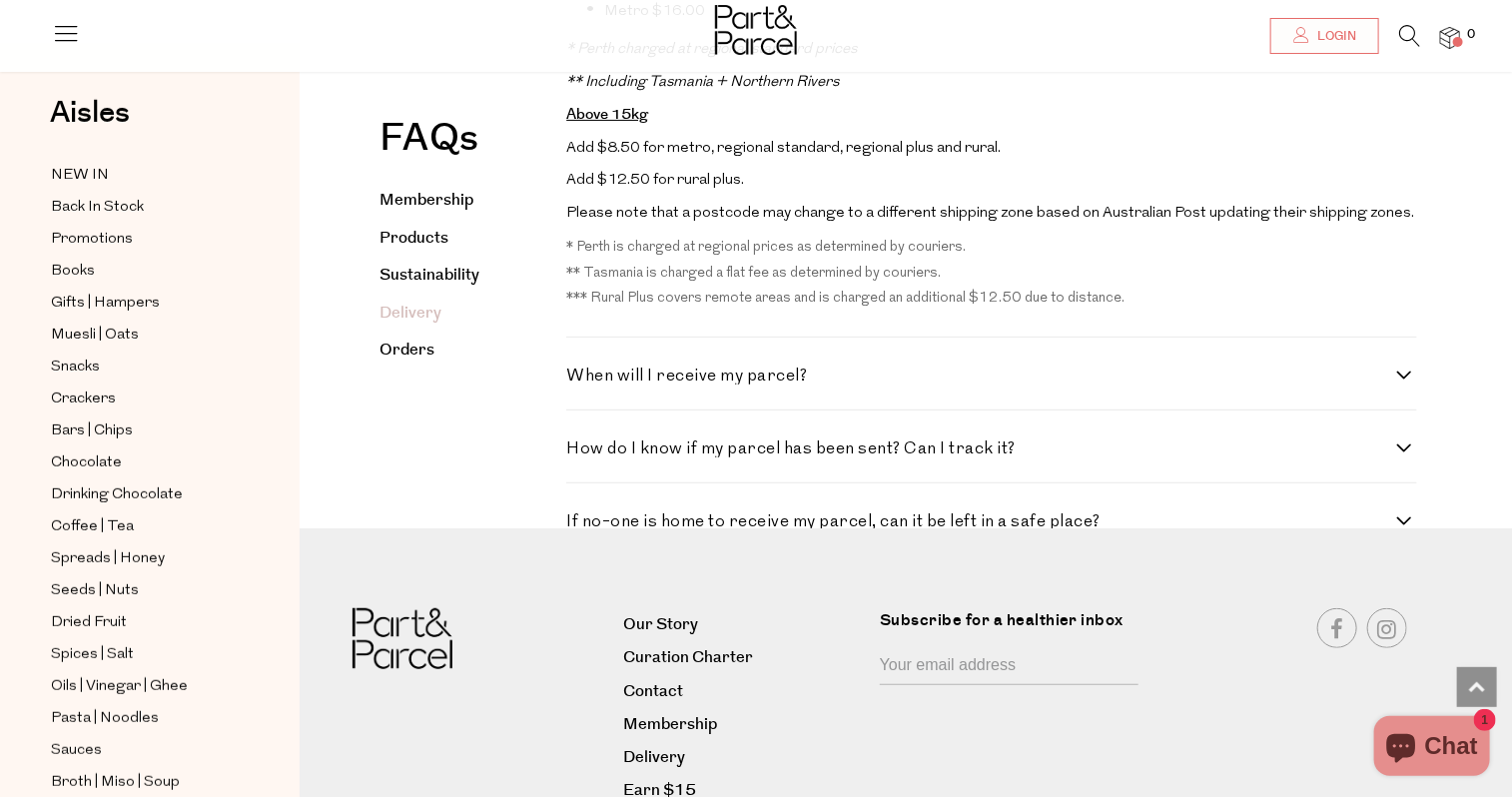 click on "When will I receive my parcel?" at bounding box center [982, 376] 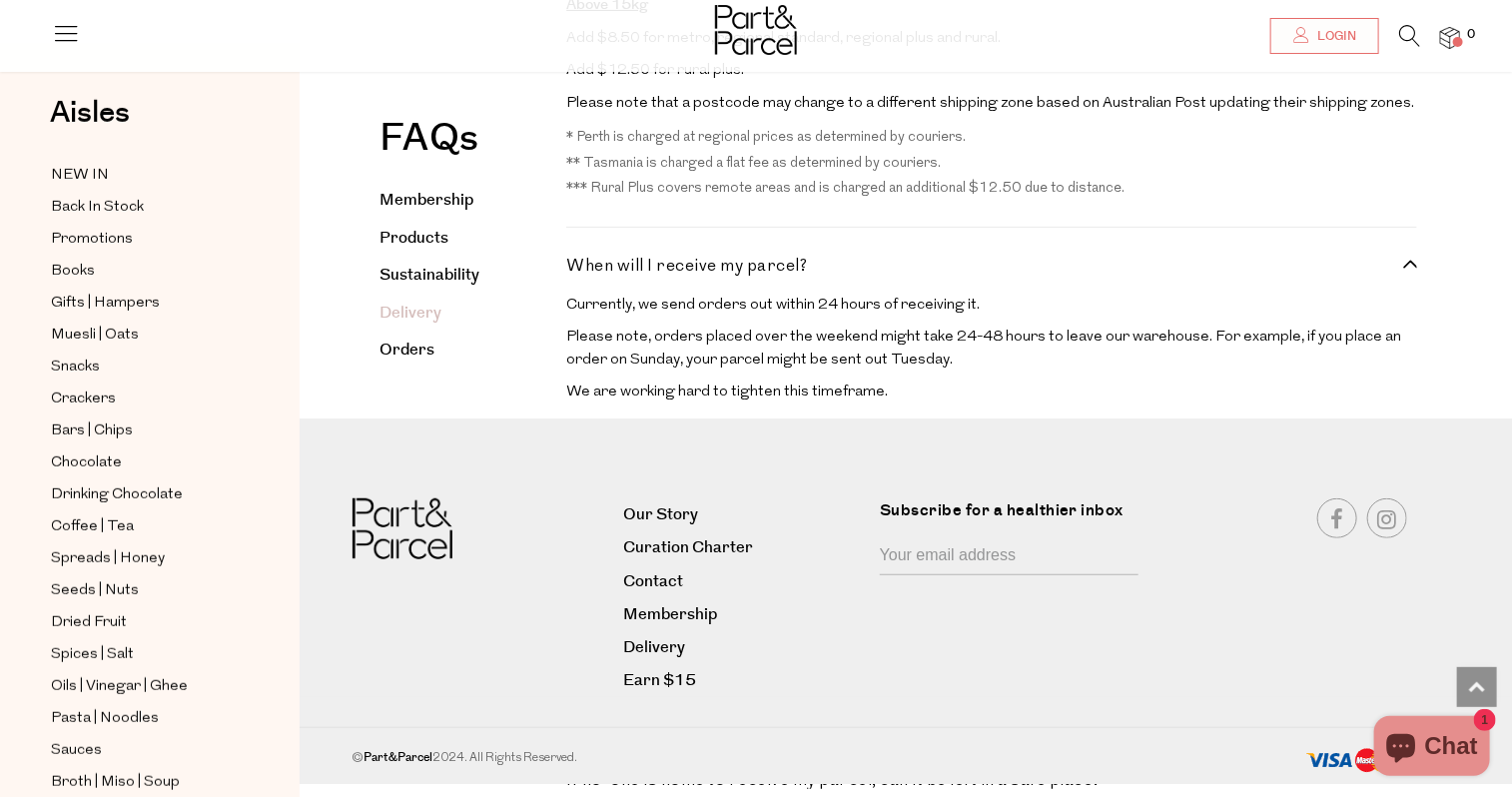 scroll, scrollTop: 3716, scrollLeft: 0, axis: vertical 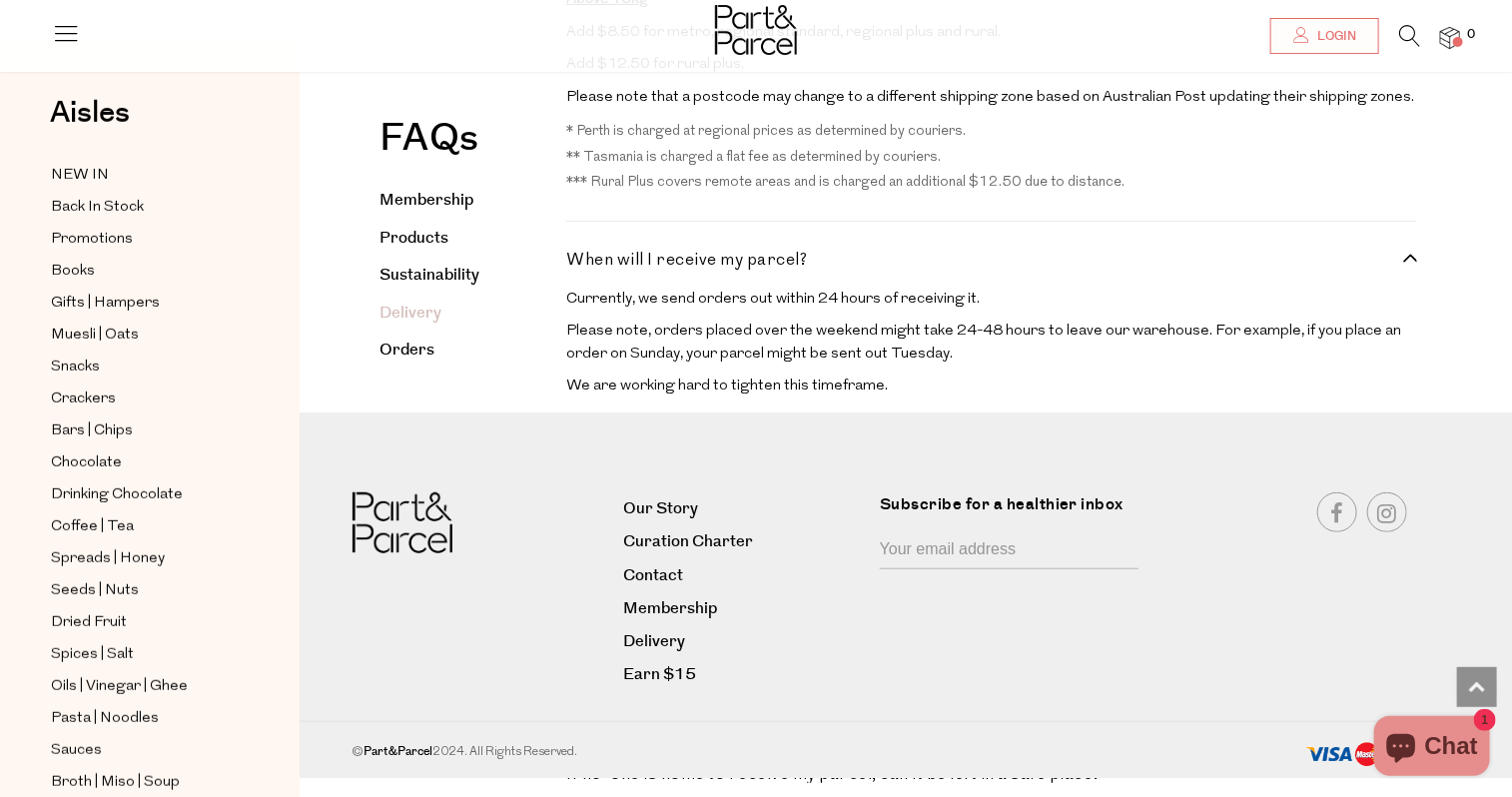 click on "When will I receive my parcel?" at bounding box center (982, 260) 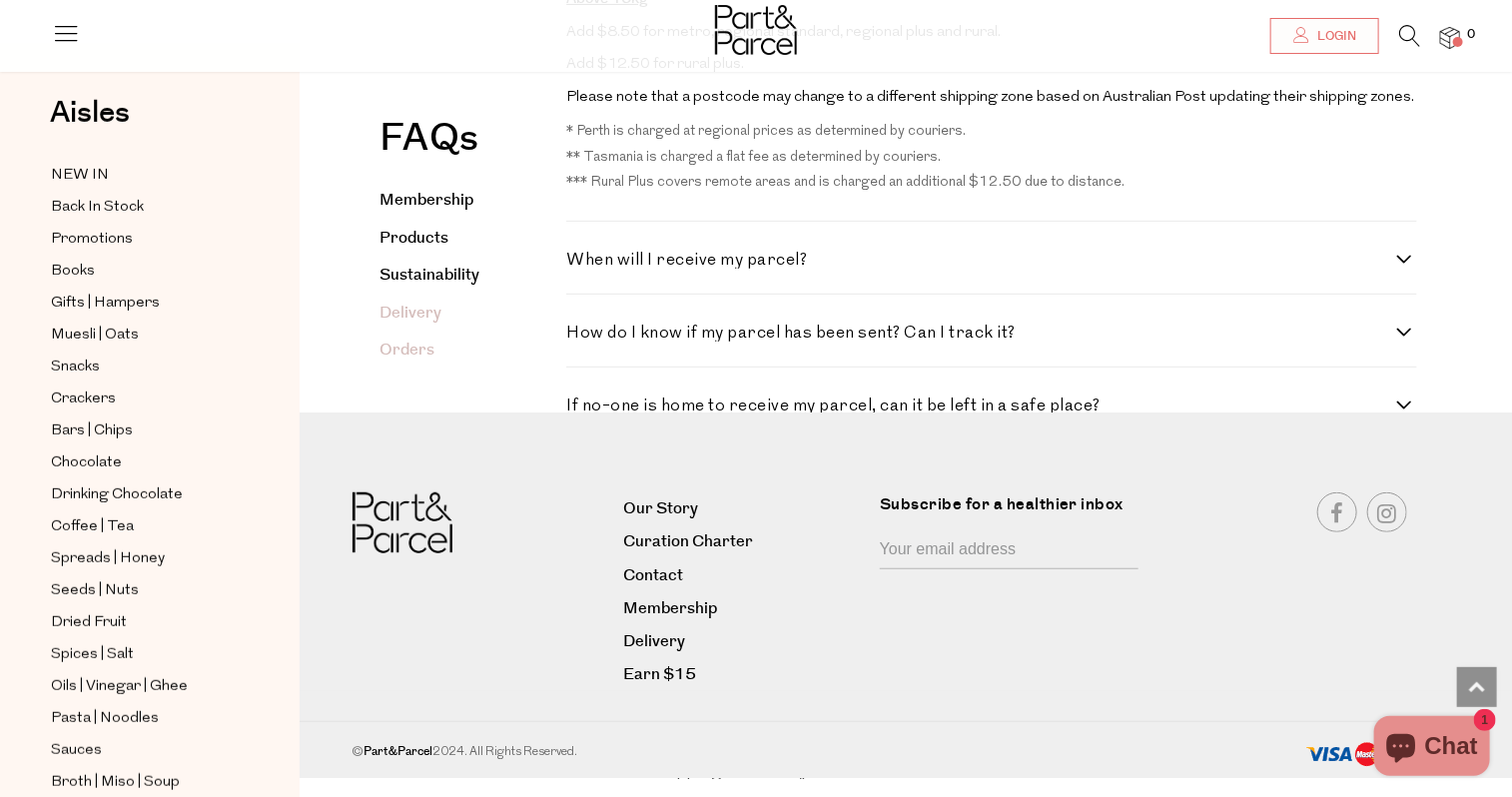 click on "Orders" at bounding box center (406, 350) 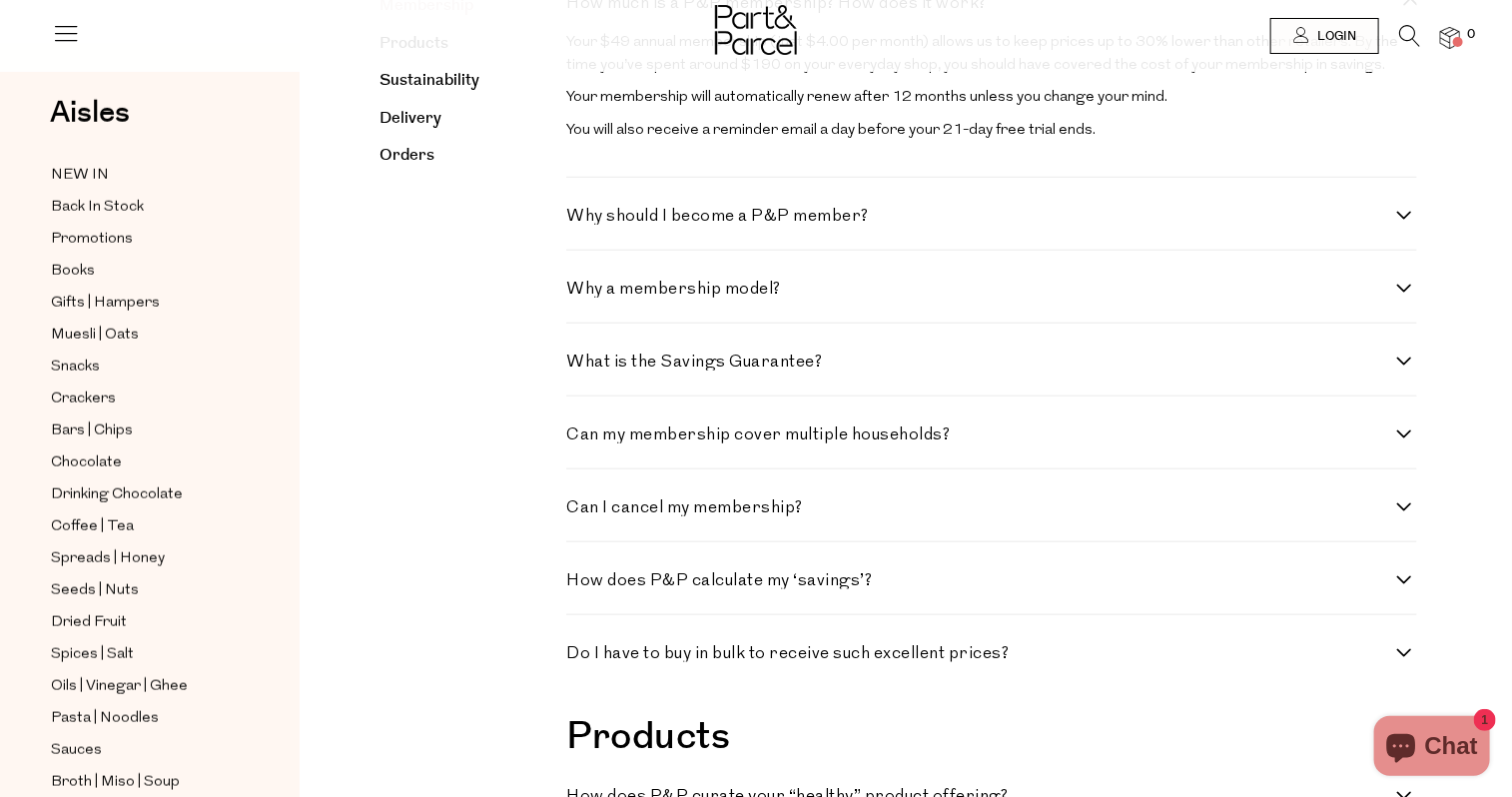 scroll, scrollTop: 0, scrollLeft: 0, axis: both 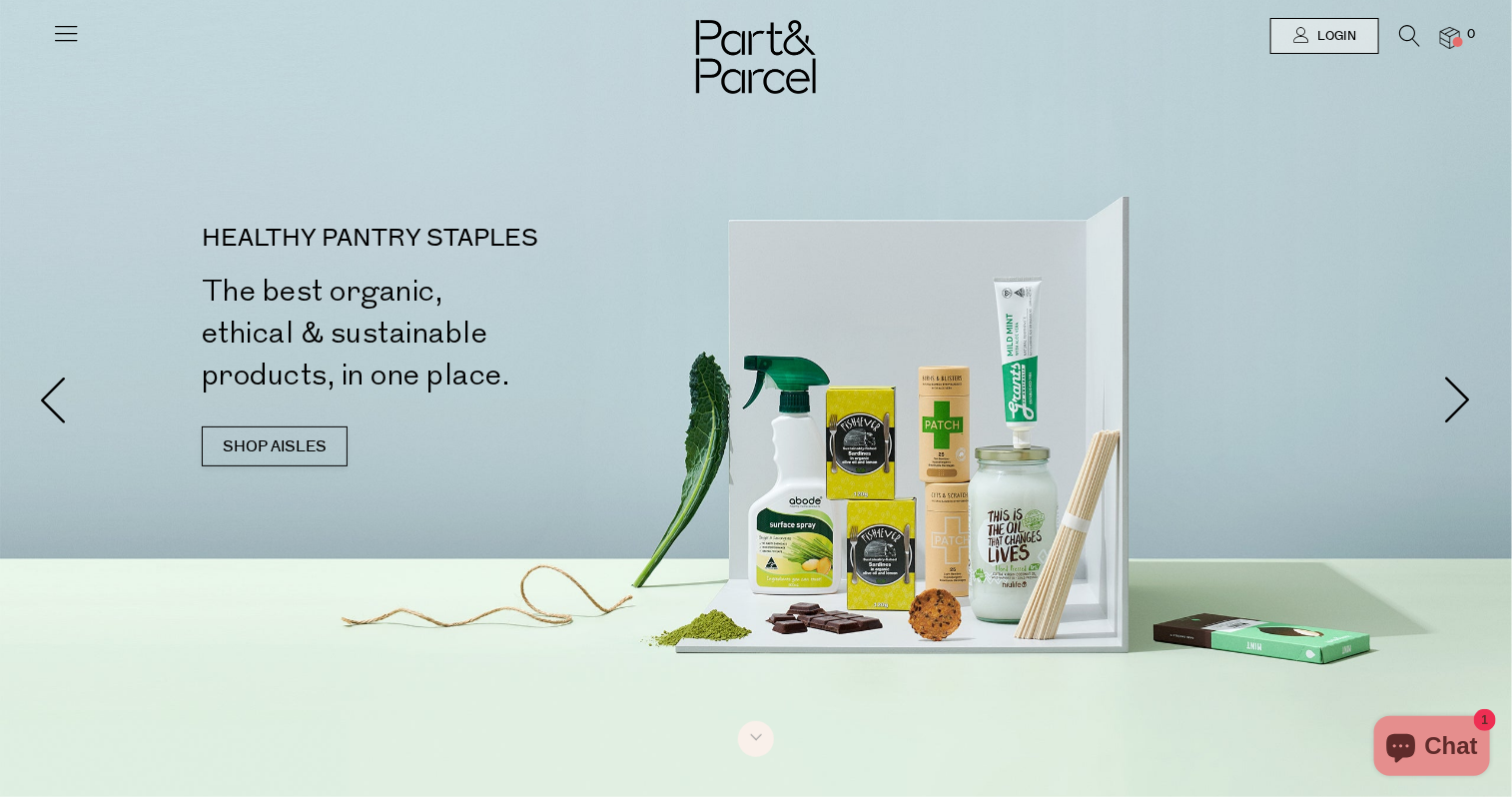 click at bounding box center [66, 33] 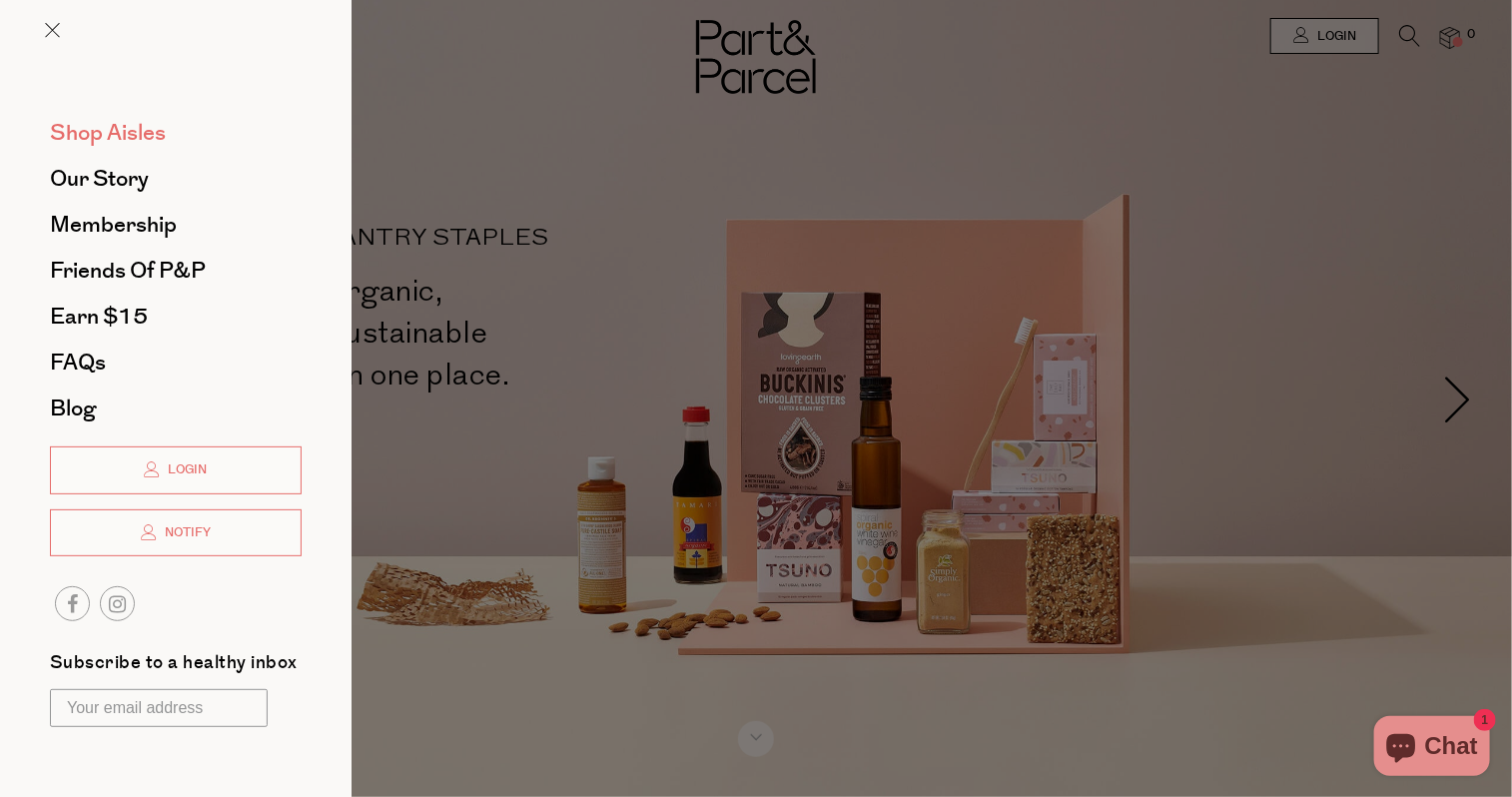 click on "Shop Aisles" at bounding box center [108, 133] 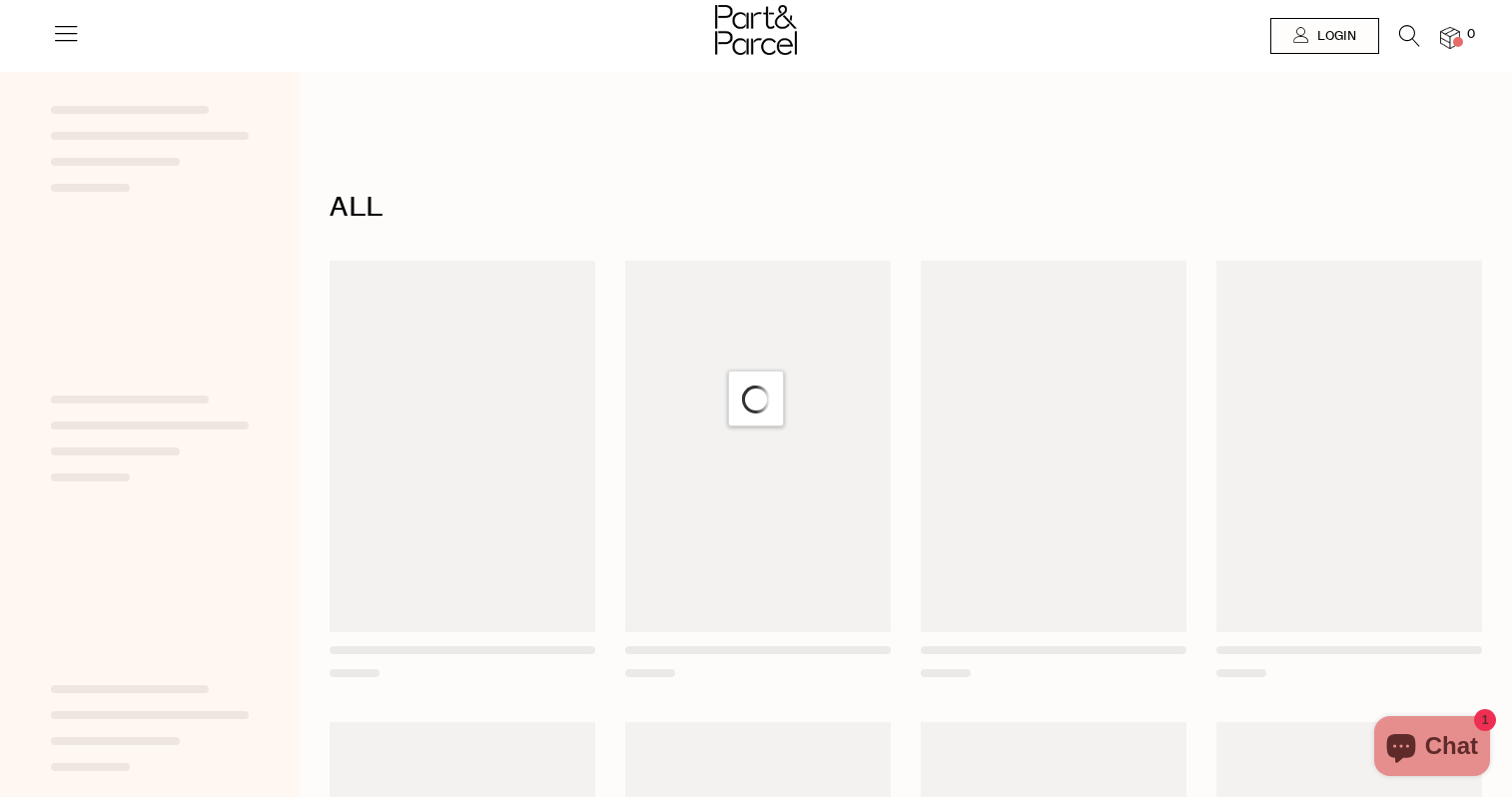 scroll, scrollTop: 0, scrollLeft: 0, axis: both 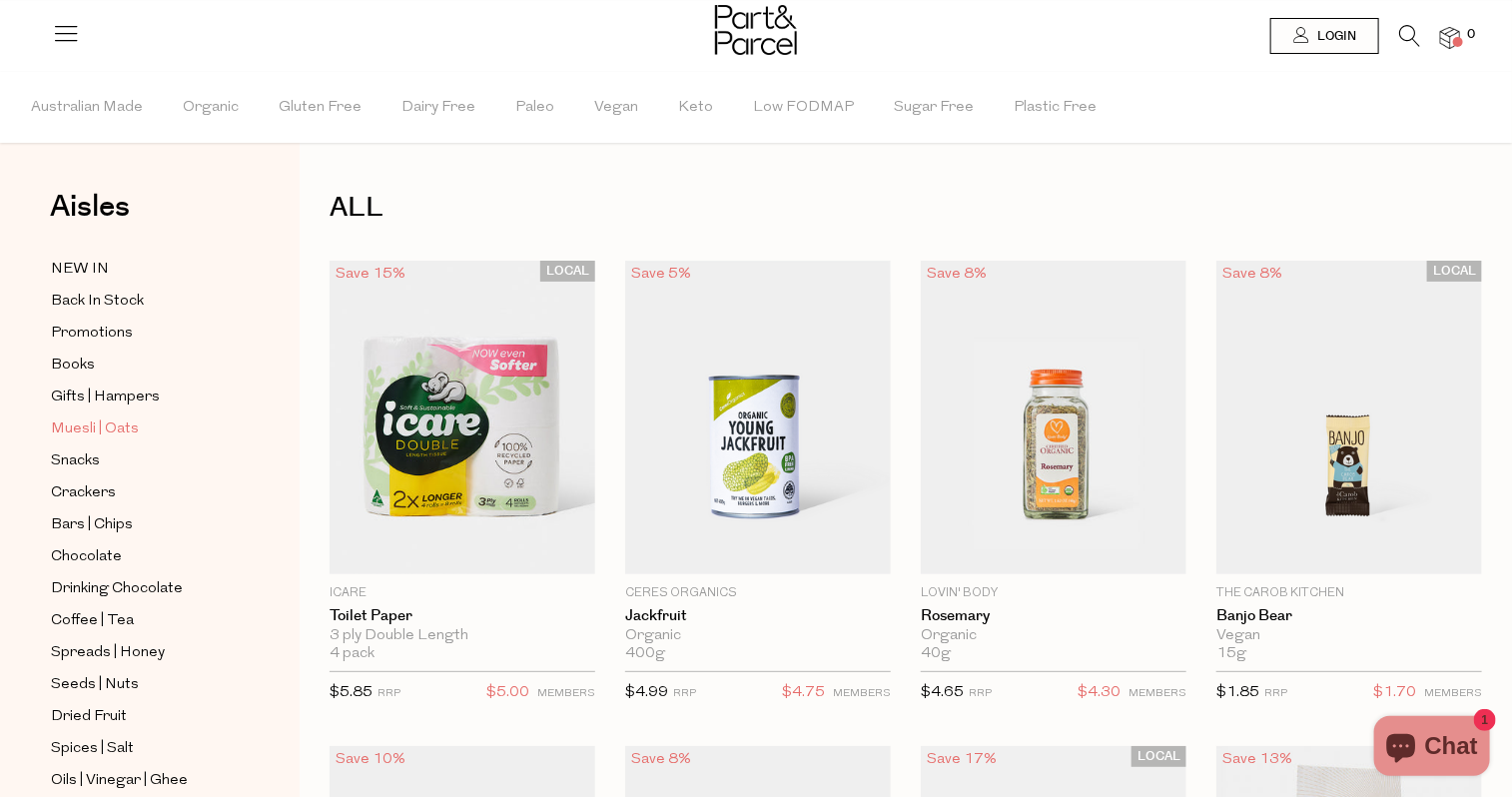 click on "Muesli | Oats" at bounding box center [95, 429] 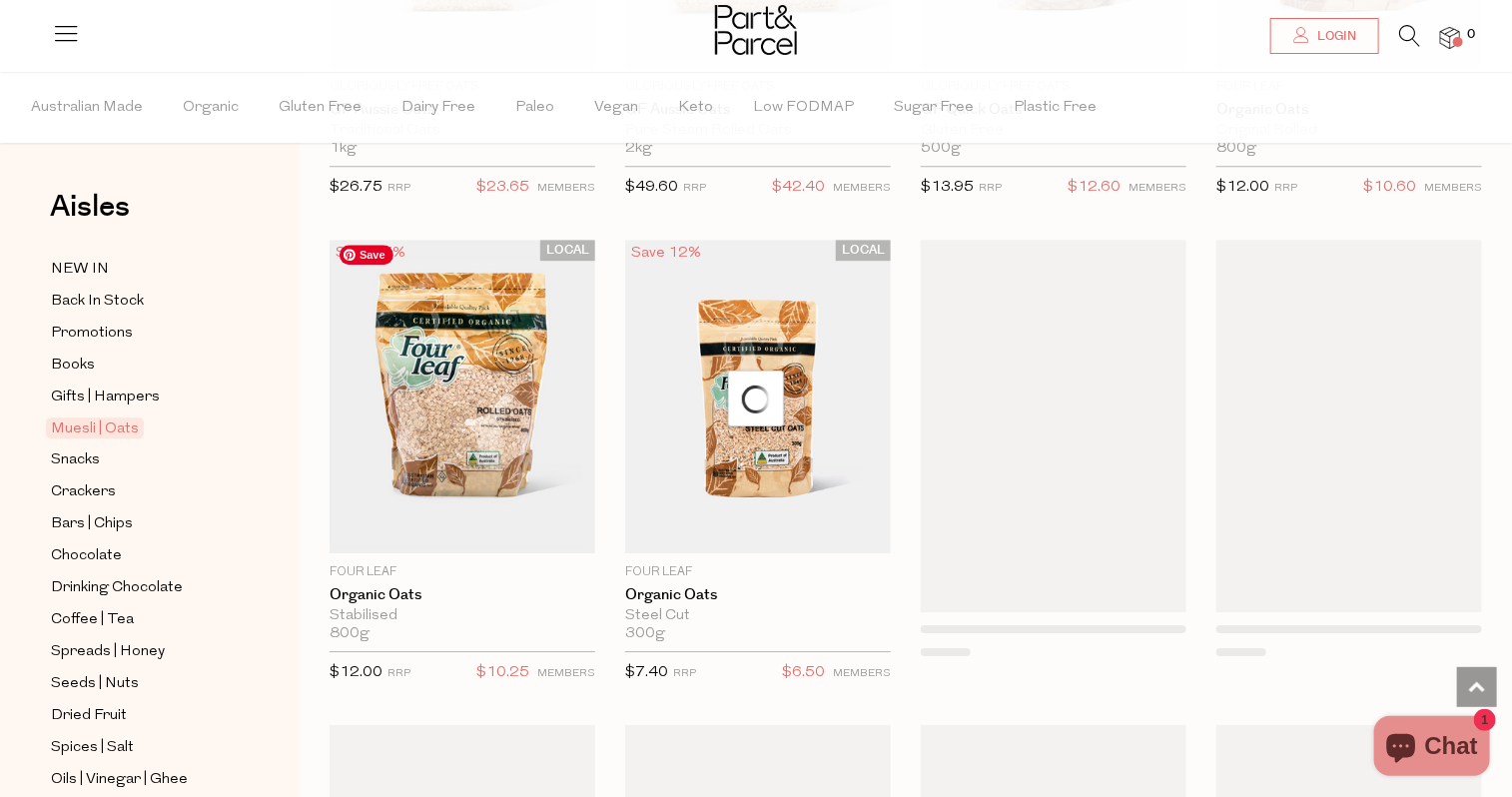 scroll, scrollTop: 5911, scrollLeft: 0, axis: vertical 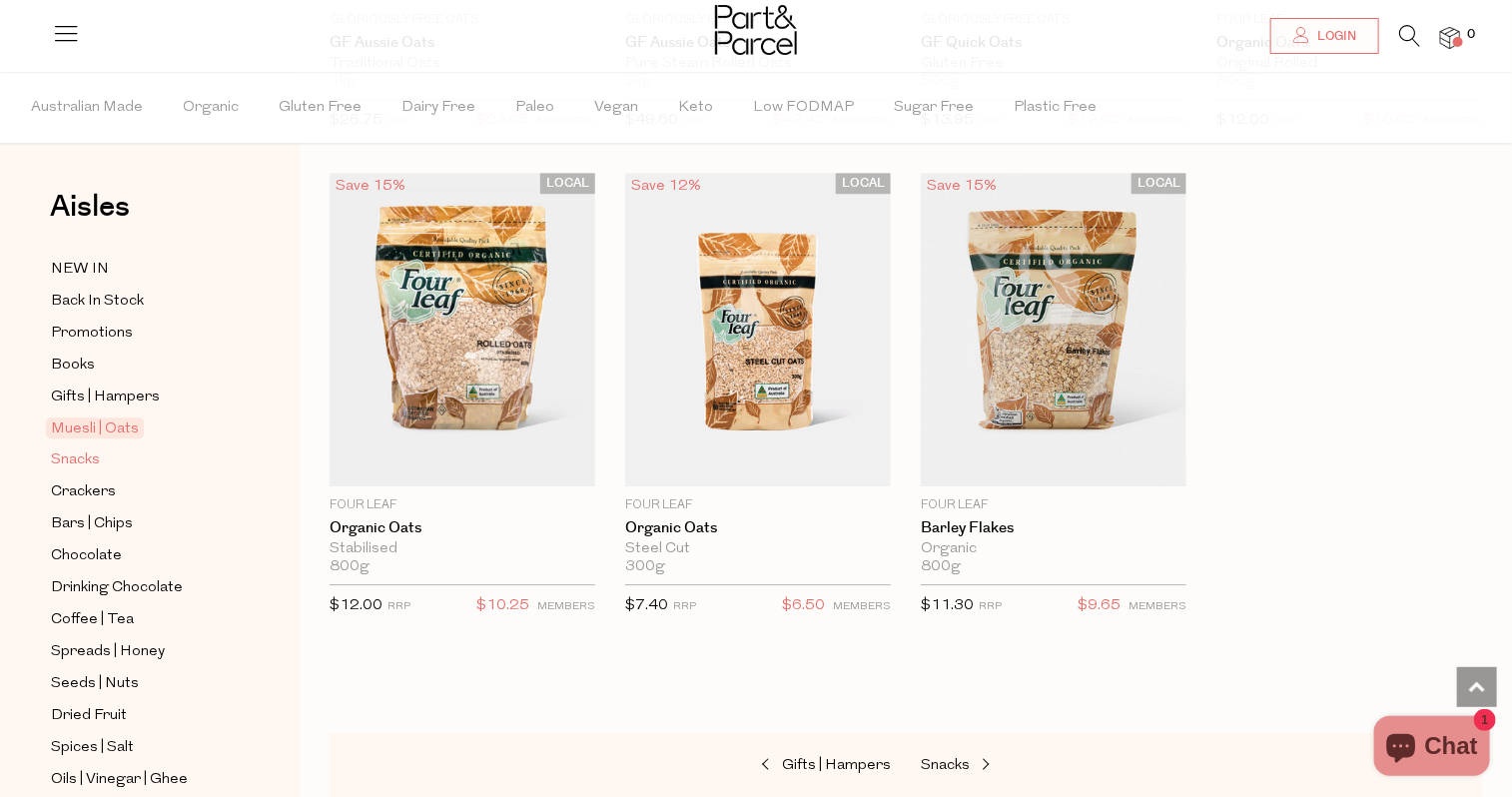 click on "Snacks" at bounding box center [75, 460] 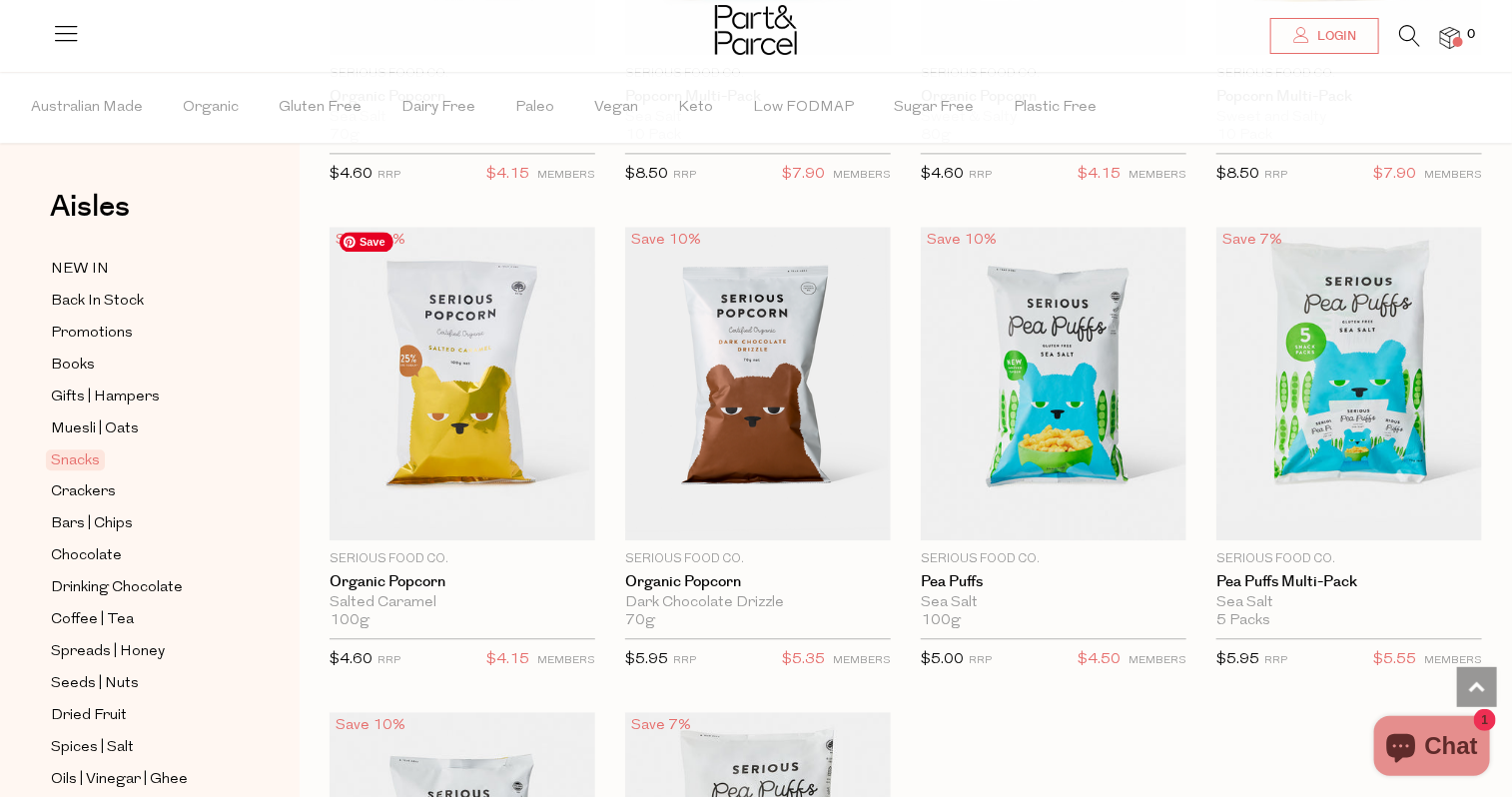 scroll, scrollTop: 5383, scrollLeft: 0, axis: vertical 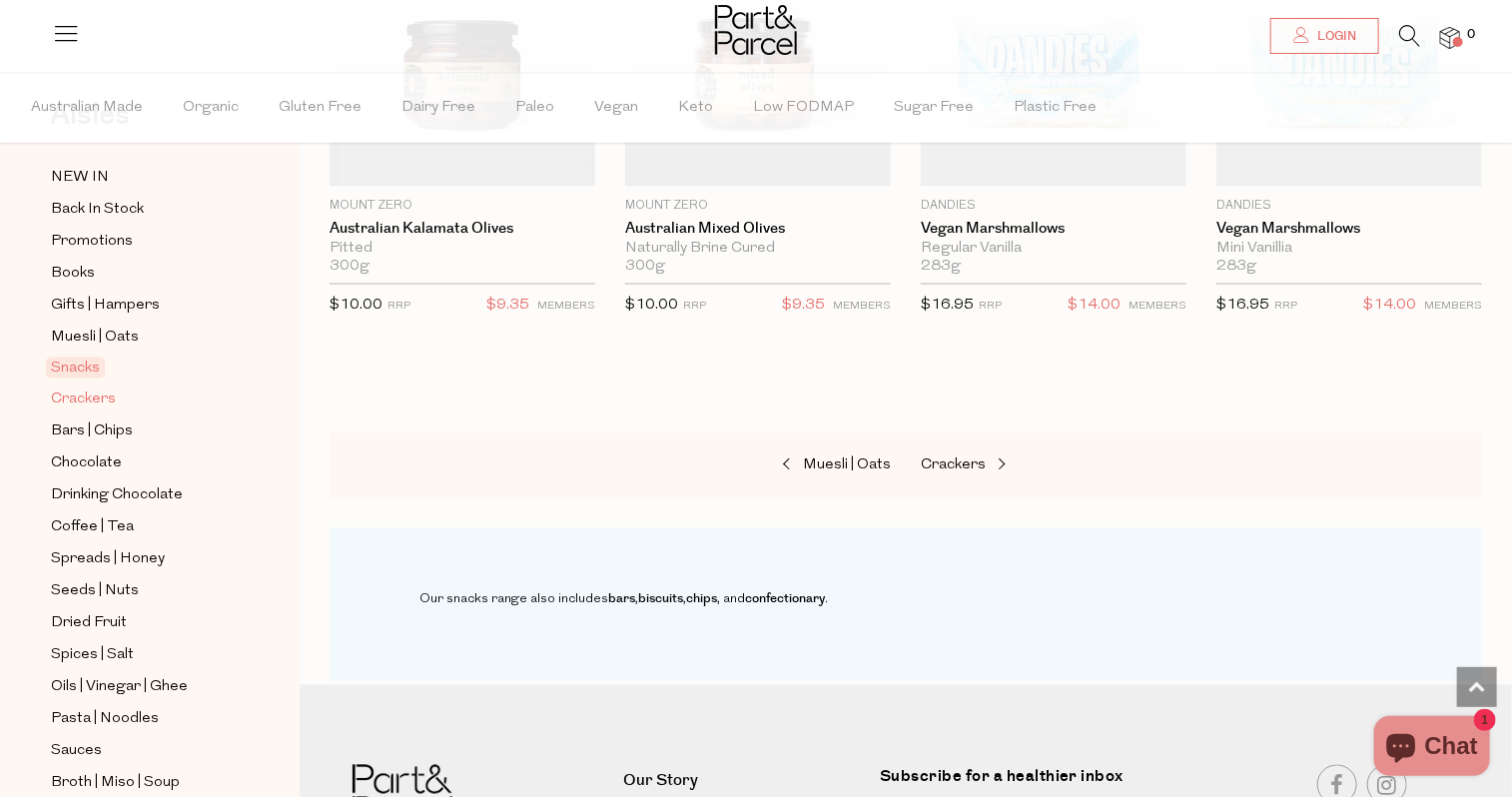 click on "Crackers" at bounding box center (83, 400) 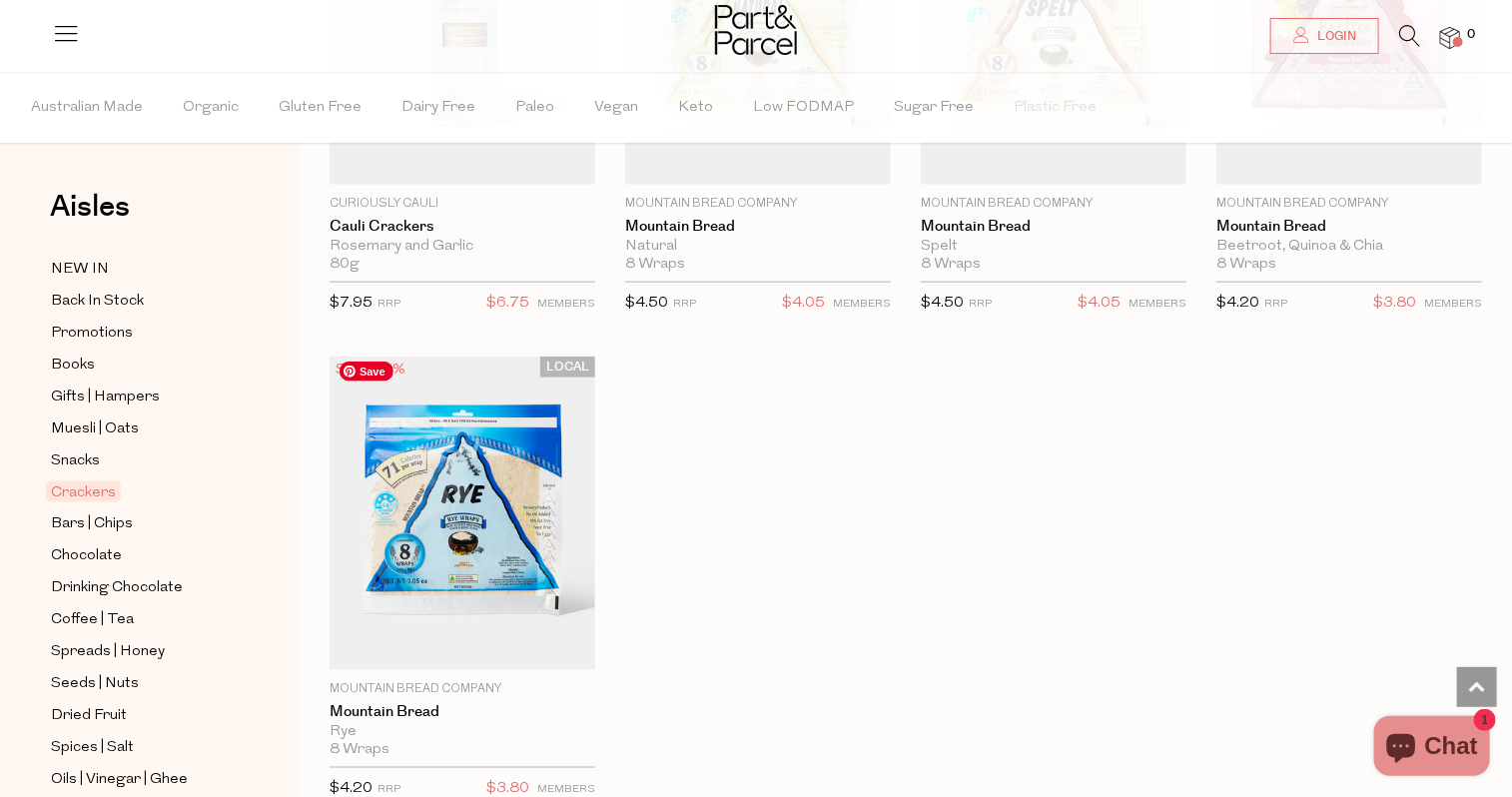 scroll, scrollTop: 4273, scrollLeft: 0, axis: vertical 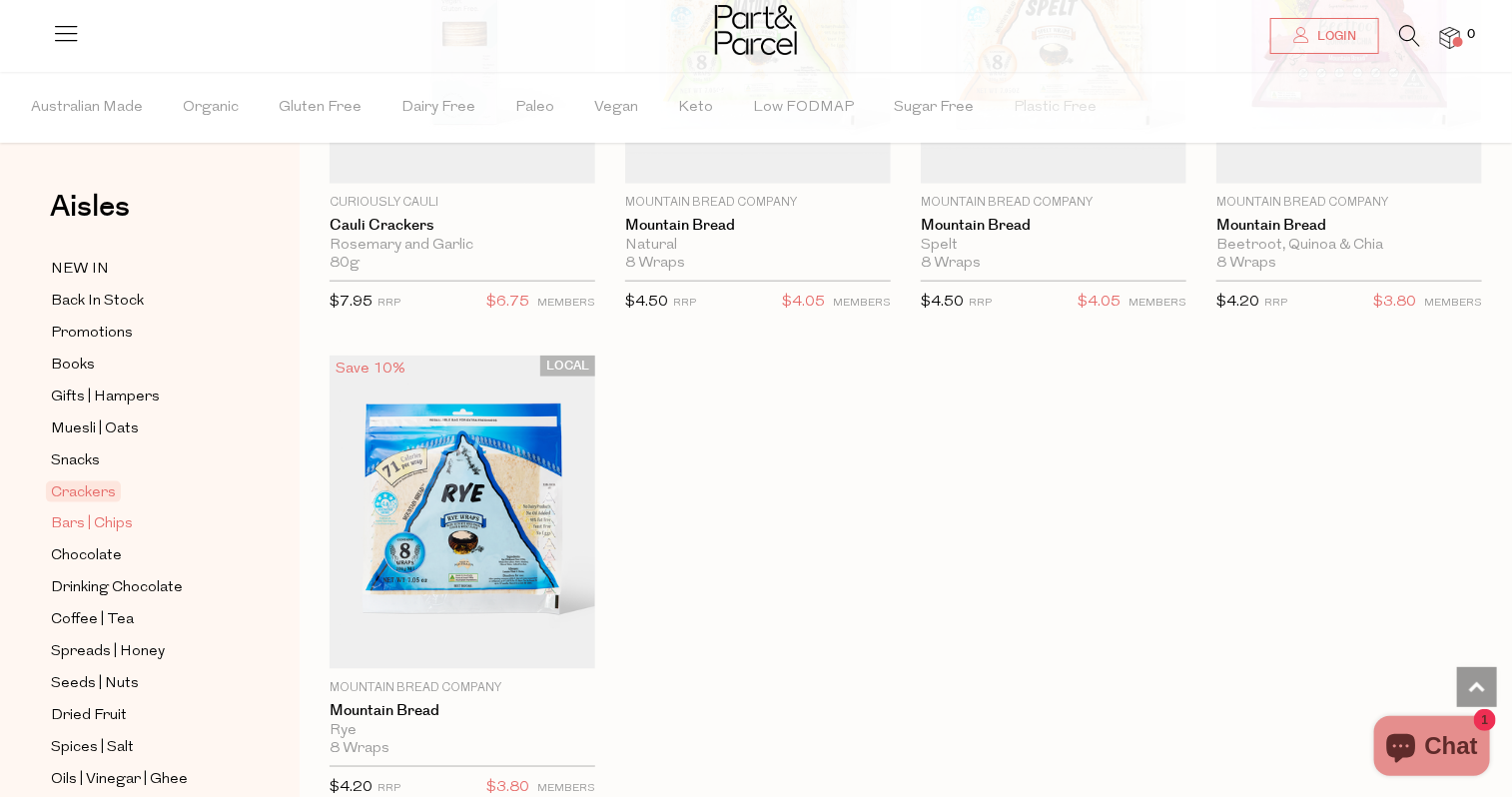 click on "Bars | Chips" at bounding box center [92, 524] 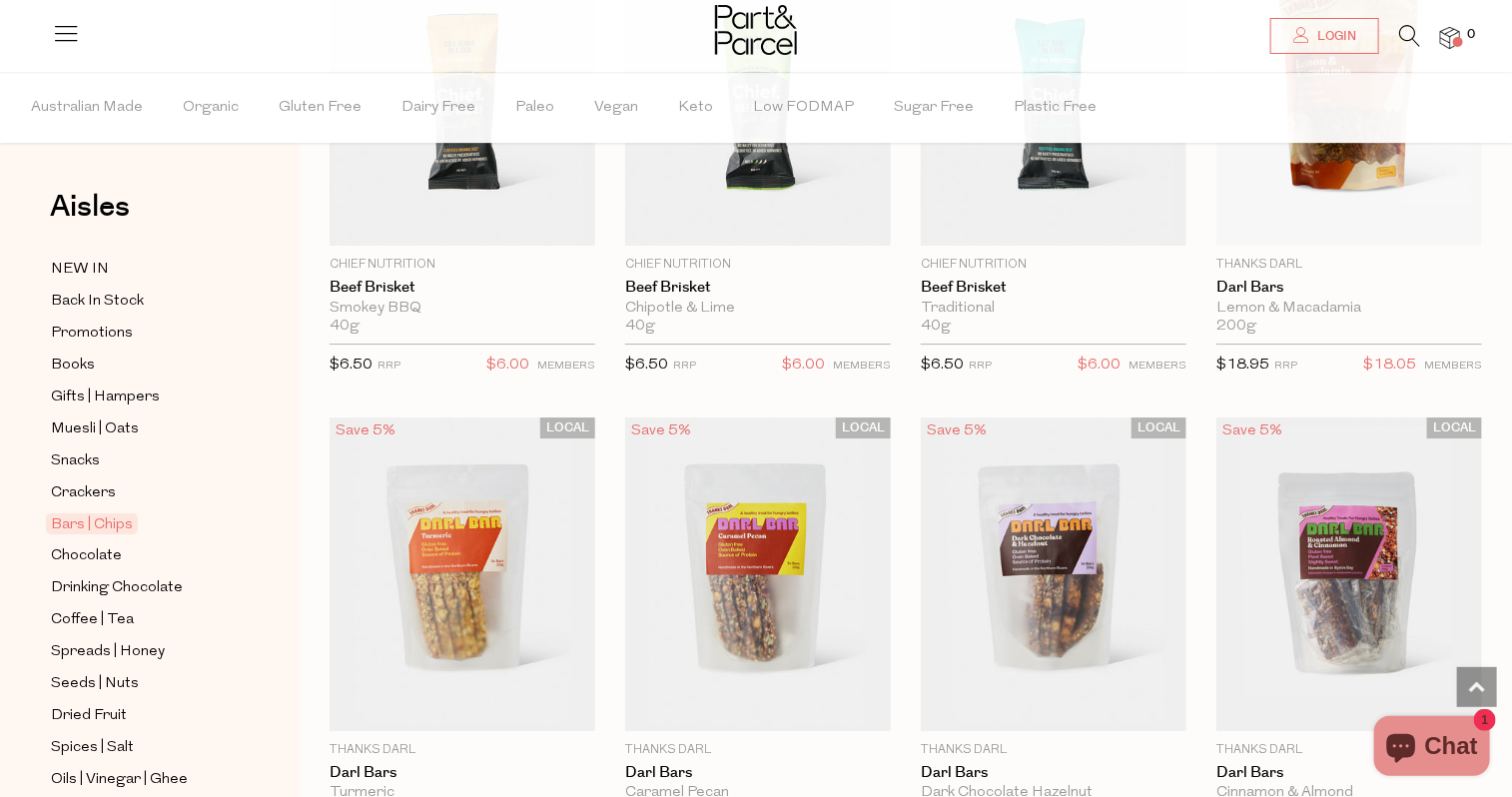 scroll, scrollTop: 2944, scrollLeft: 0, axis: vertical 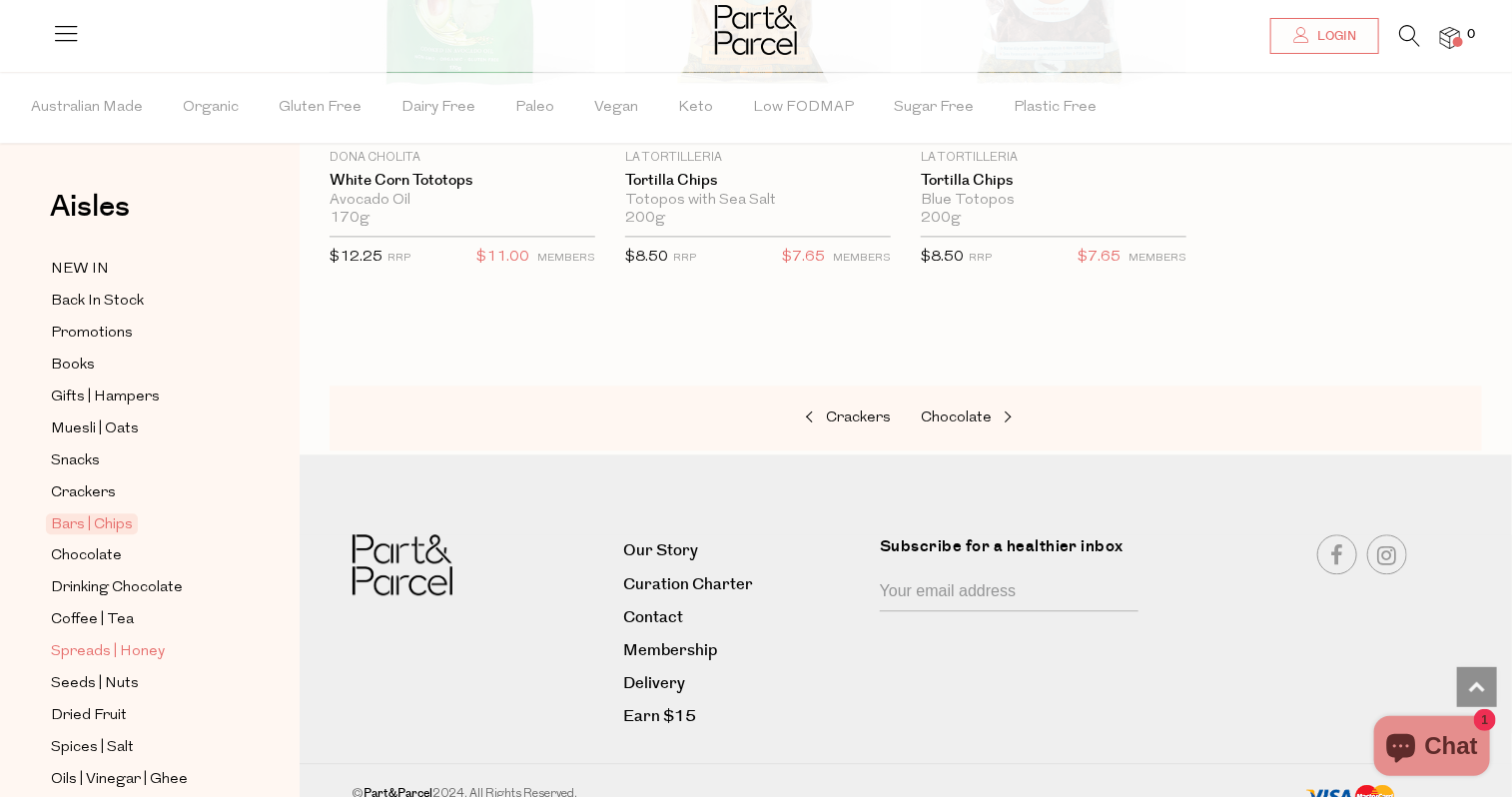 click on "Spreads | Honey" at bounding box center (108, 652) 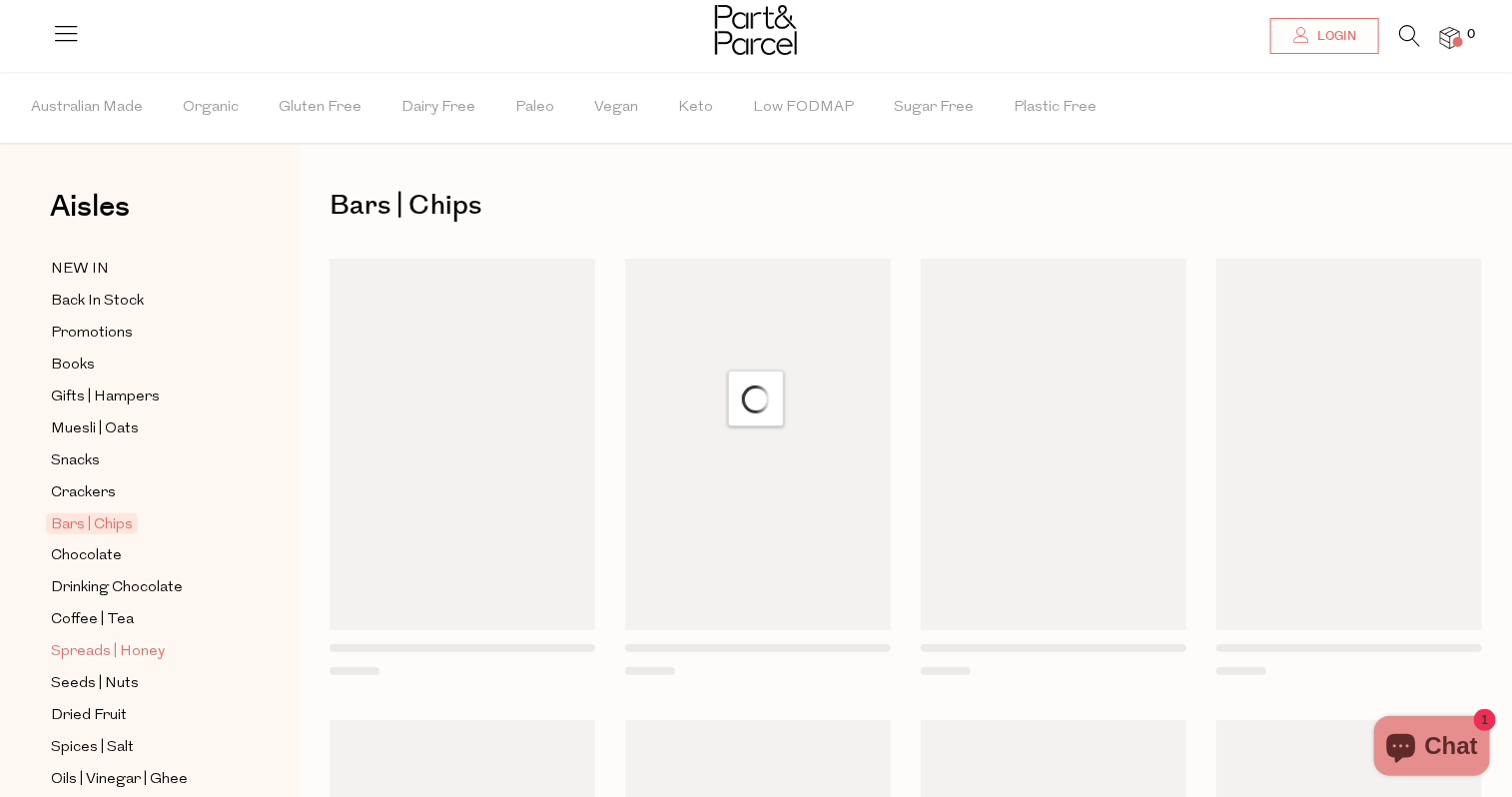 scroll, scrollTop: 0, scrollLeft: 0, axis: both 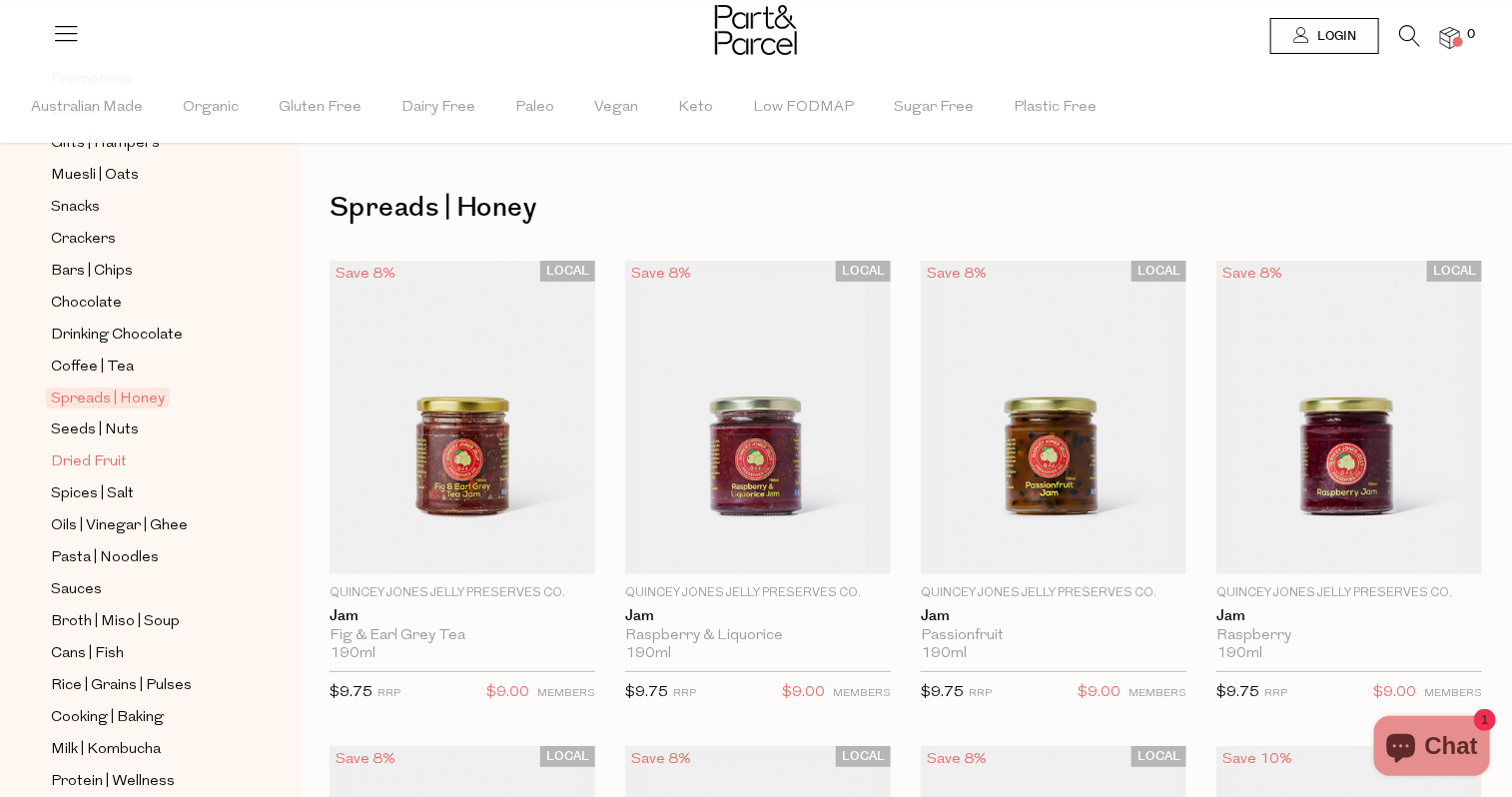 click on "Dried Fruit" at bounding box center [89, 462] 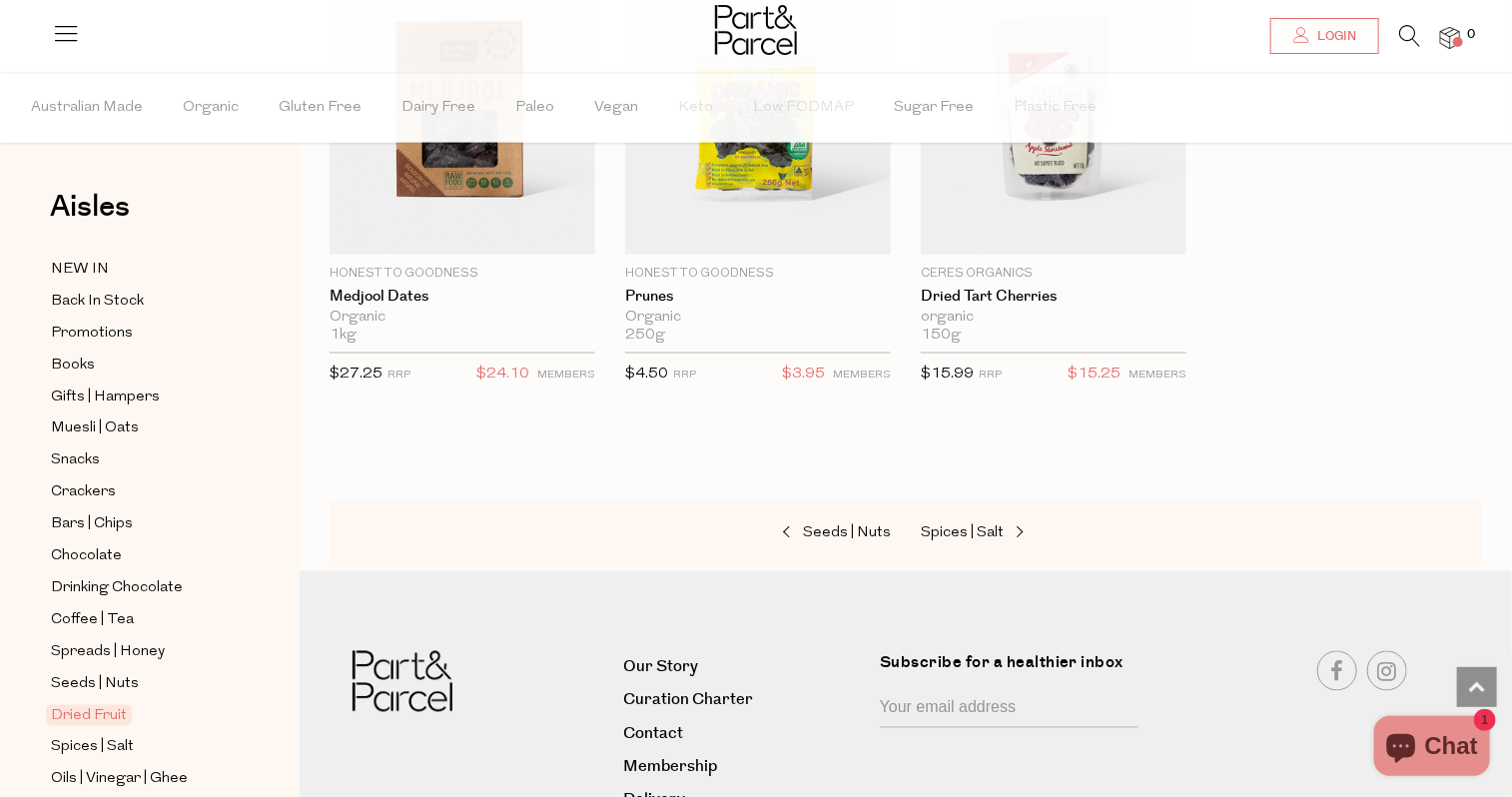 scroll, scrollTop: 1427, scrollLeft: 0, axis: vertical 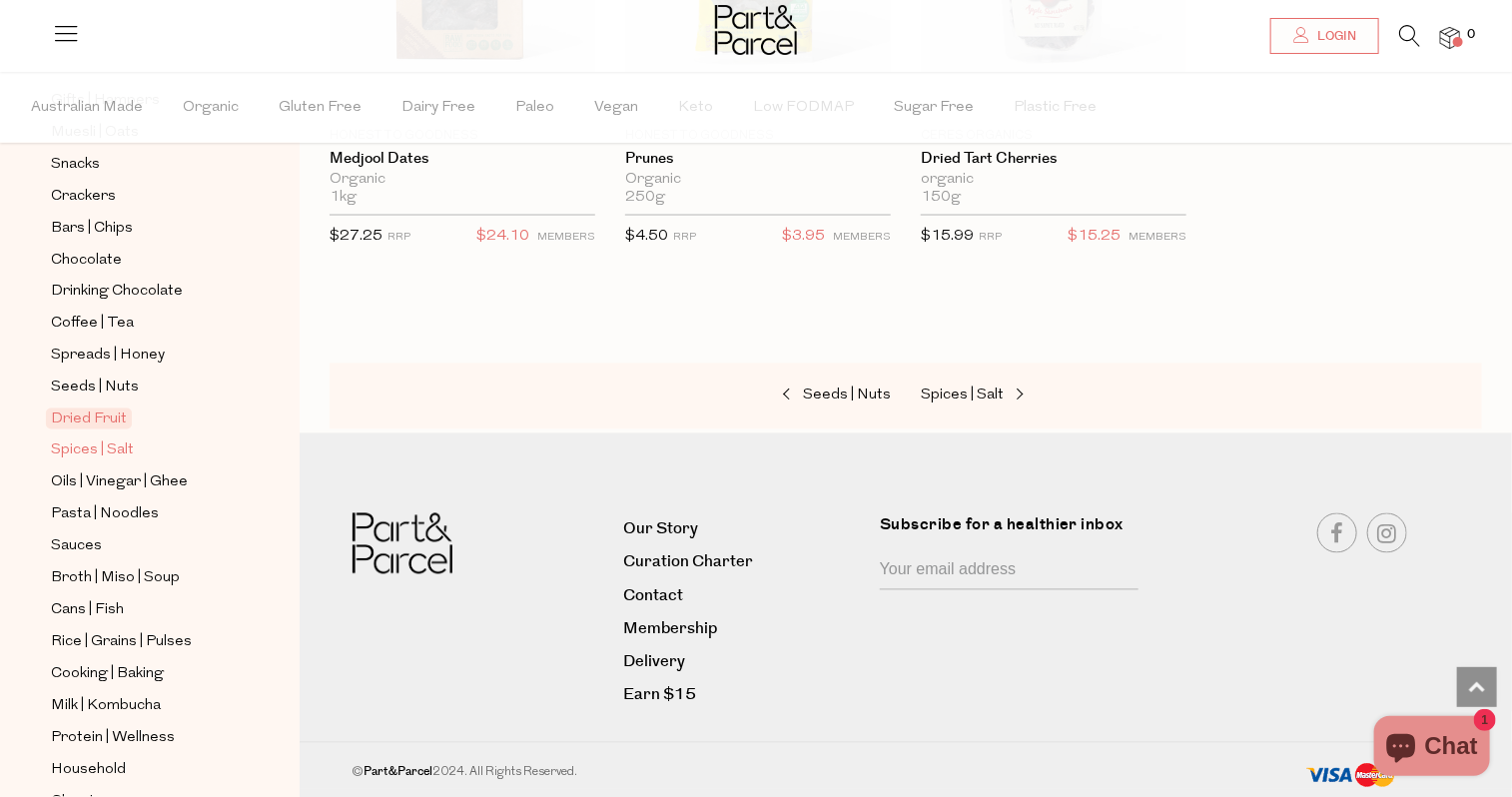 click on "Spices | Salt" at bounding box center (92, 451) 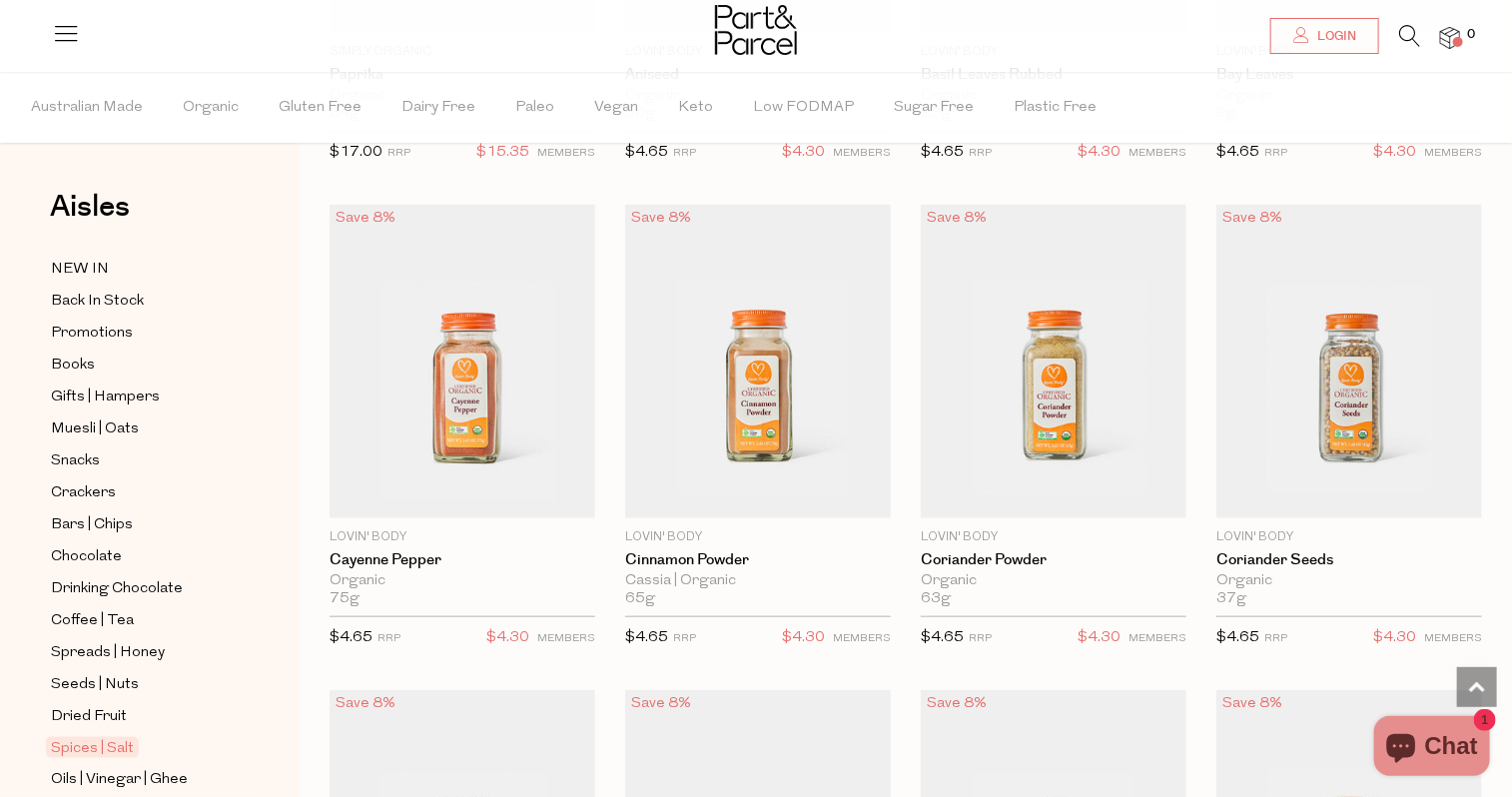 scroll, scrollTop: 3965, scrollLeft: 0, axis: vertical 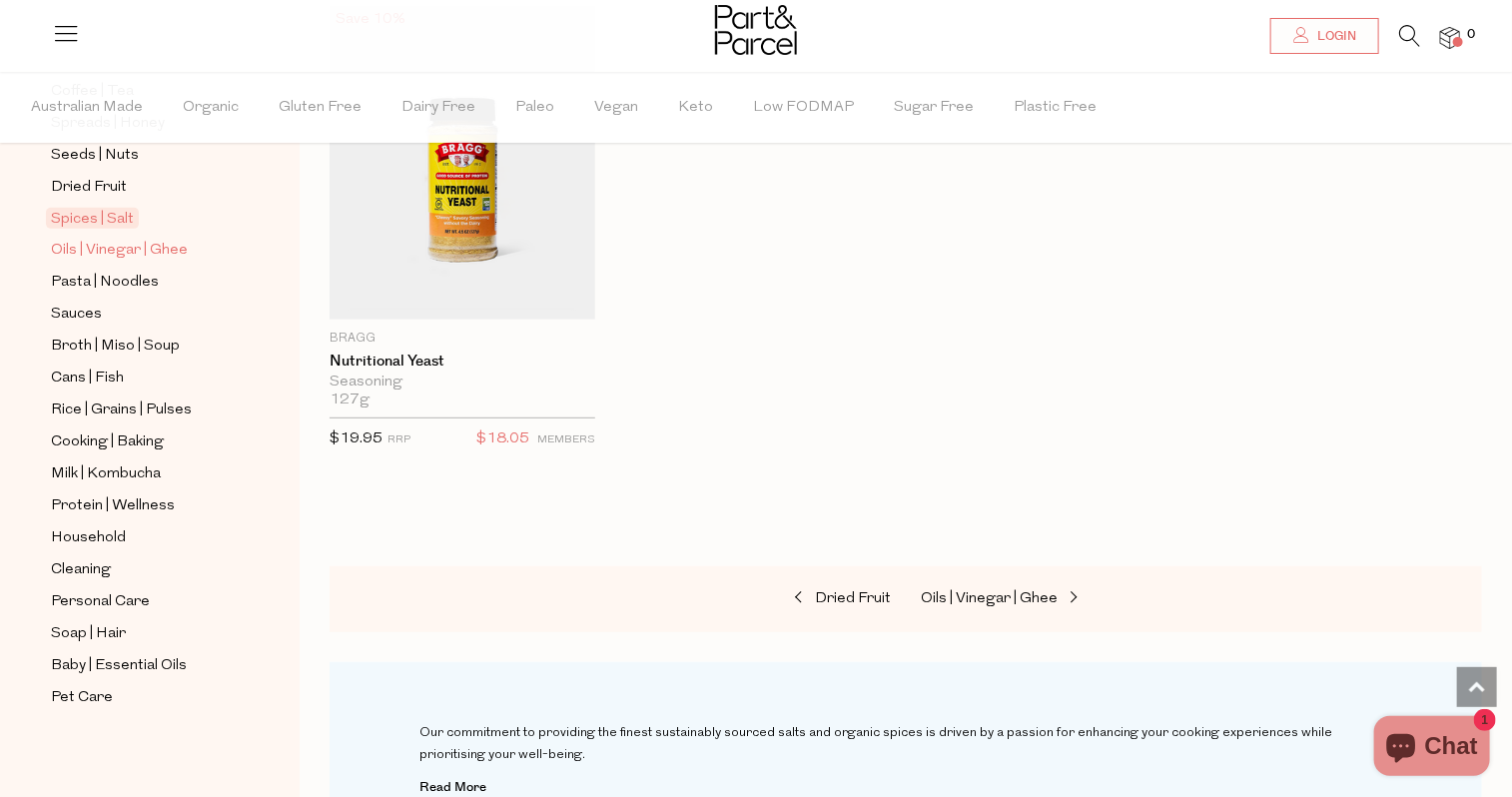 click on "Oils | Vinegar | Ghee" at bounding box center (119, 251) 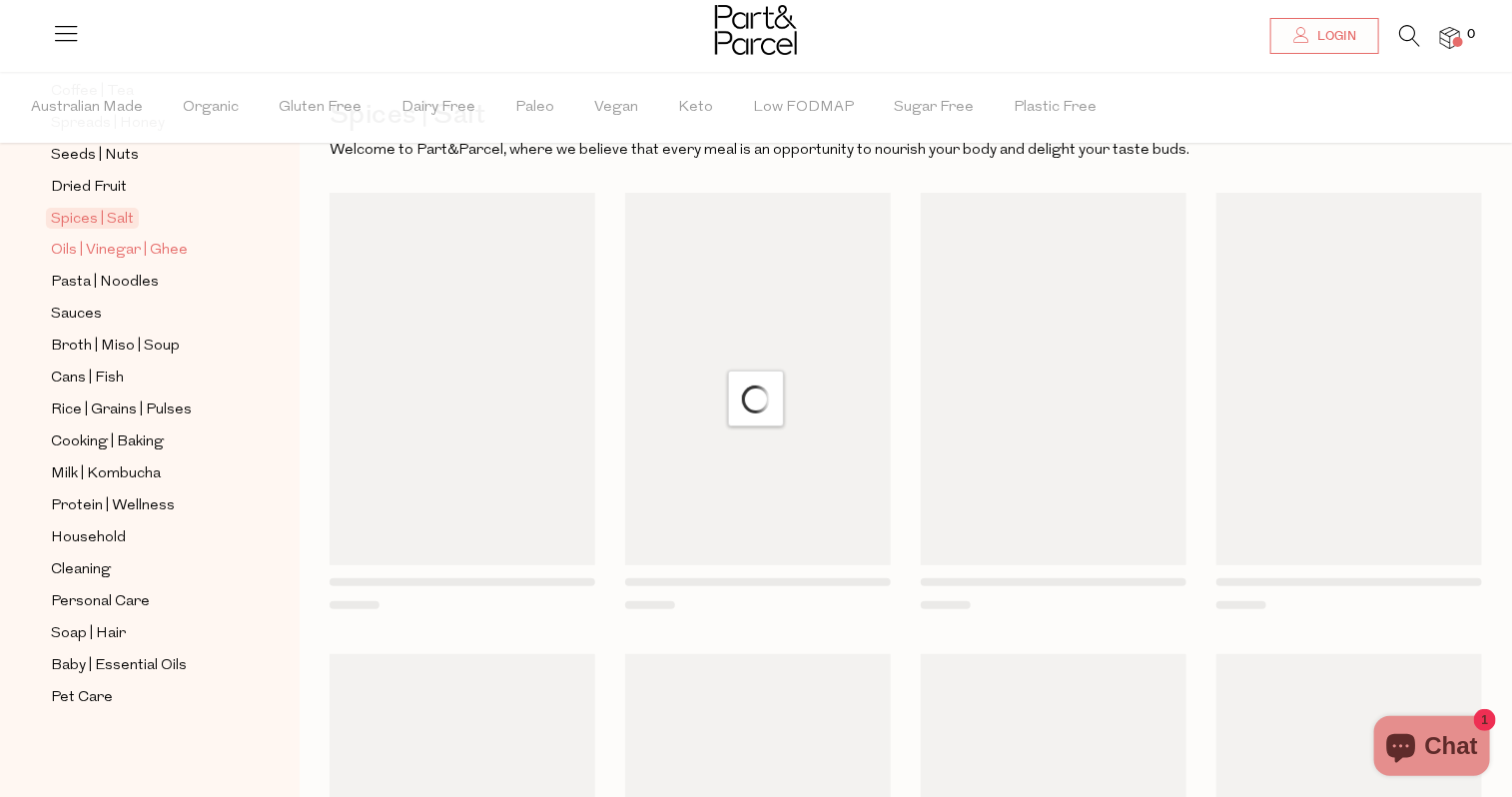 scroll, scrollTop: 11, scrollLeft: 0, axis: vertical 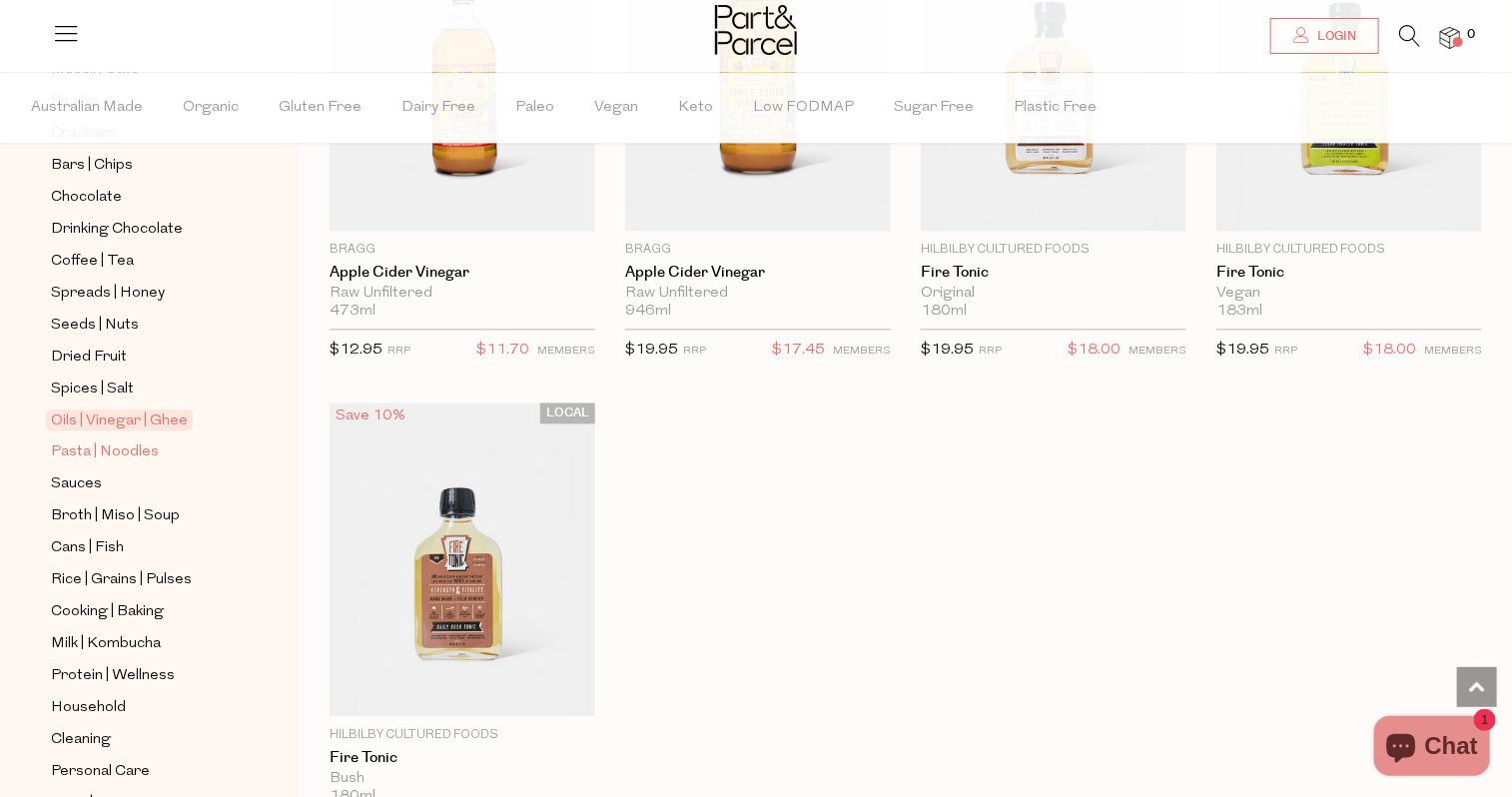 click on "Pasta | Noodles" at bounding box center [105, 452] 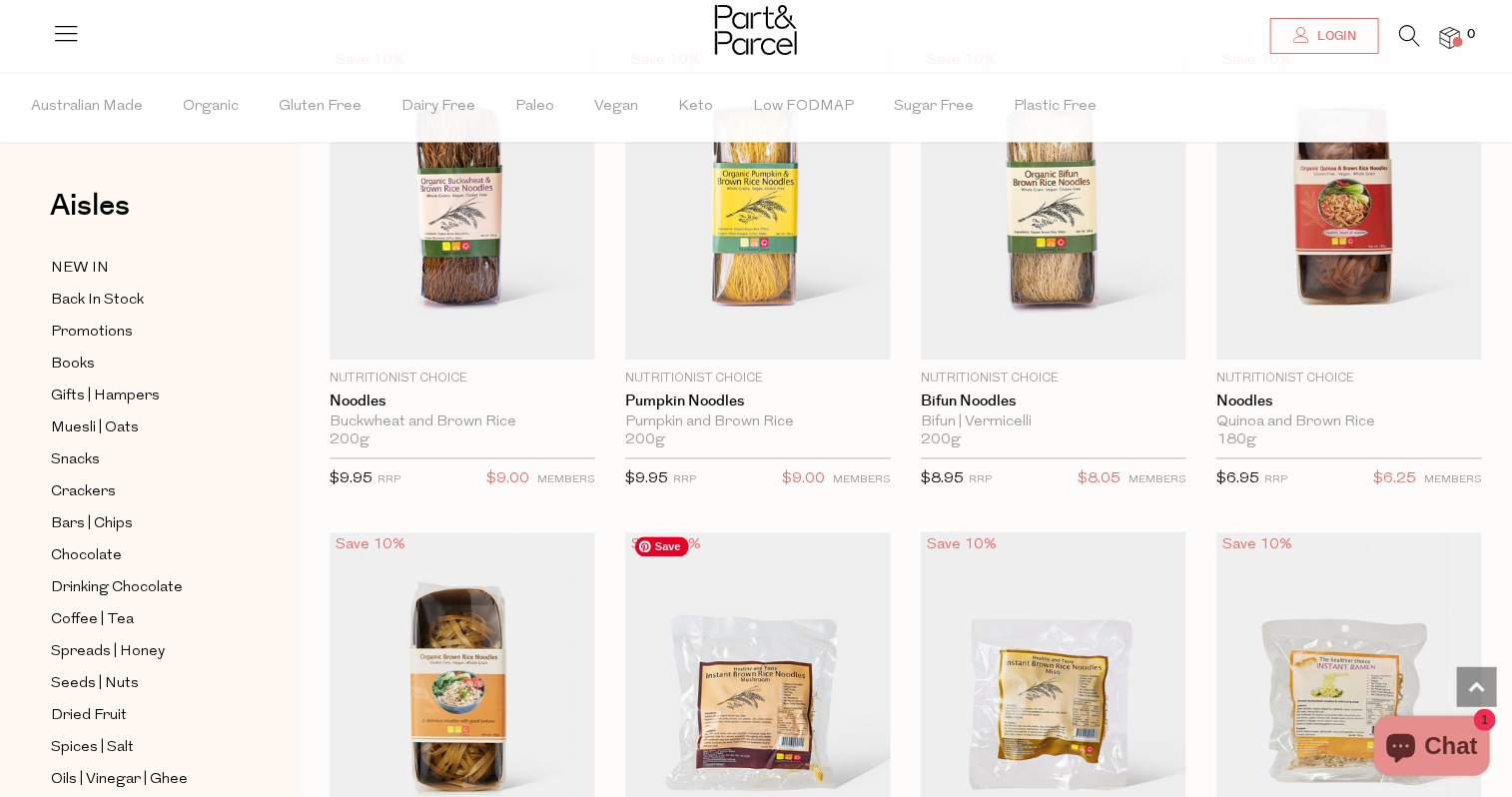 scroll, scrollTop: 5250, scrollLeft: 0, axis: vertical 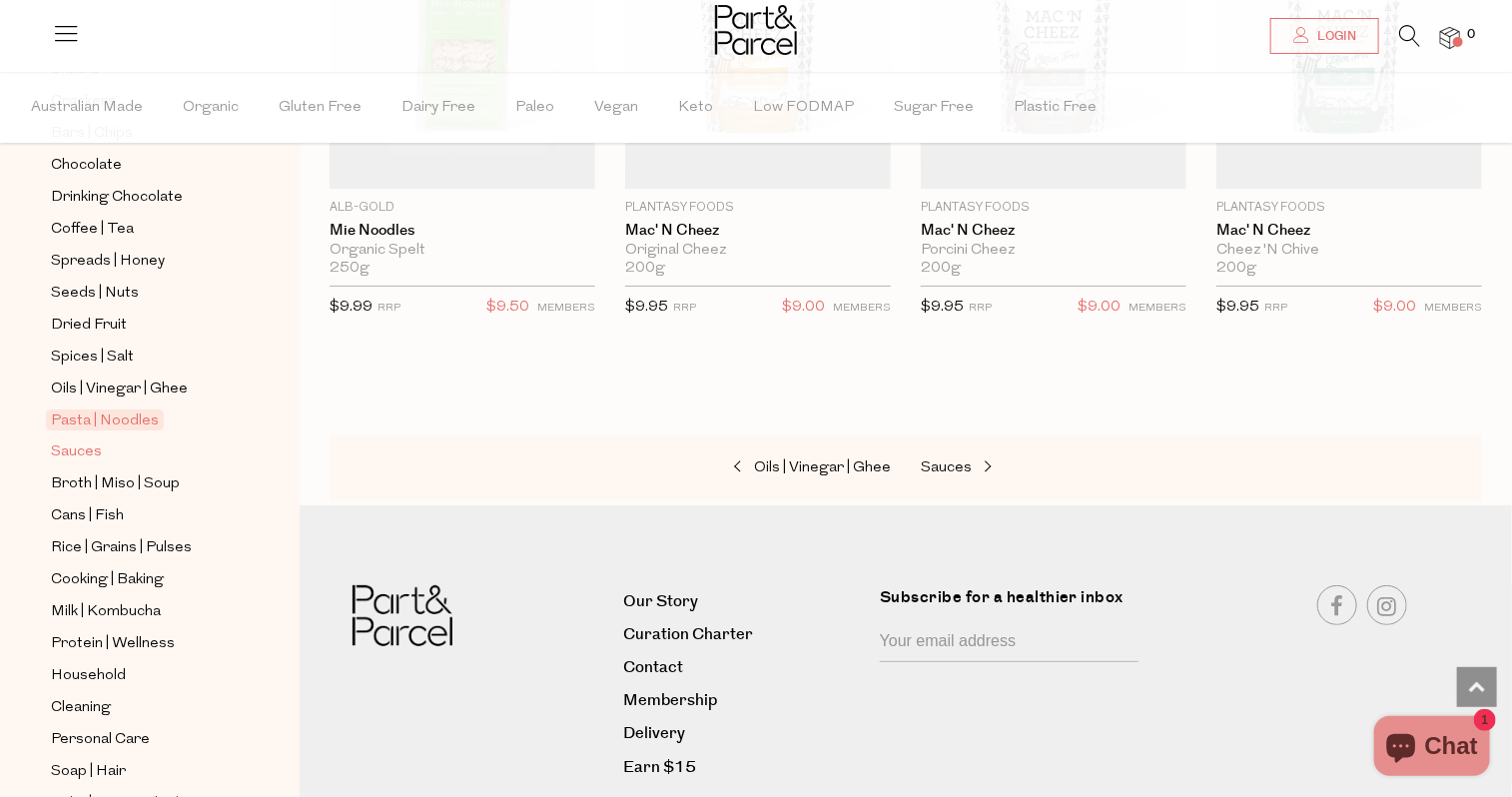 click on "Sauces" at bounding box center [76, 452] 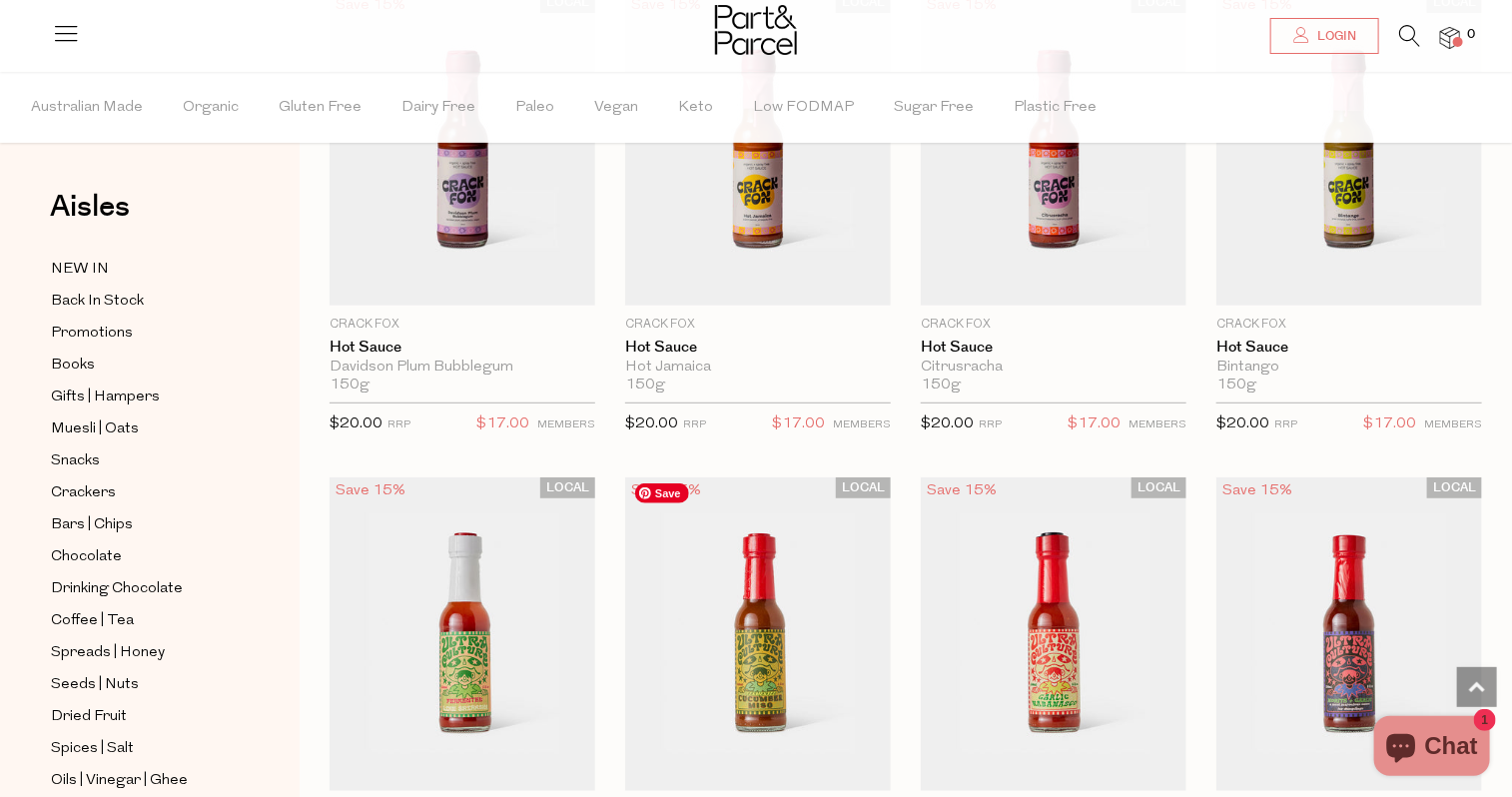 scroll, scrollTop: 3673, scrollLeft: 0, axis: vertical 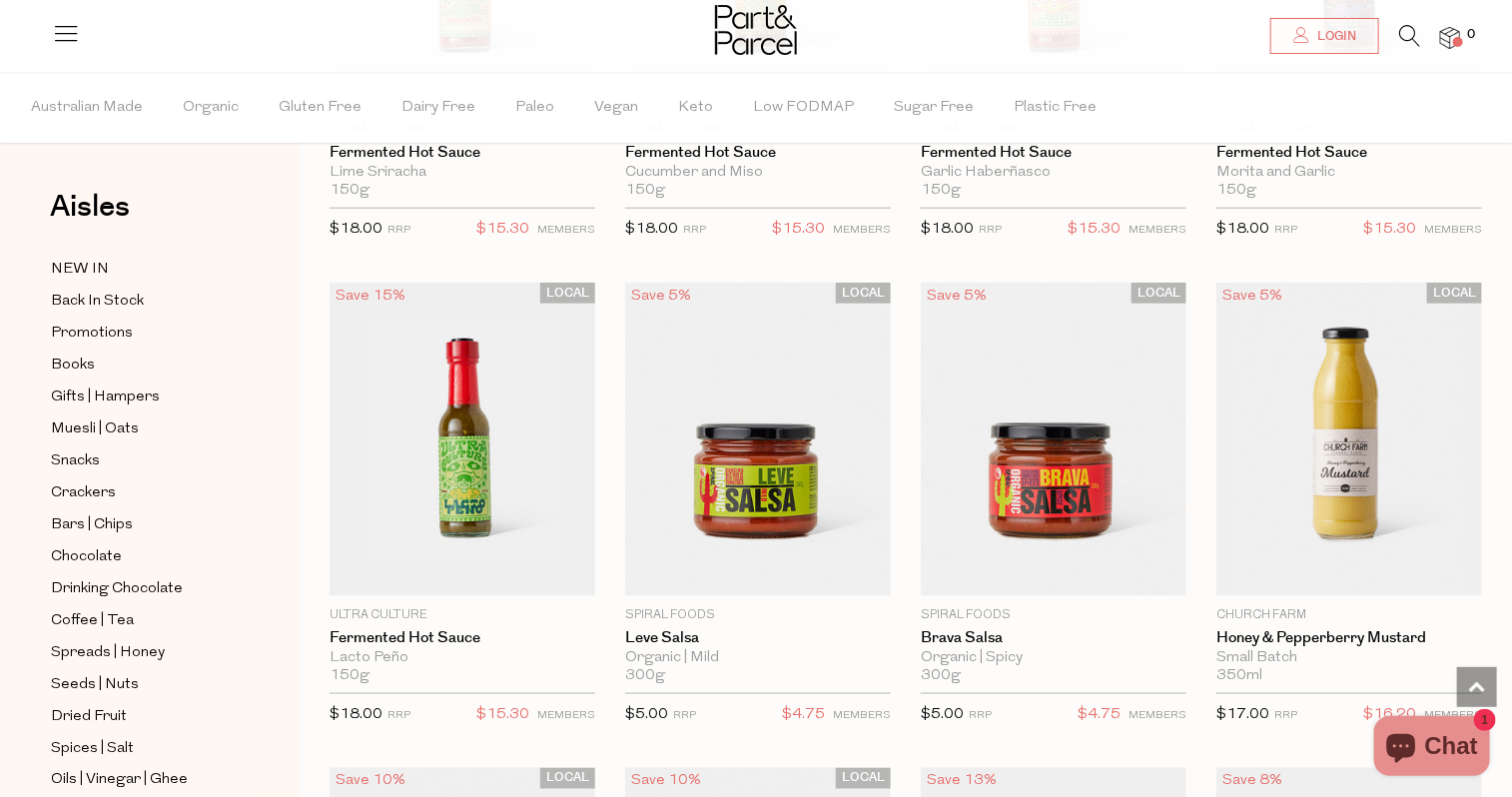 type 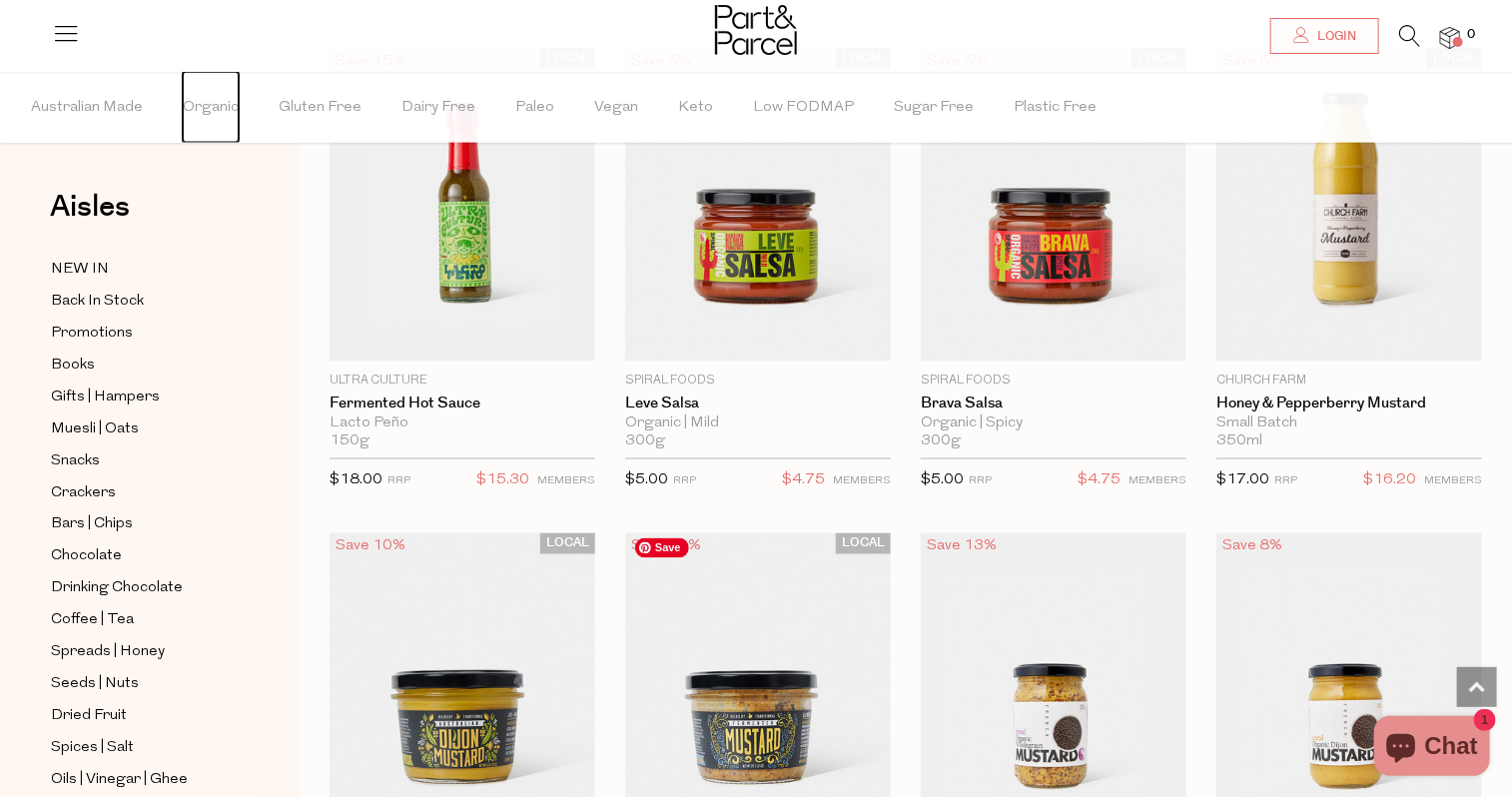 scroll, scrollTop: 4691, scrollLeft: 0, axis: vertical 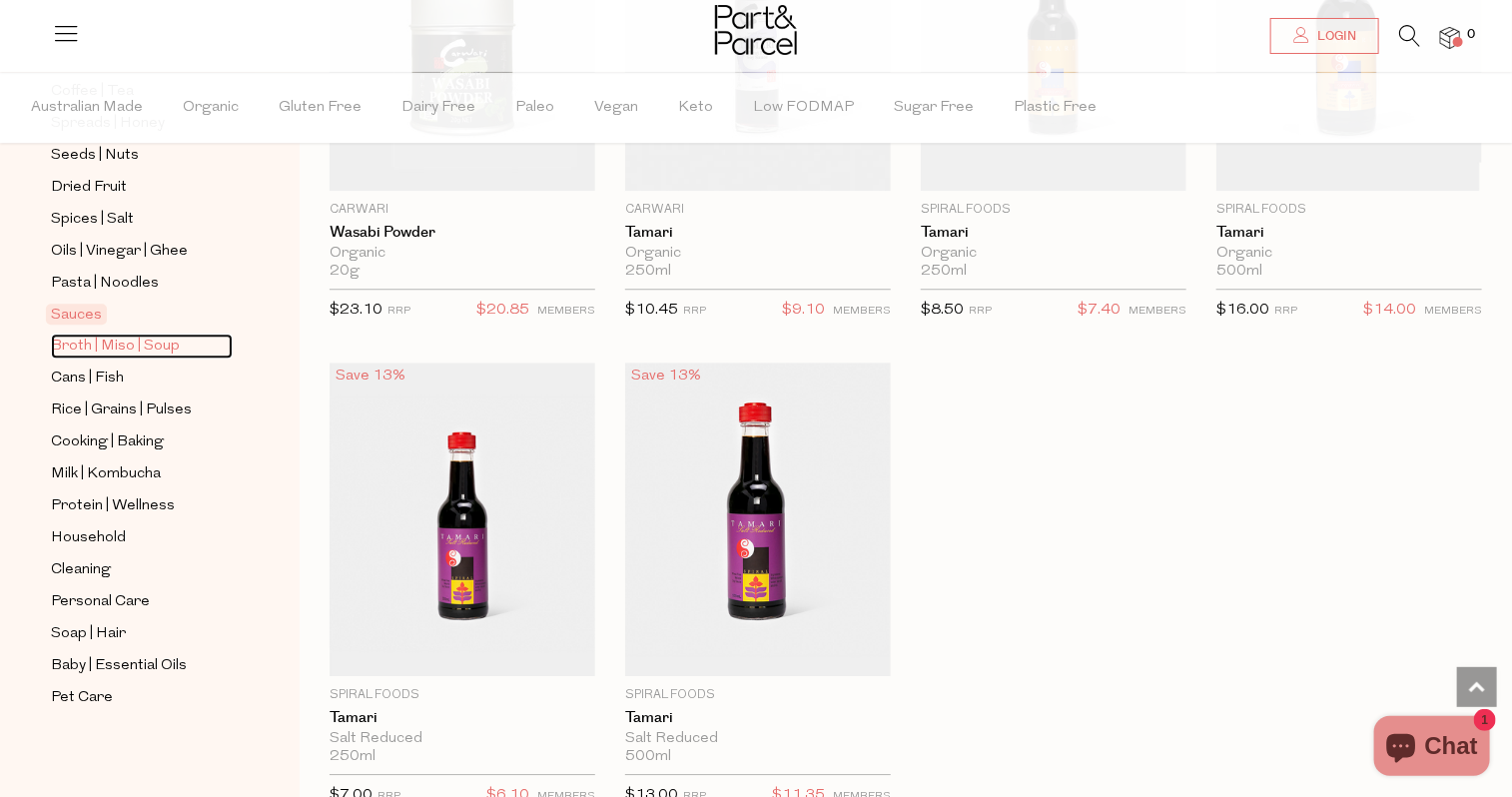 click on "Broth | Miso | Soup" at bounding box center (115, 347) 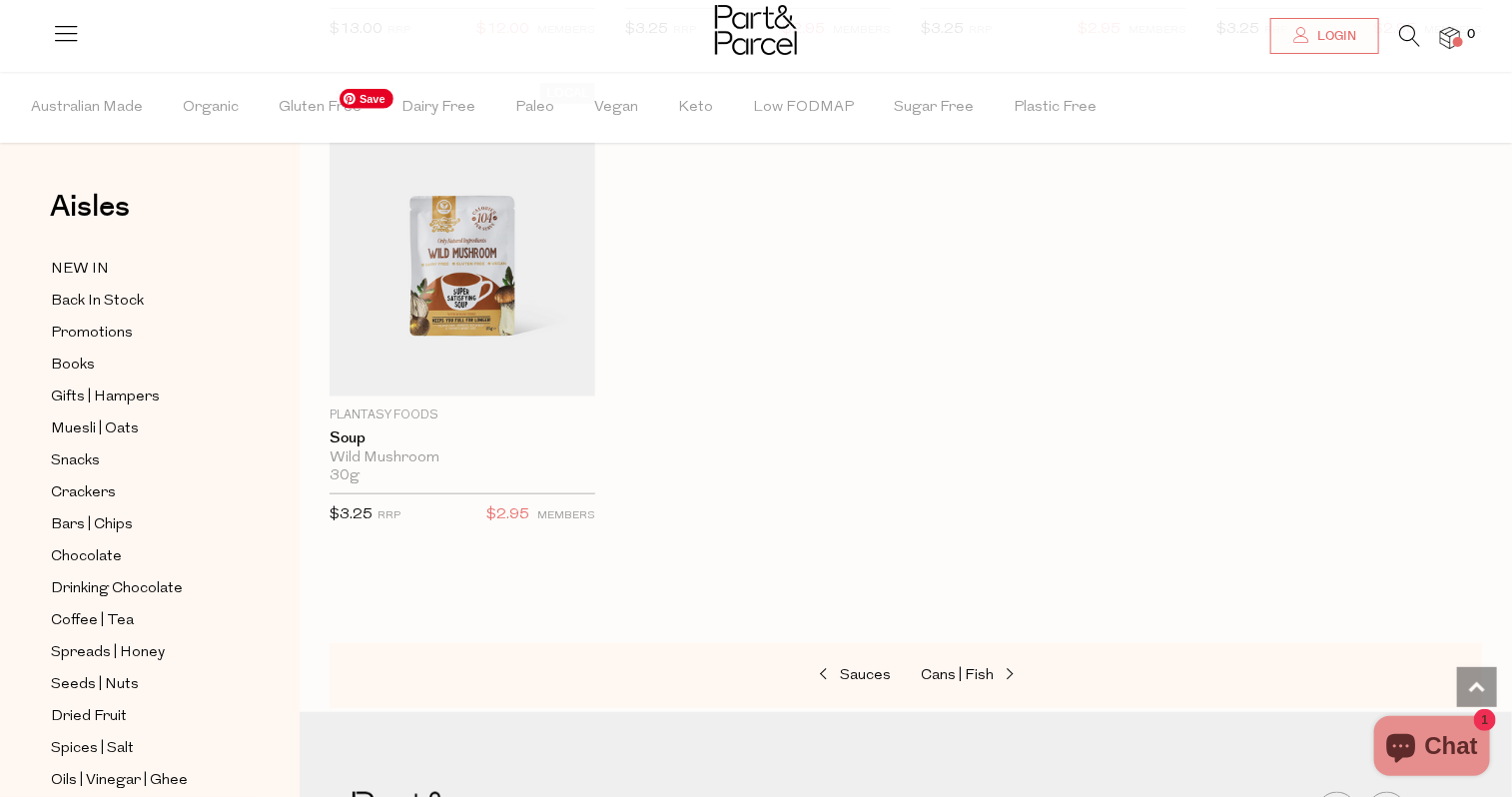 scroll, scrollTop: 4162, scrollLeft: 0, axis: vertical 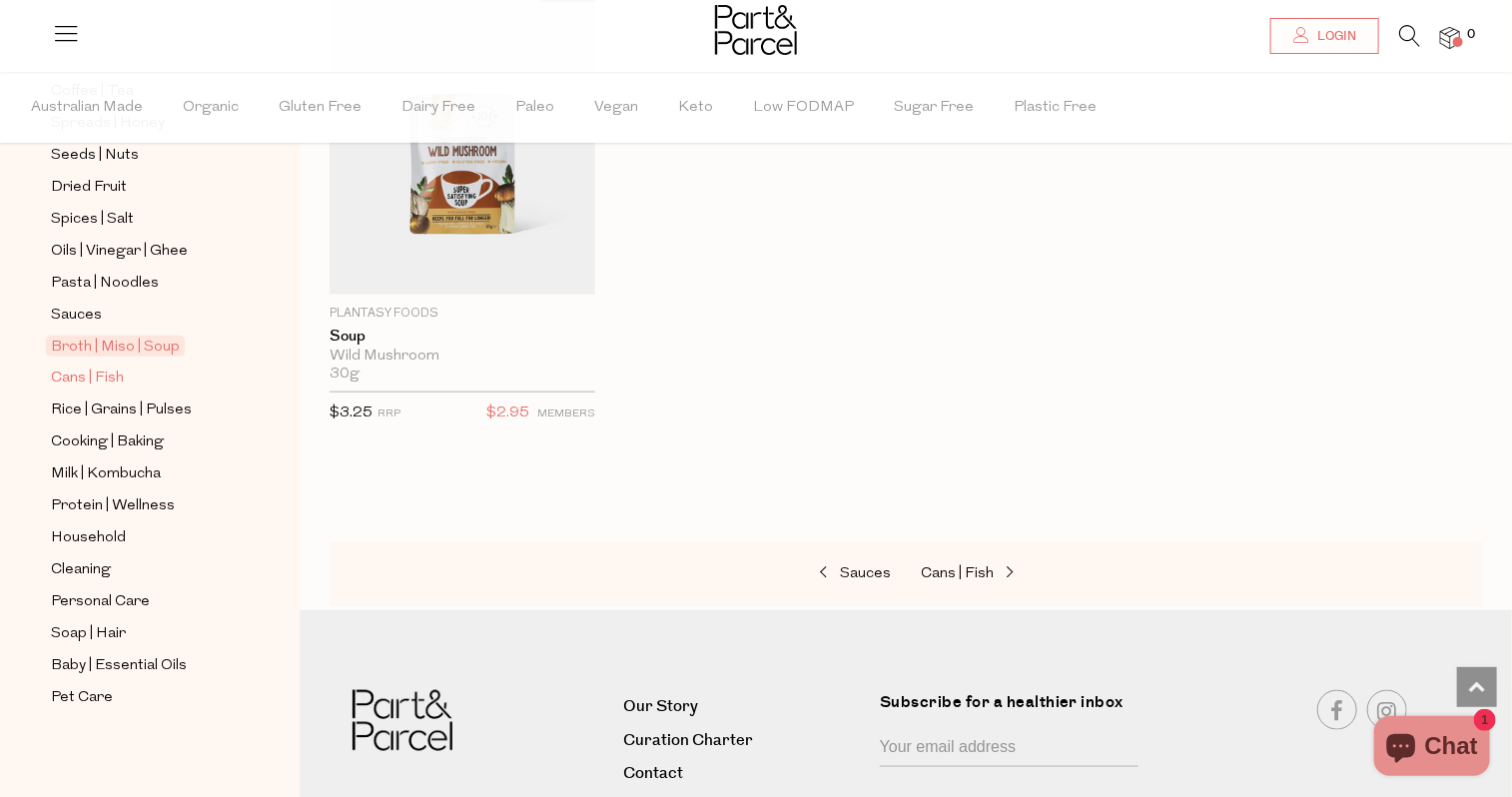 click on "Cans | Fish" at bounding box center (87, 379) 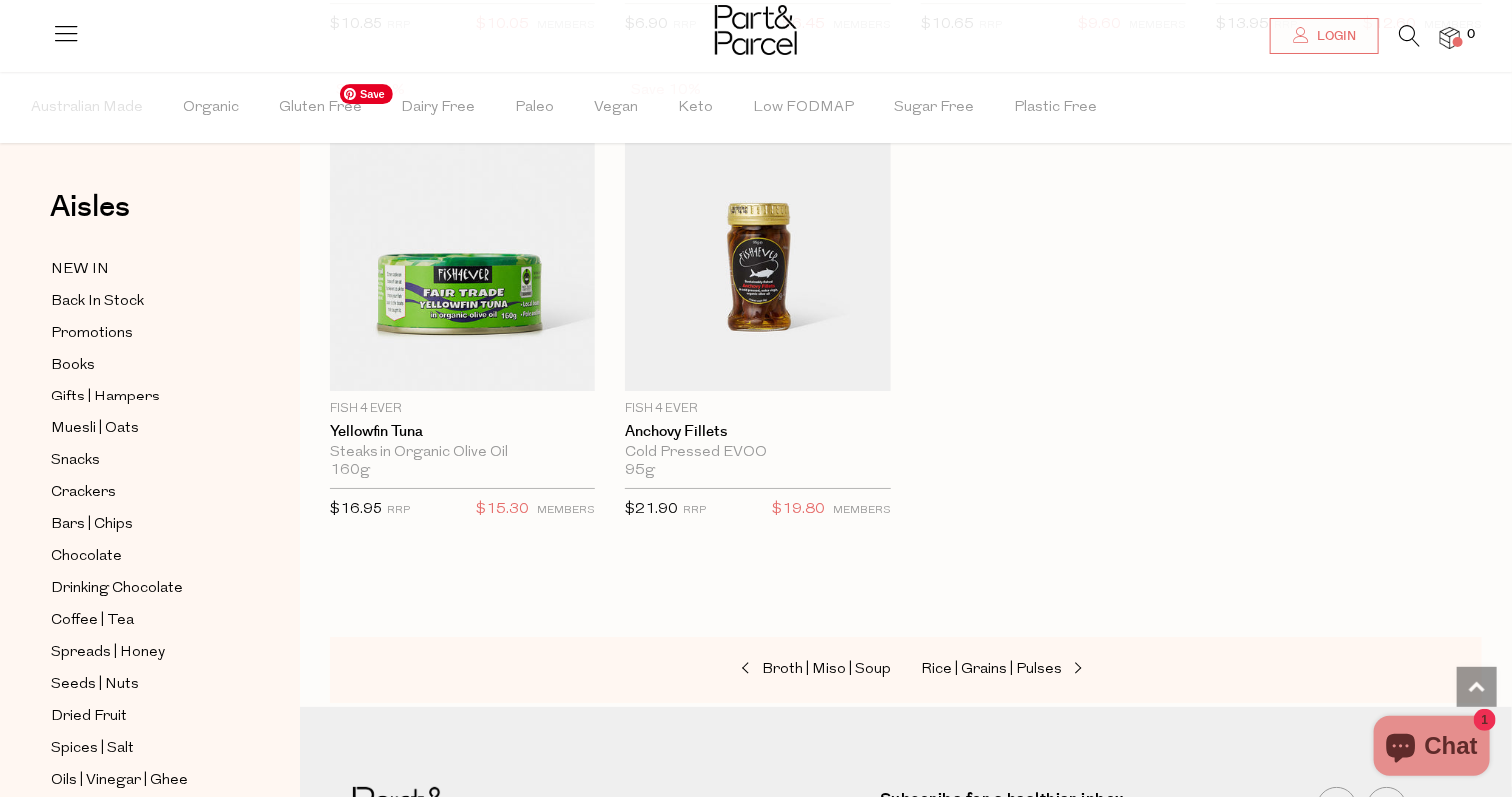 scroll, scrollTop: 3129, scrollLeft: 0, axis: vertical 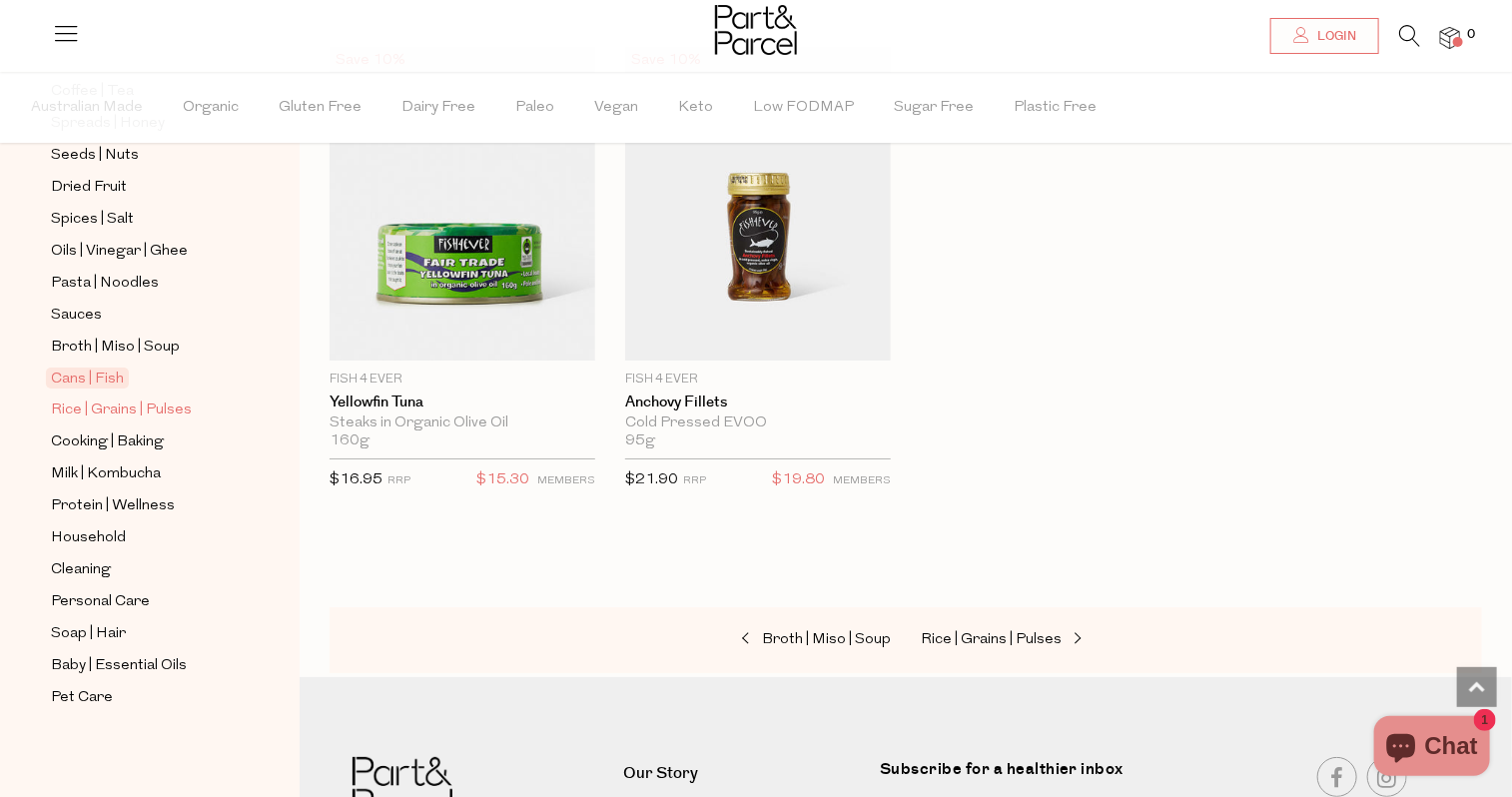 click on "Rice | Grains | Pulses" at bounding box center [121, 410] 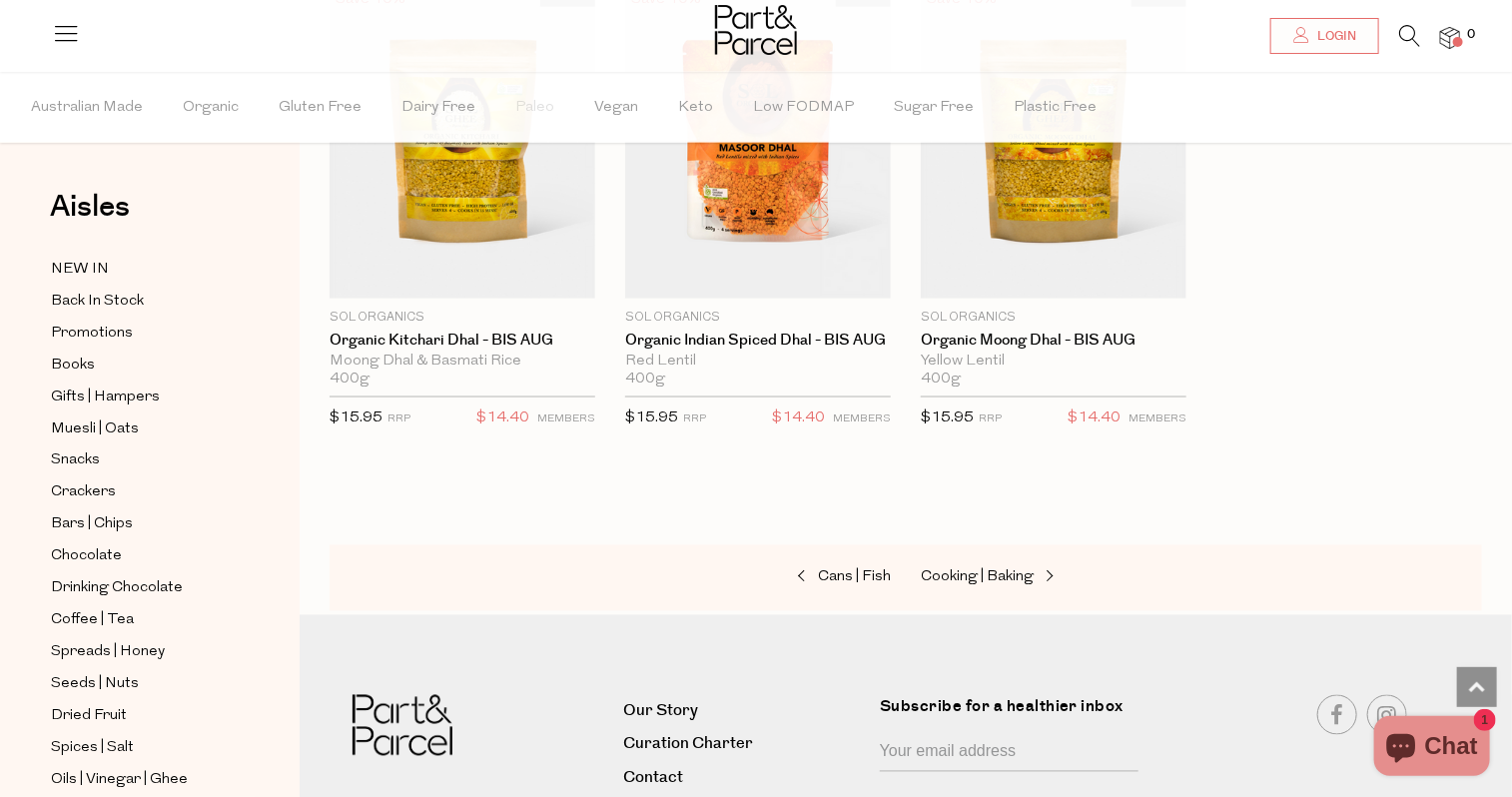 scroll, scrollTop: 4696, scrollLeft: 0, axis: vertical 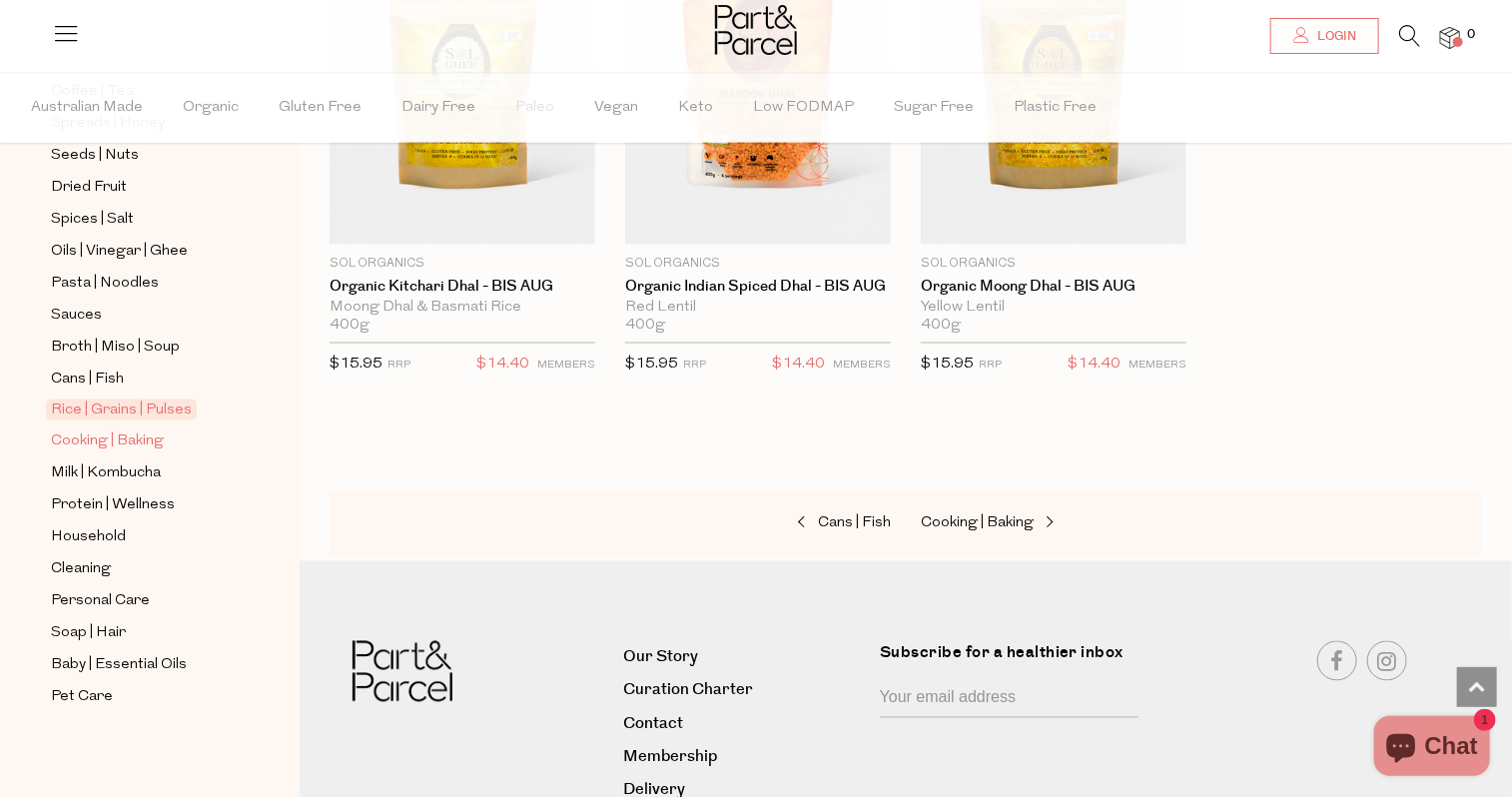 click on "Cooking | Baking" at bounding box center [107, 442] 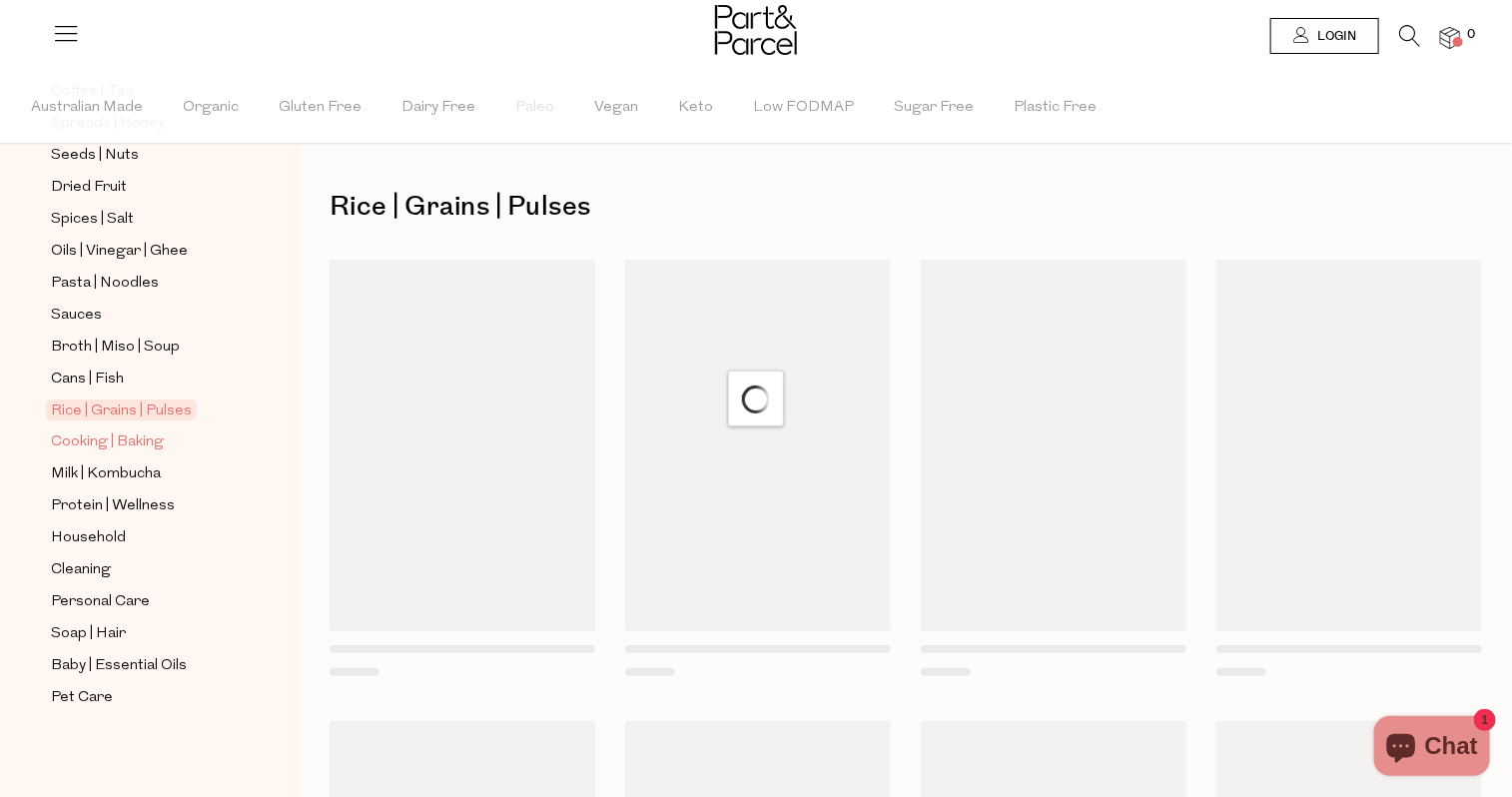 scroll, scrollTop: 0, scrollLeft: 0, axis: both 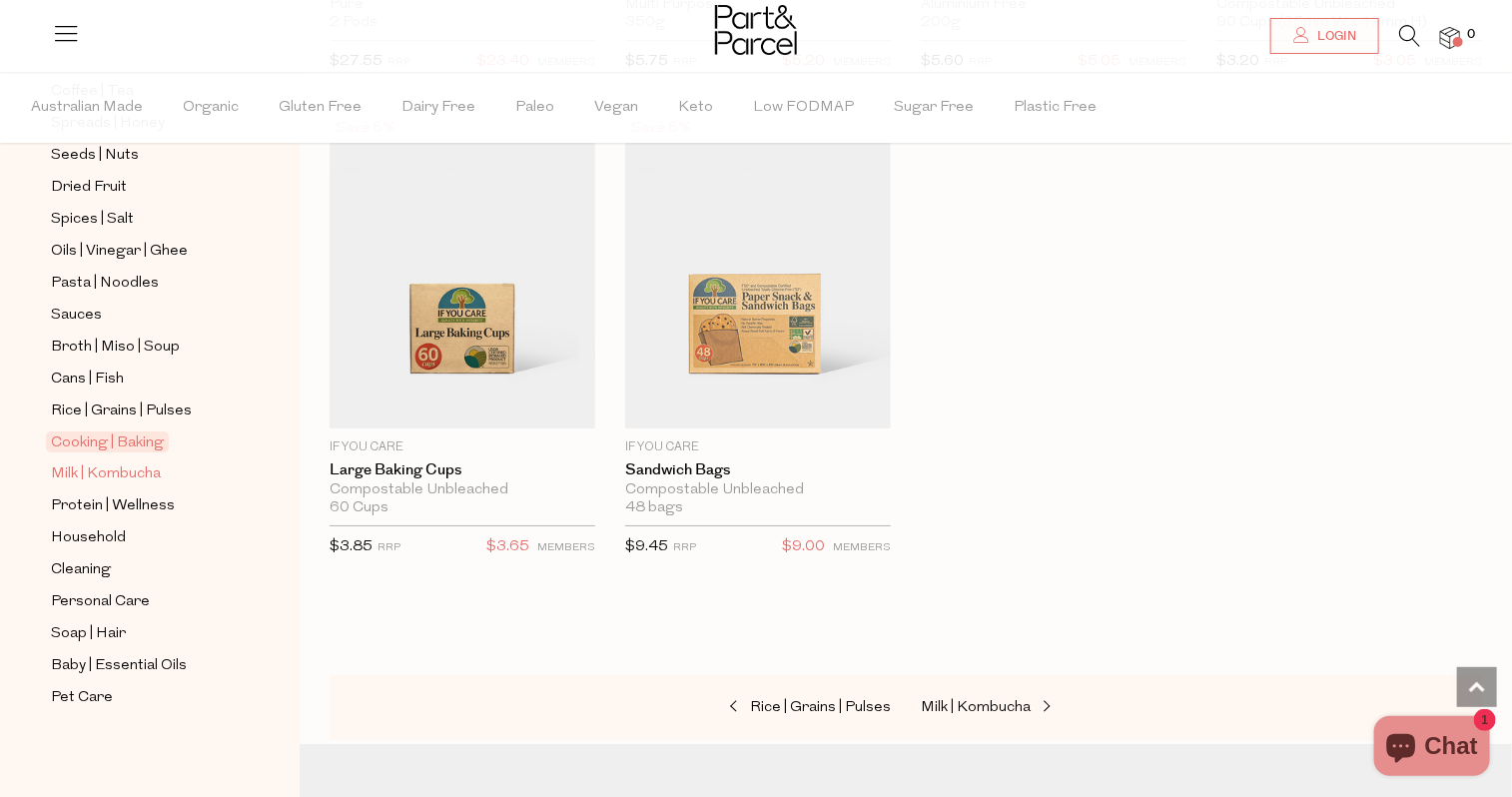 click on "Milk | Kombucha" at bounding box center [106, 474] 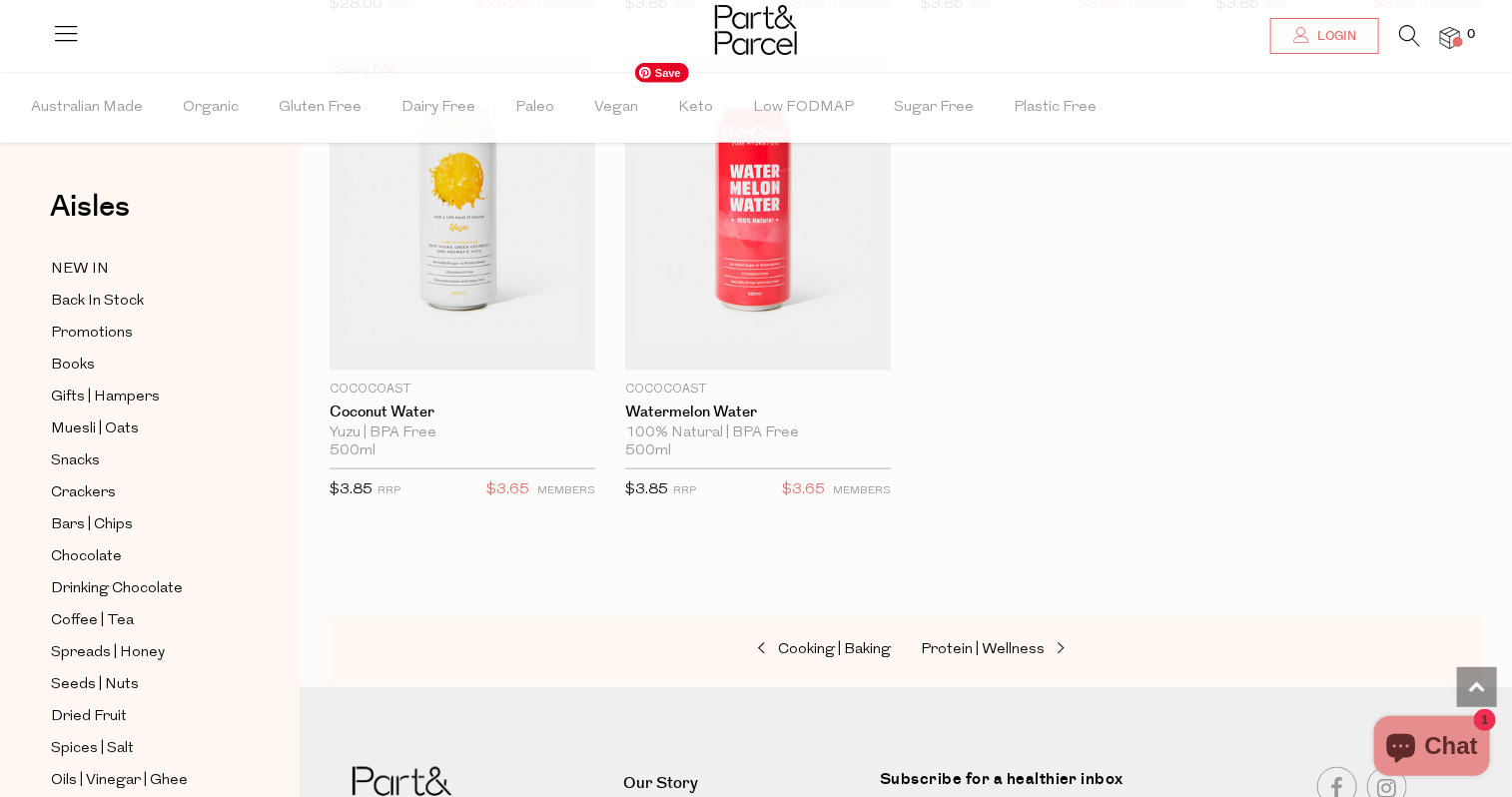 scroll, scrollTop: 4251, scrollLeft: 0, axis: vertical 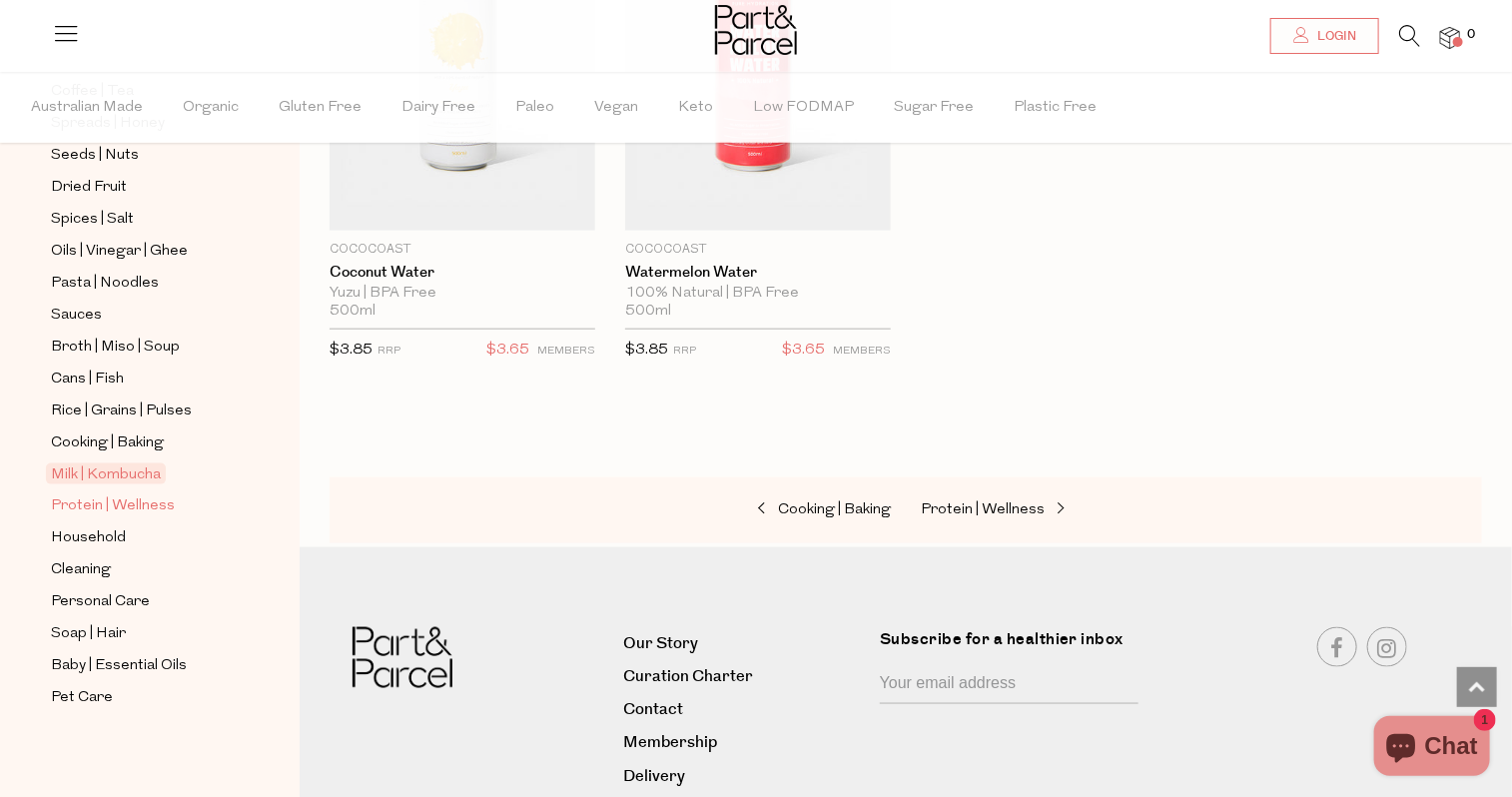 click on "Protein | Wellness" at bounding box center [113, 506] 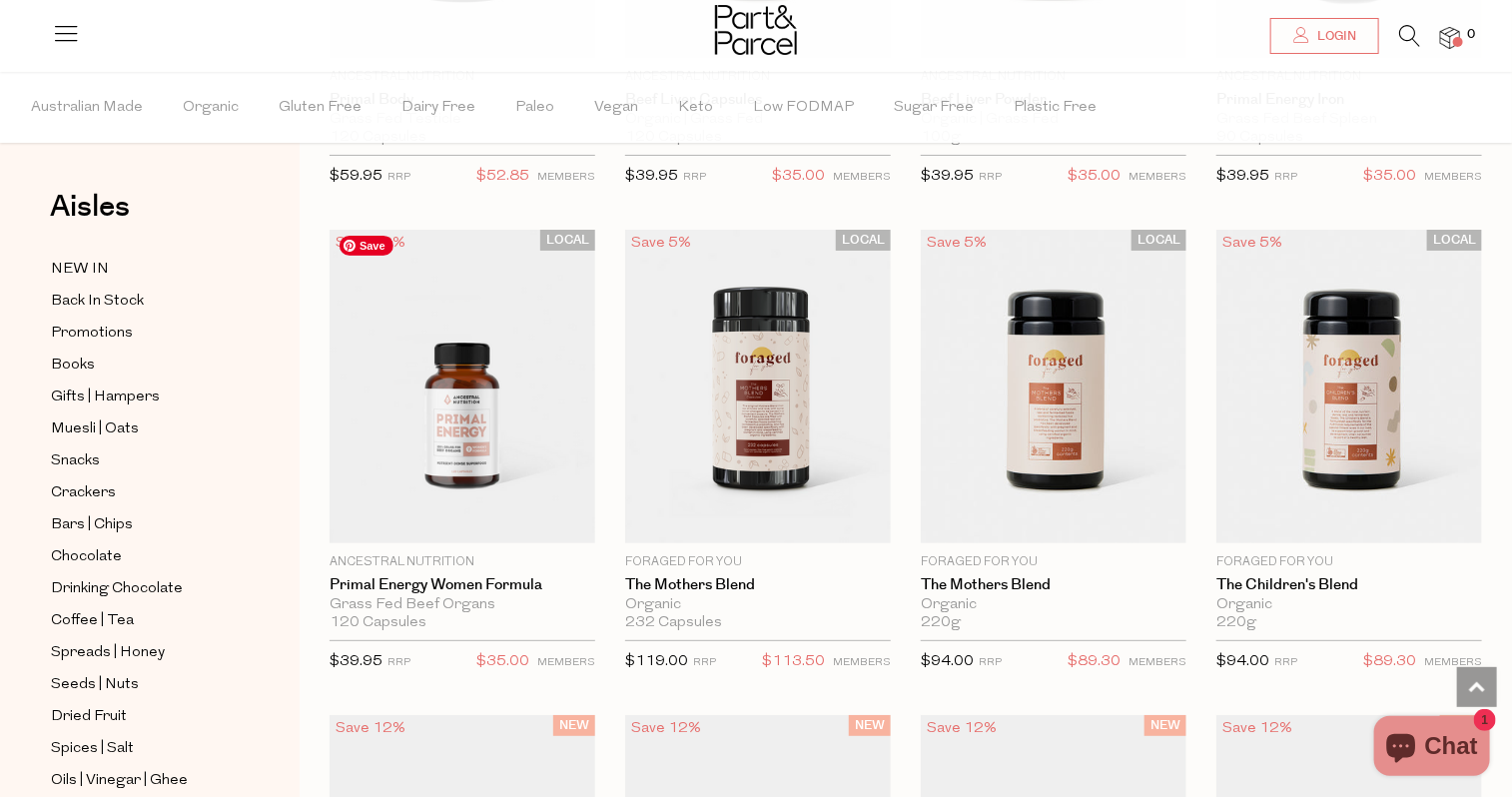 scroll, scrollTop: 3430, scrollLeft: 0, axis: vertical 